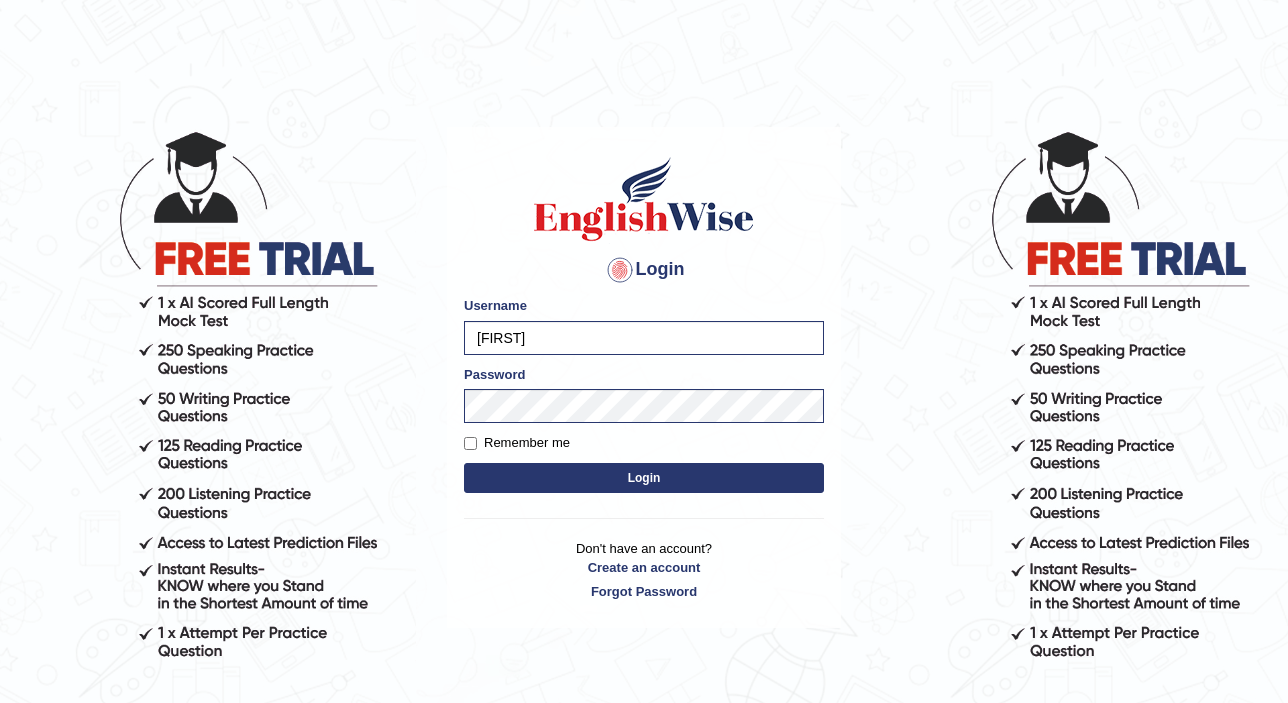 scroll, scrollTop: 0, scrollLeft: 0, axis: both 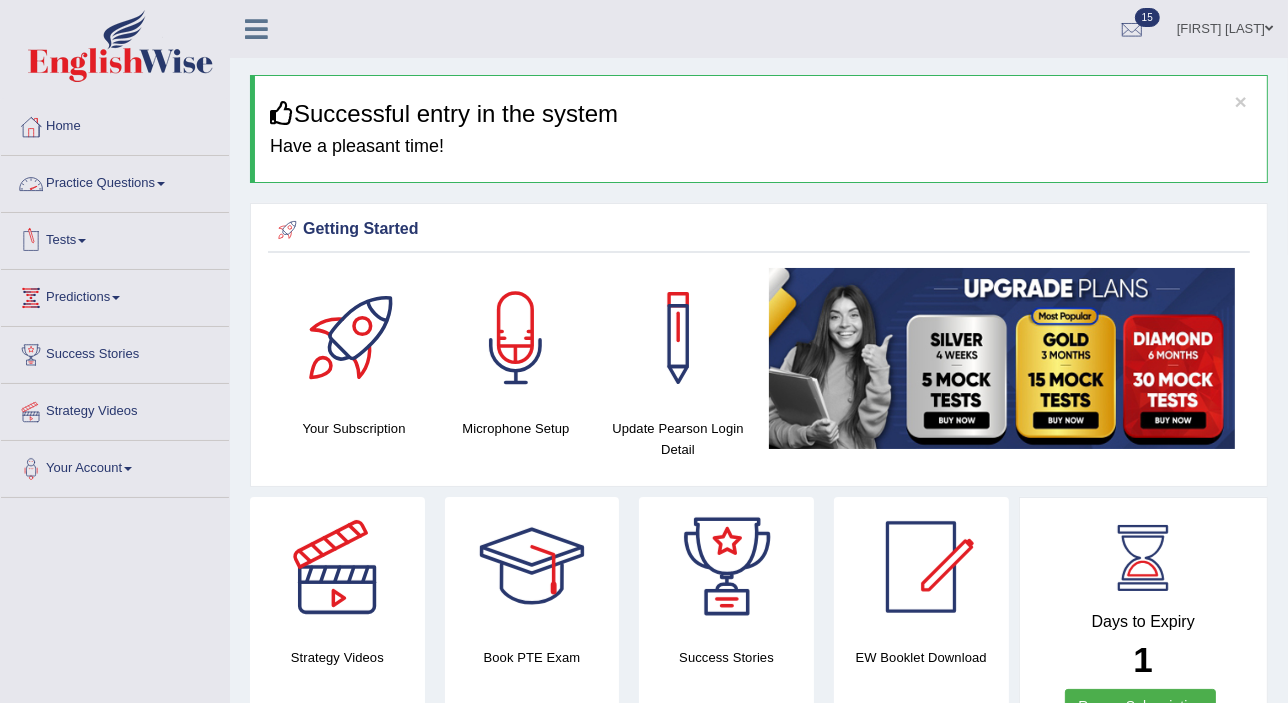 click on "Practice Questions" at bounding box center [115, 181] 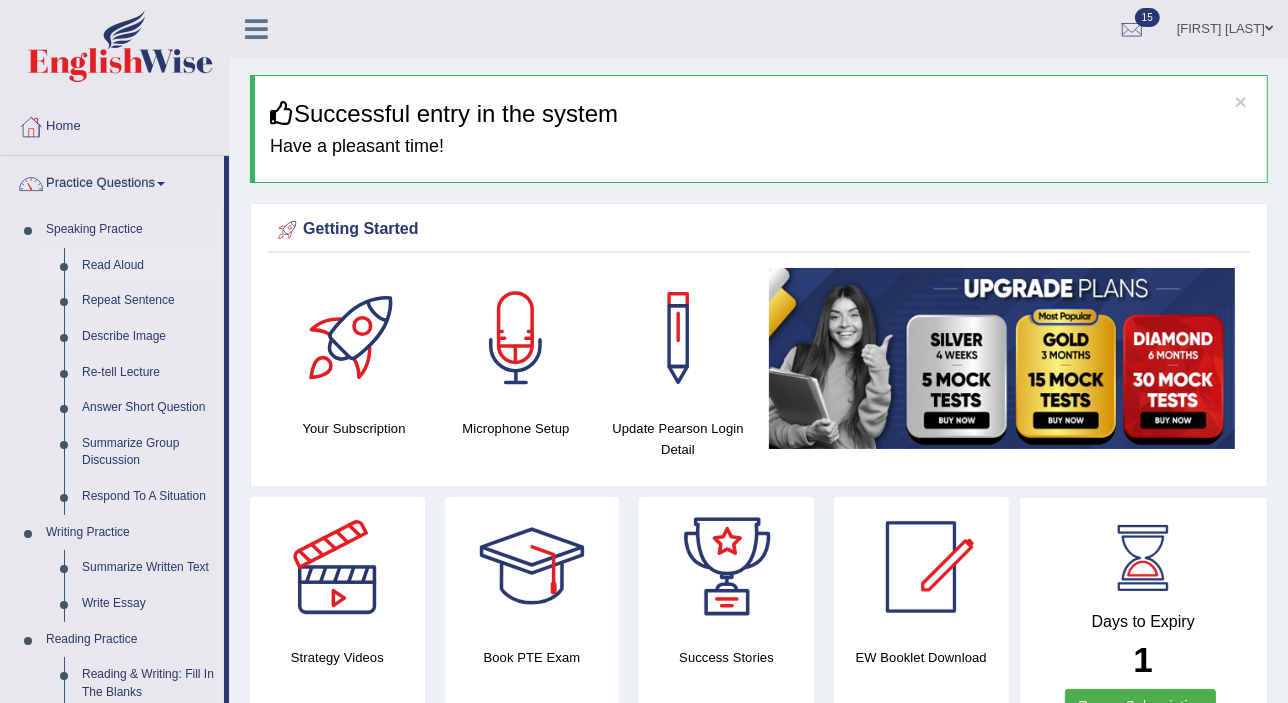 click on "Read Aloud" at bounding box center [148, 266] 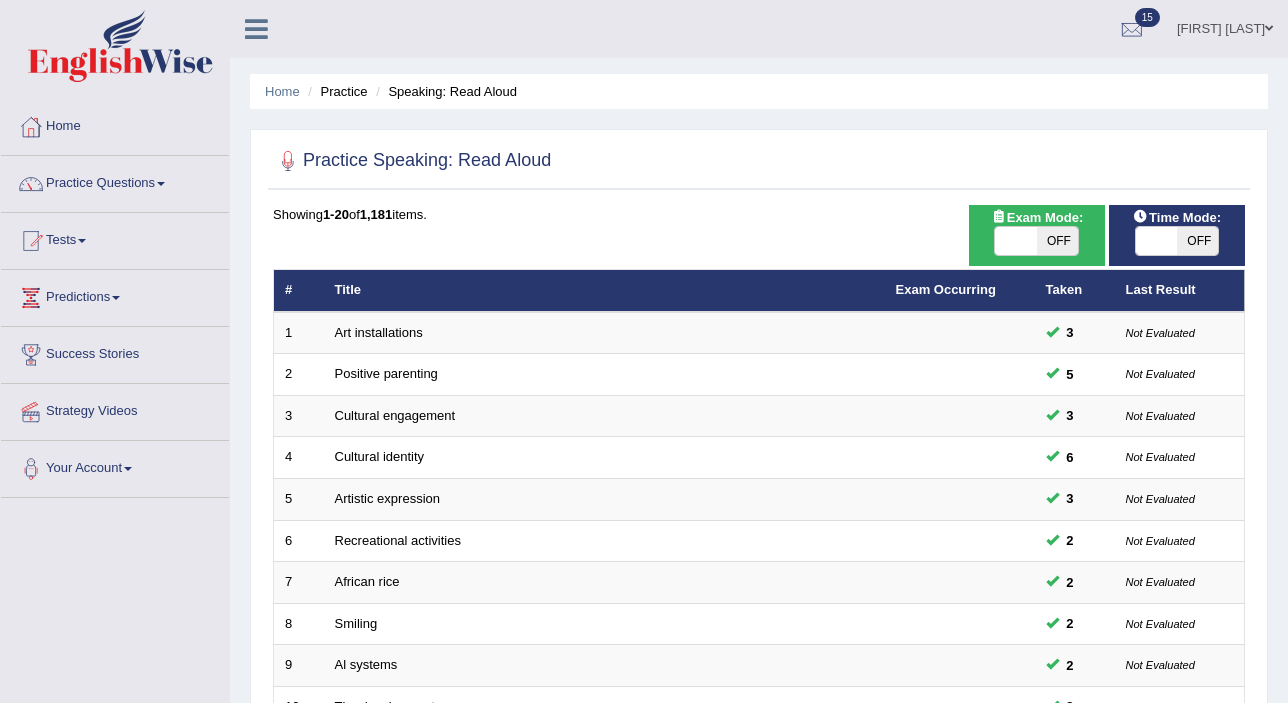 scroll, scrollTop: 0, scrollLeft: 0, axis: both 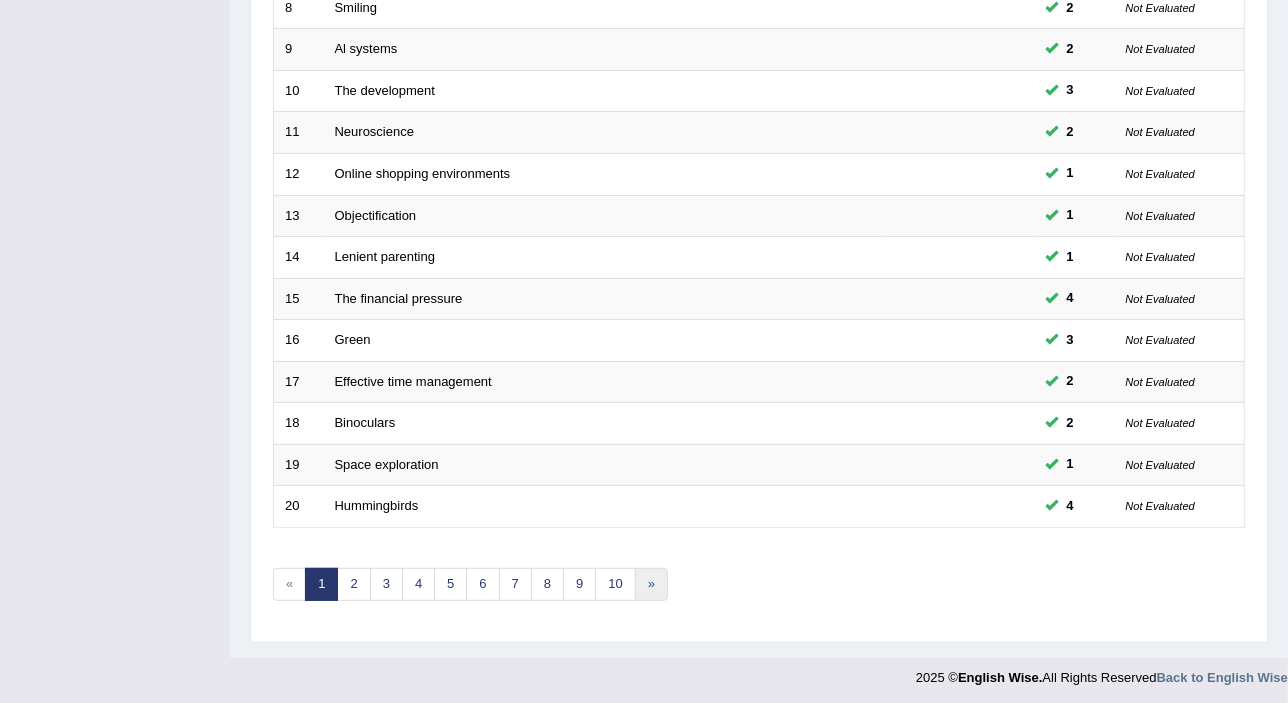 click on "»" at bounding box center [651, 584] 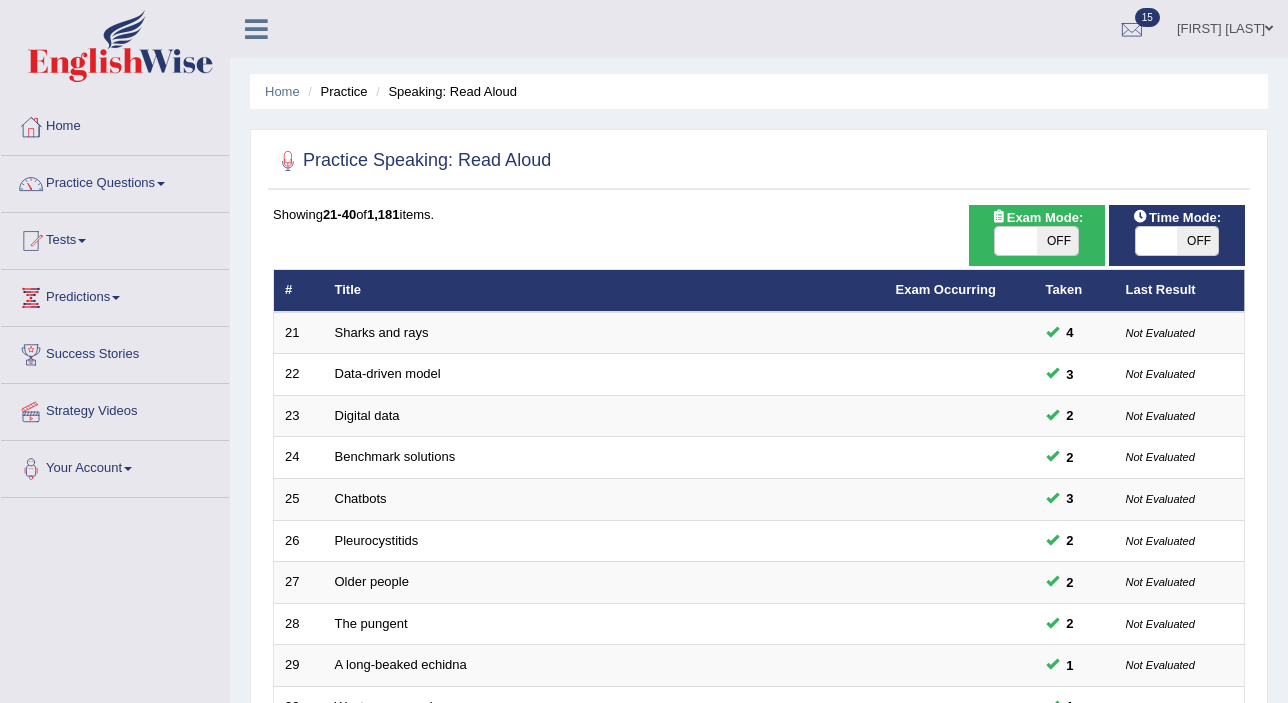 scroll, scrollTop: 0, scrollLeft: 0, axis: both 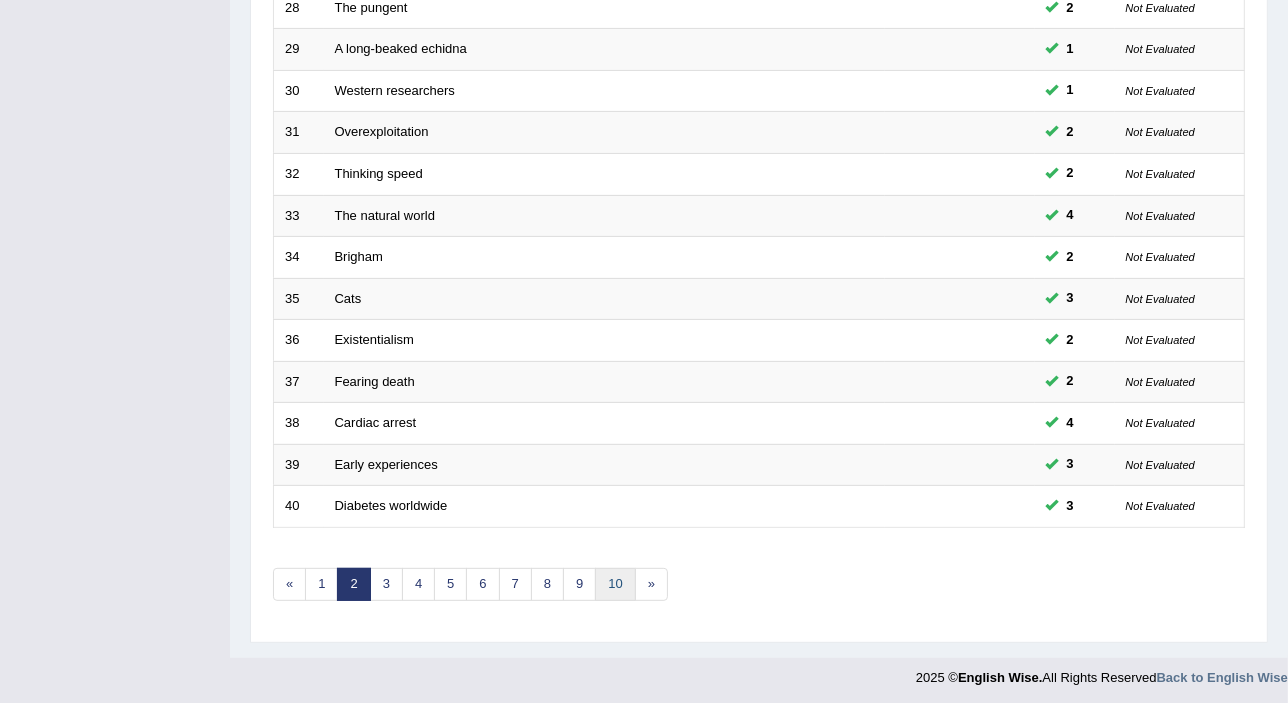 click on "10" at bounding box center [615, 584] 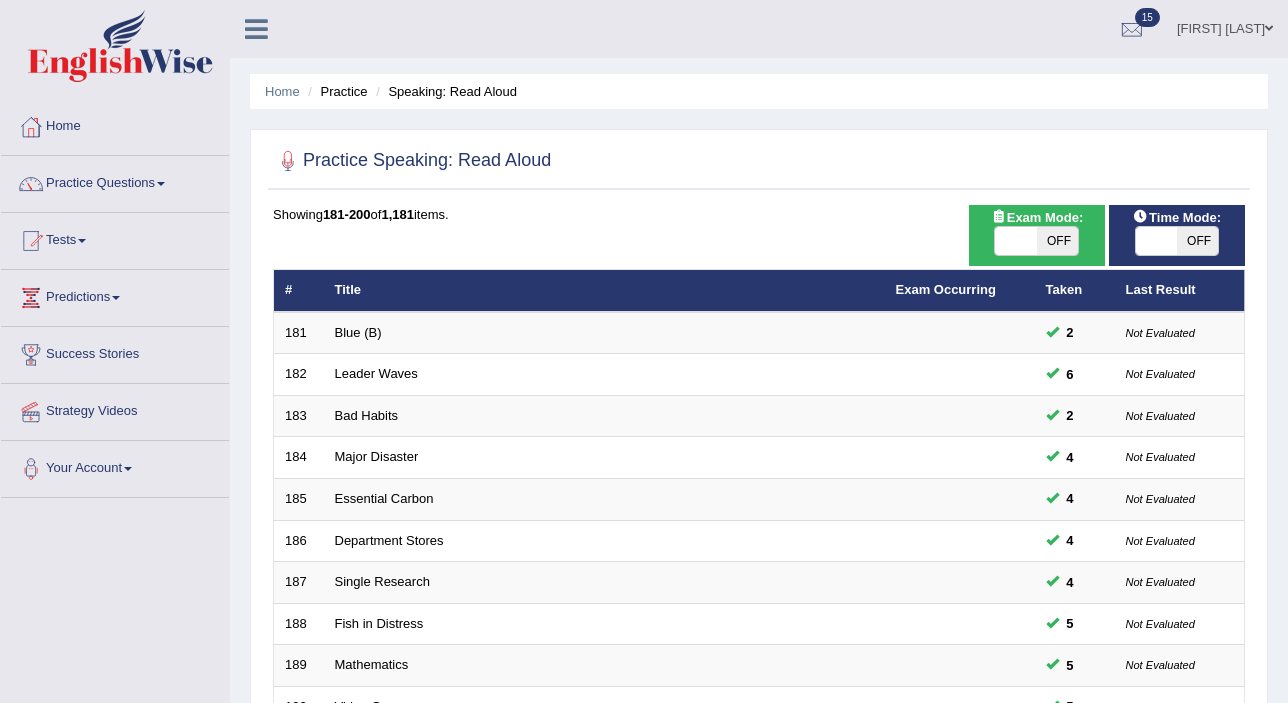 scroll, scrollTop: 0, scrollLeft: 0, axis: both 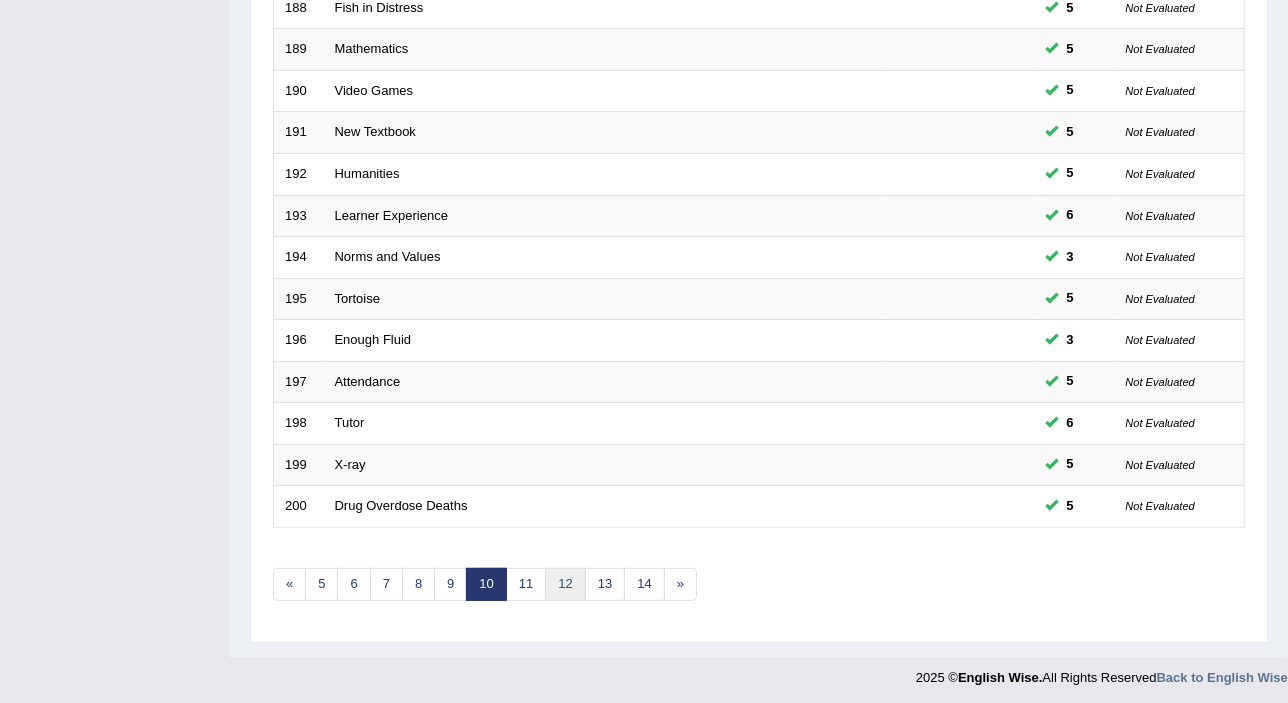 click on "12" at bounding box center (565, 584) 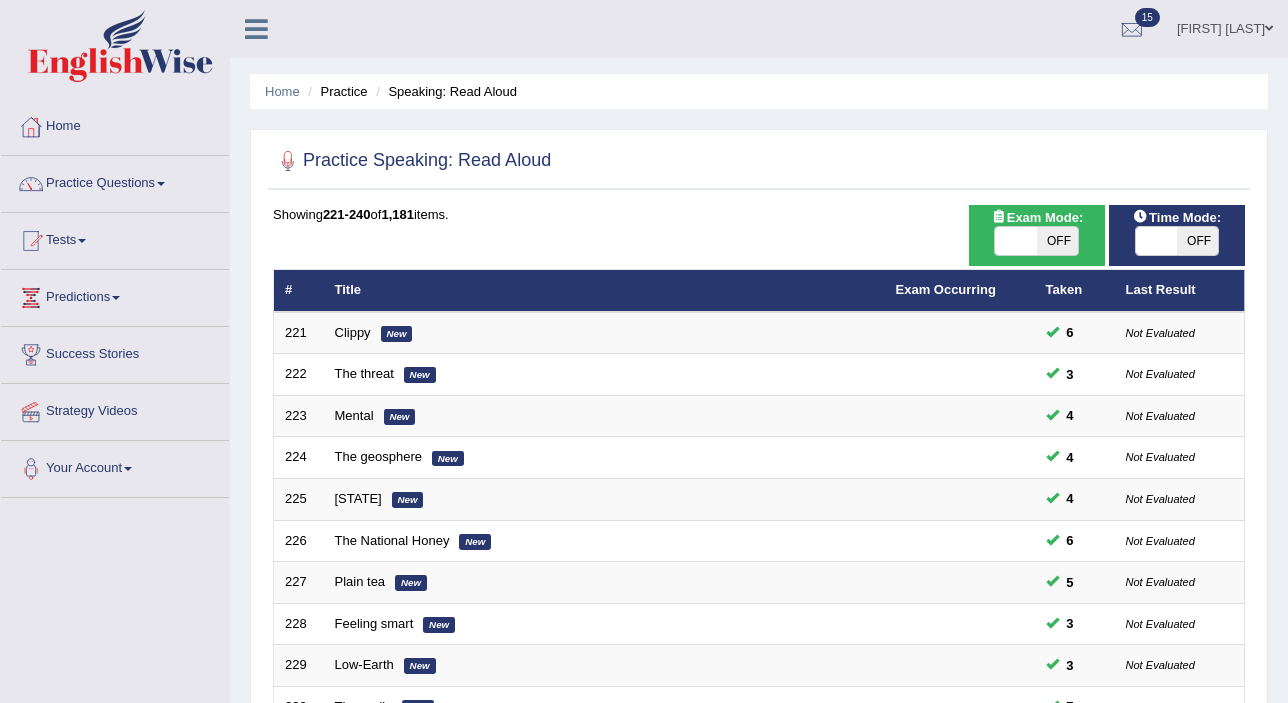 scroll, scrollTop: 0, scrollLeft: 0, axis: both 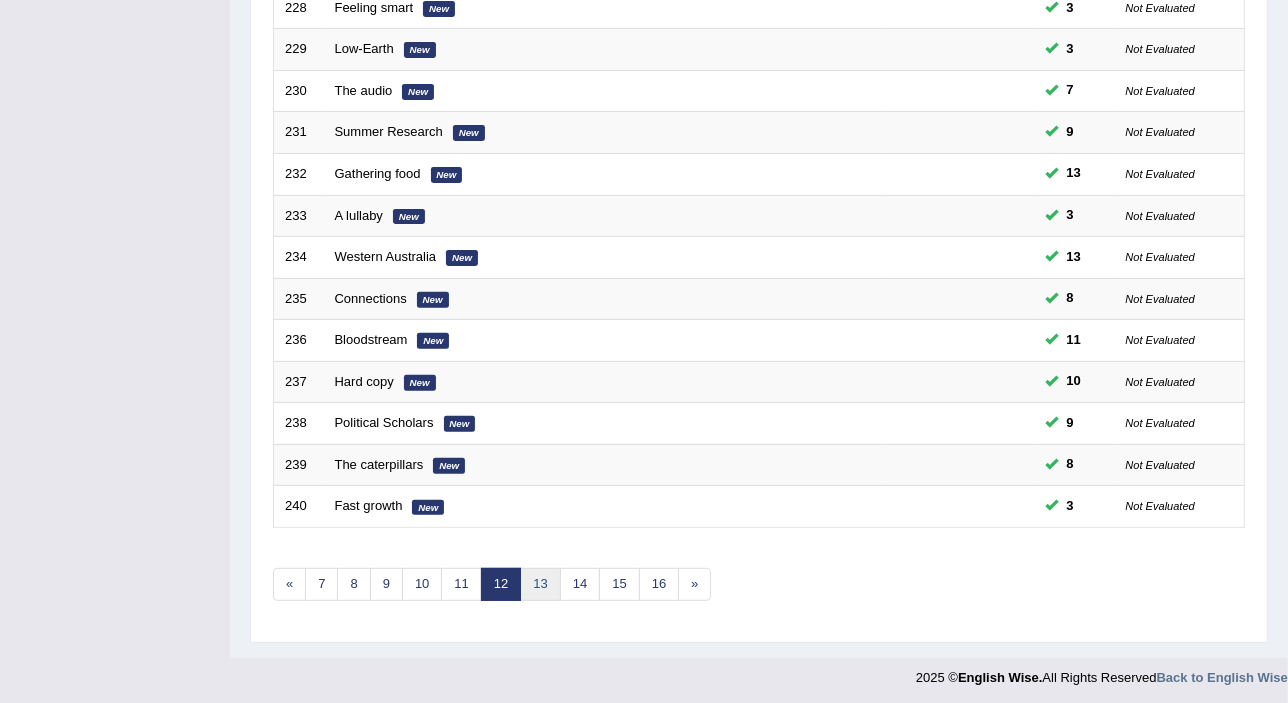 click on "13" at bounding box center (540, 584) 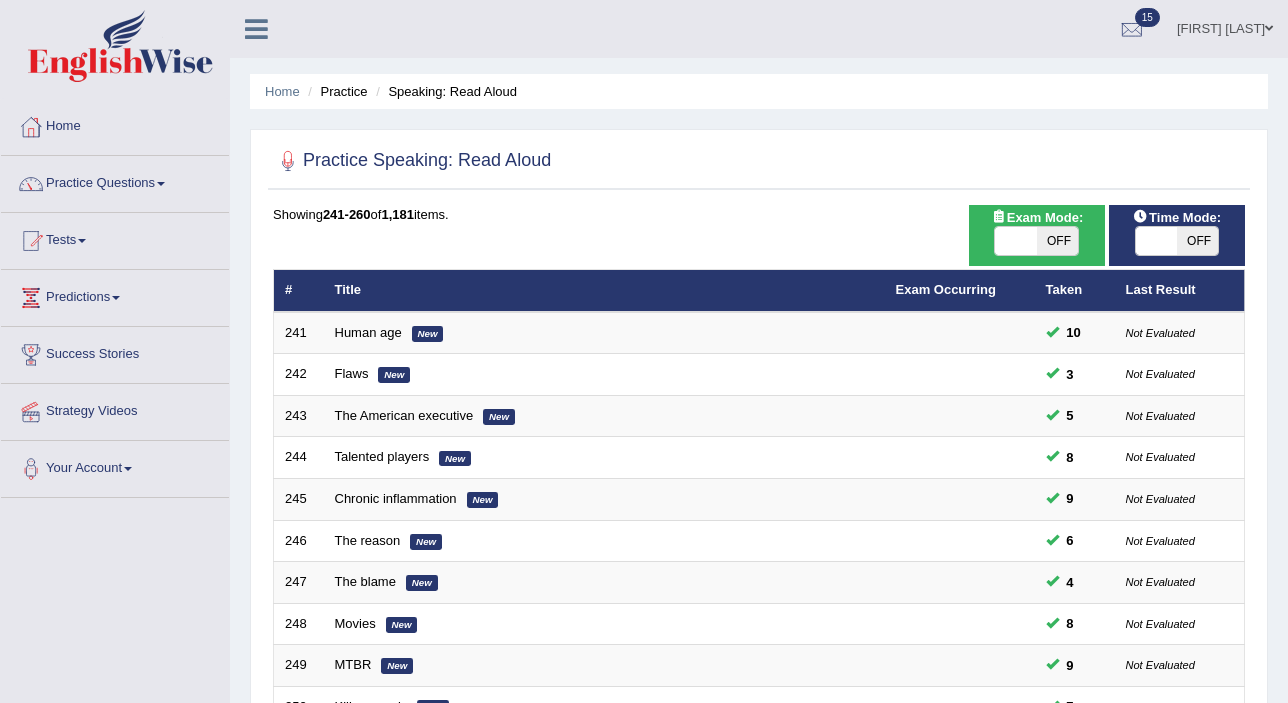 scroll, scrollTop: 0, scrollLeft: 0, axis: both 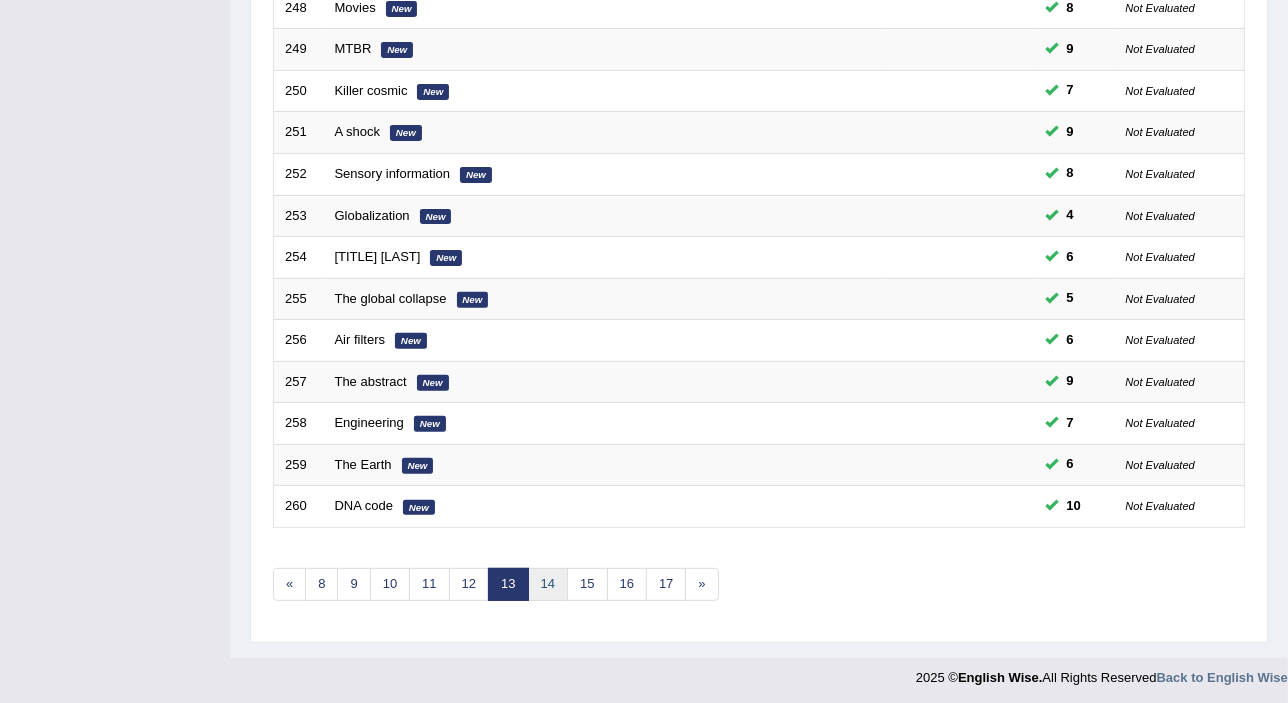 click on "14" at bounding box center (548, 584) 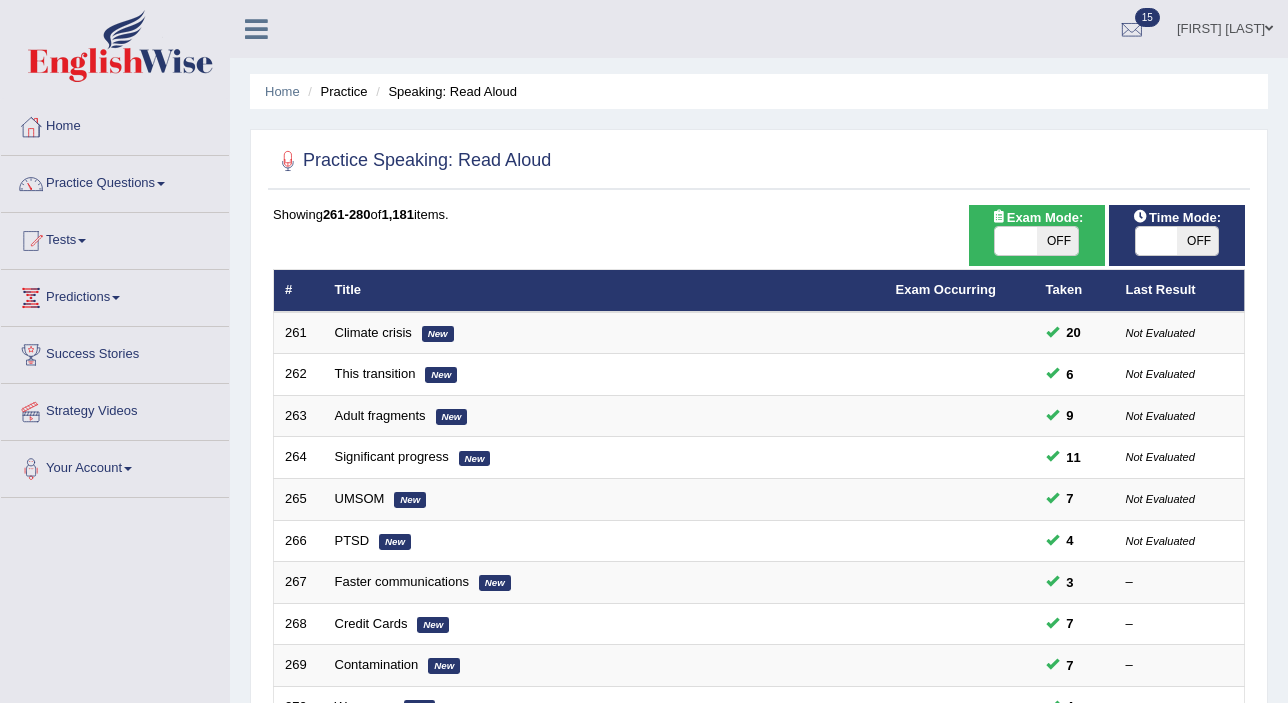 scroll, scrollTop: 0, scrollLeft: 0, axis: both 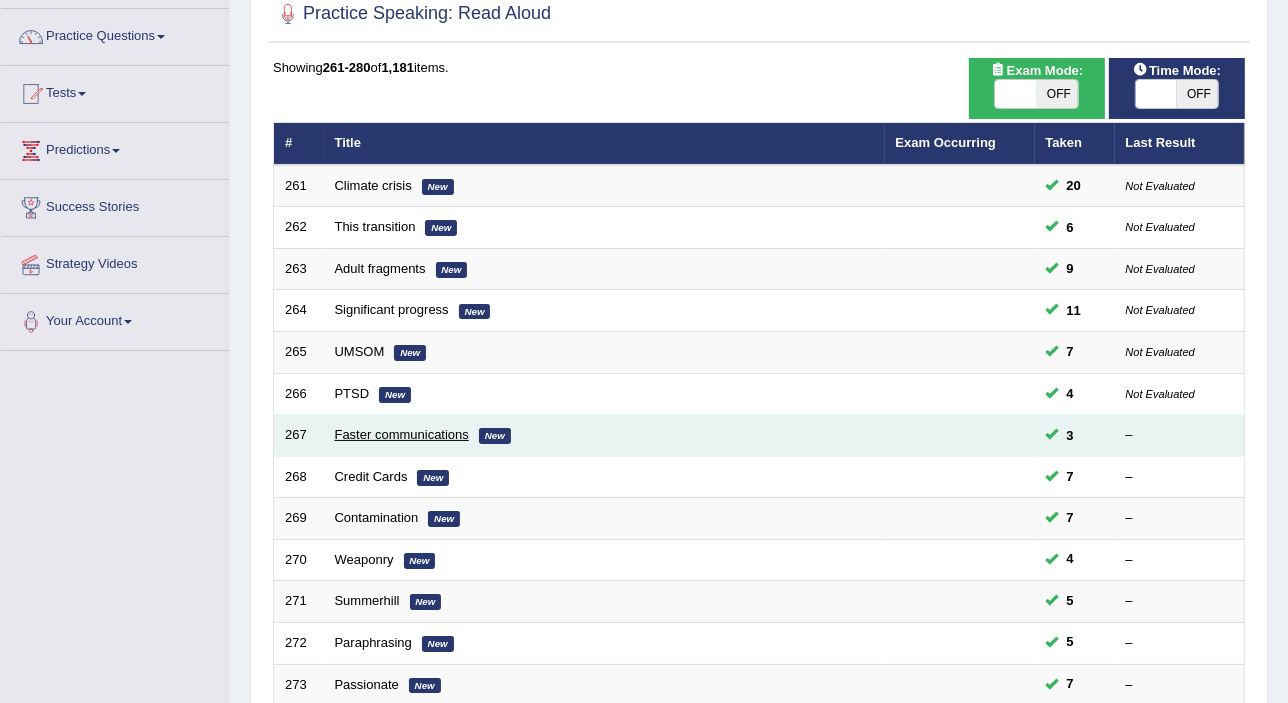 click on "Faster communications" at bounding box center [402, 434] 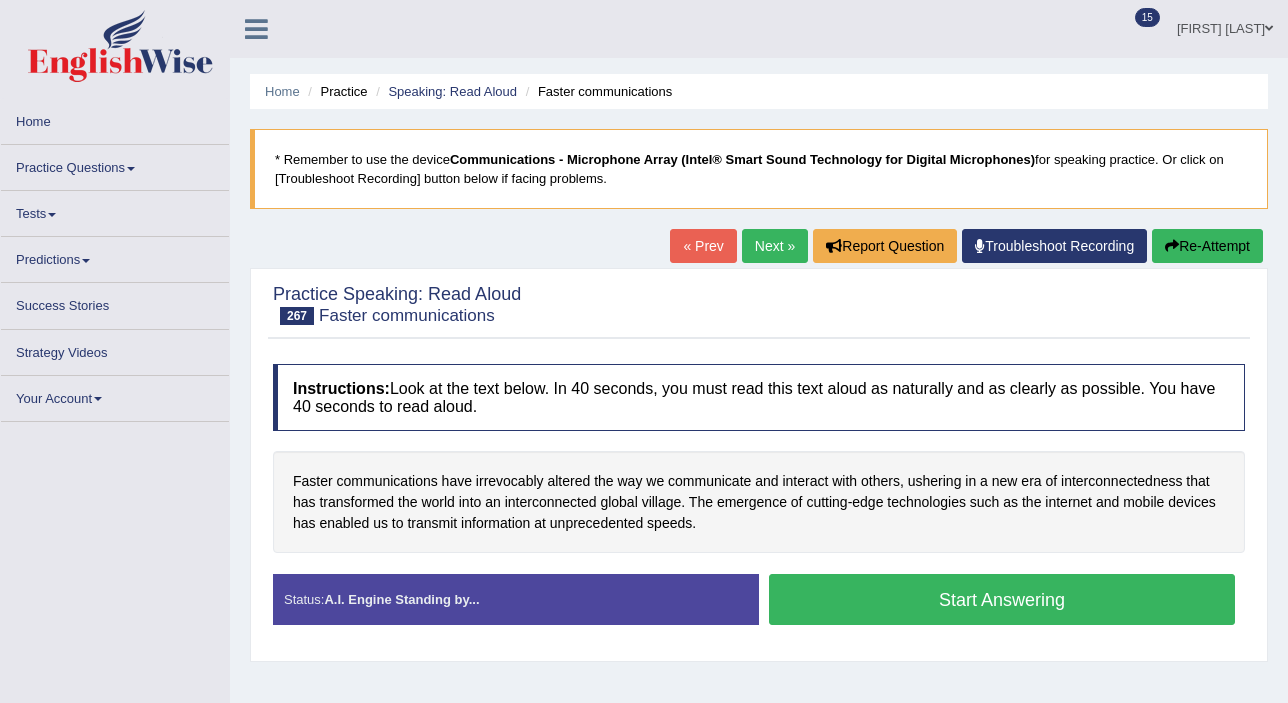 scroll, scrollTop: 0, scrollLeft: 0, axis: both 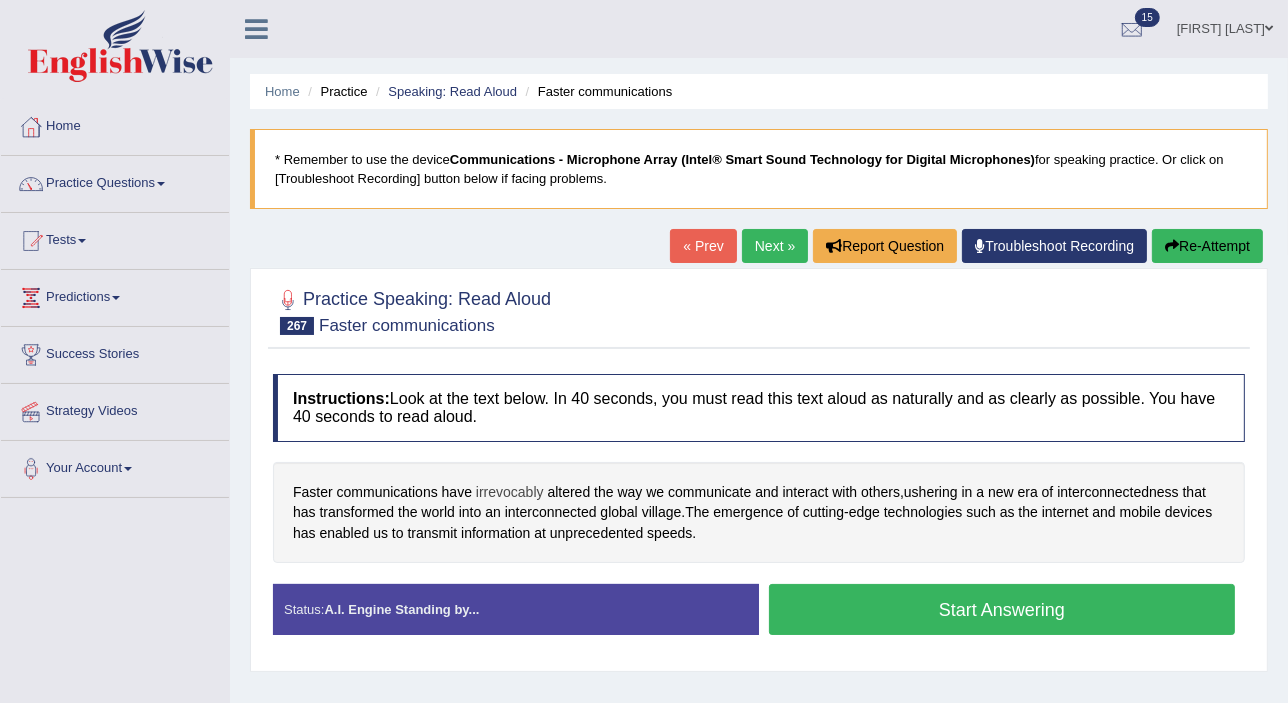 click on "irrevocably" at bounding box center (510, 492) 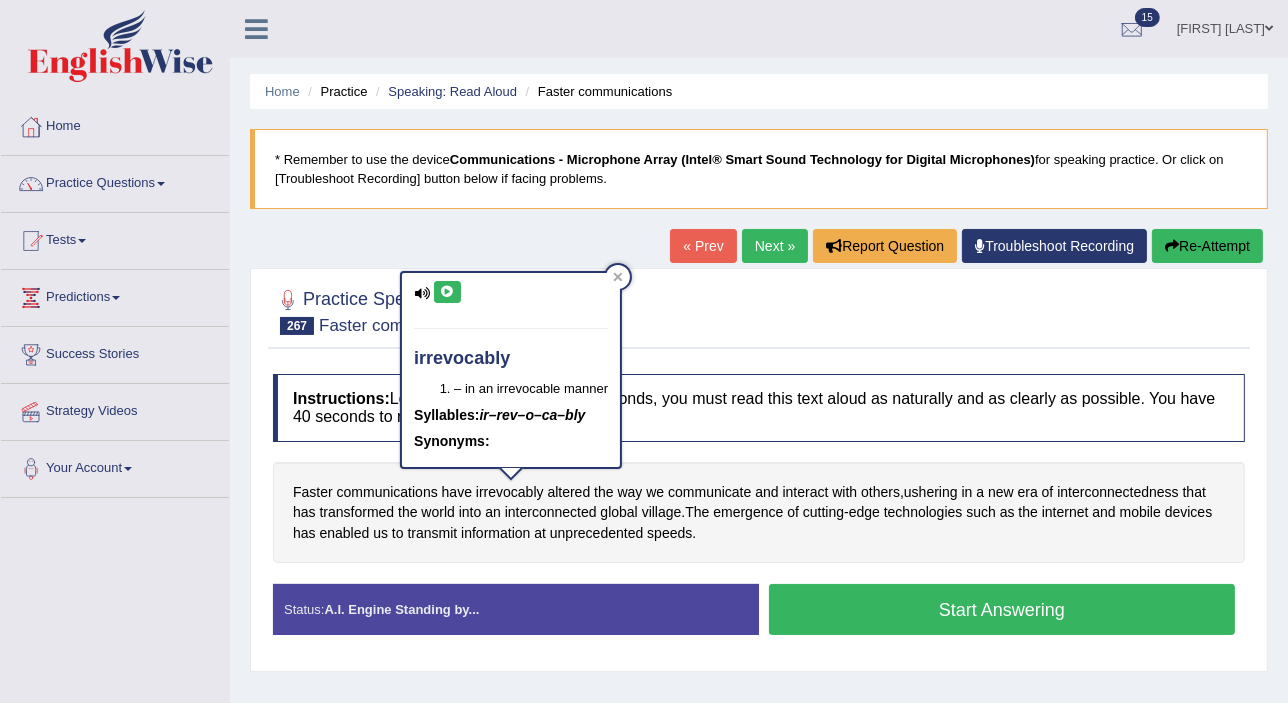 click at bounding box center [447, 292] 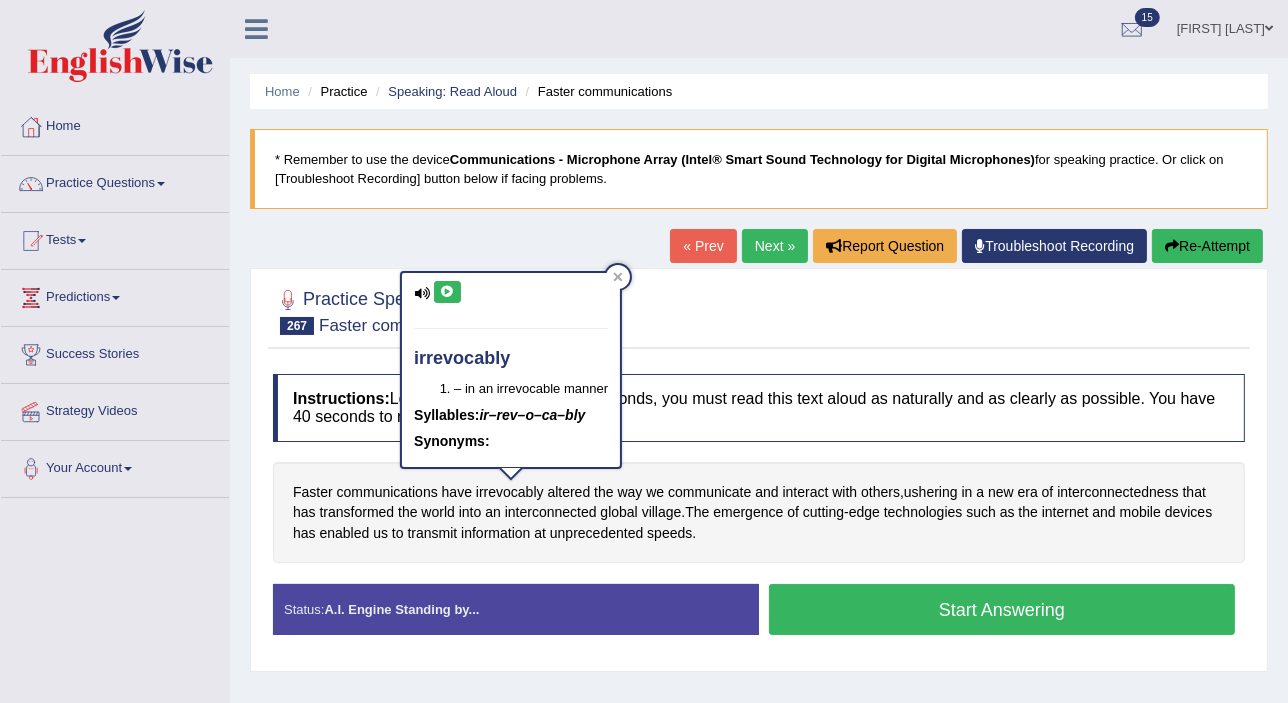 click at bounding box center (447, 292) 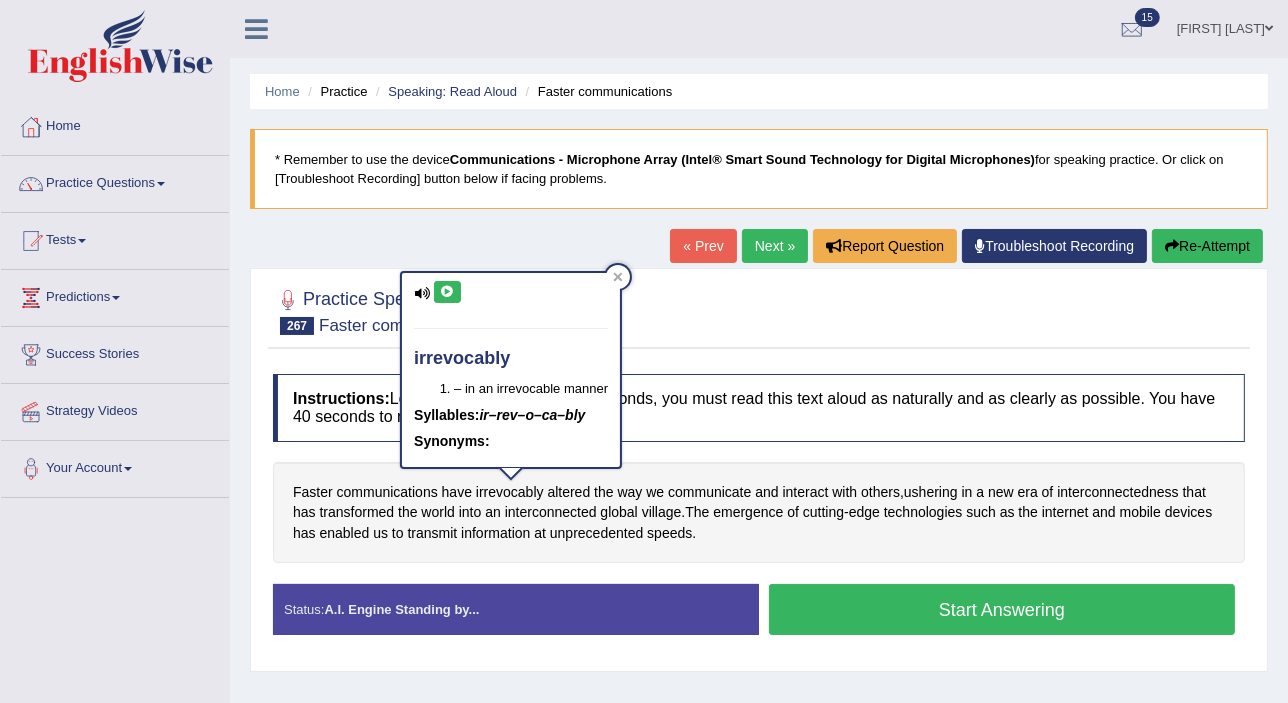 click on "Instructions:  Look at the text below. In 40 seconds, you must read this text aloud as naturally and as clearly as possible. You have 40 seconds to read aloud.
Faster   communications   have   irrevocably   altered   the   way   we   communicate   and   interact   with   others ,  ushering   in   a   new   era   of   interconnectedness   that   has   transformed   the   world   into   an   interconnected   global   village .  The   emergence   of   cutting - edge   technologies   such   as   the   internet   and   mobile   devices   has   enabled   us   to   transmit   information   at   unprecedented   speeds . Created with Highcharts 7.1.2 Too low Too high Time Pitch meter: 0 10 20 30 40 Created with Highcharts 7.1.2 Great Too slow Too fast Time Speech pace meter: 0 10 20 30 40 Accuracy Comparison for Reading Scores: Labels:
Red:  Missed/Mispronounced Words
Green:  Correct Words
Accuracy:  Voice Analysis: Your Response: Status:" at bounding box center (759, 512) 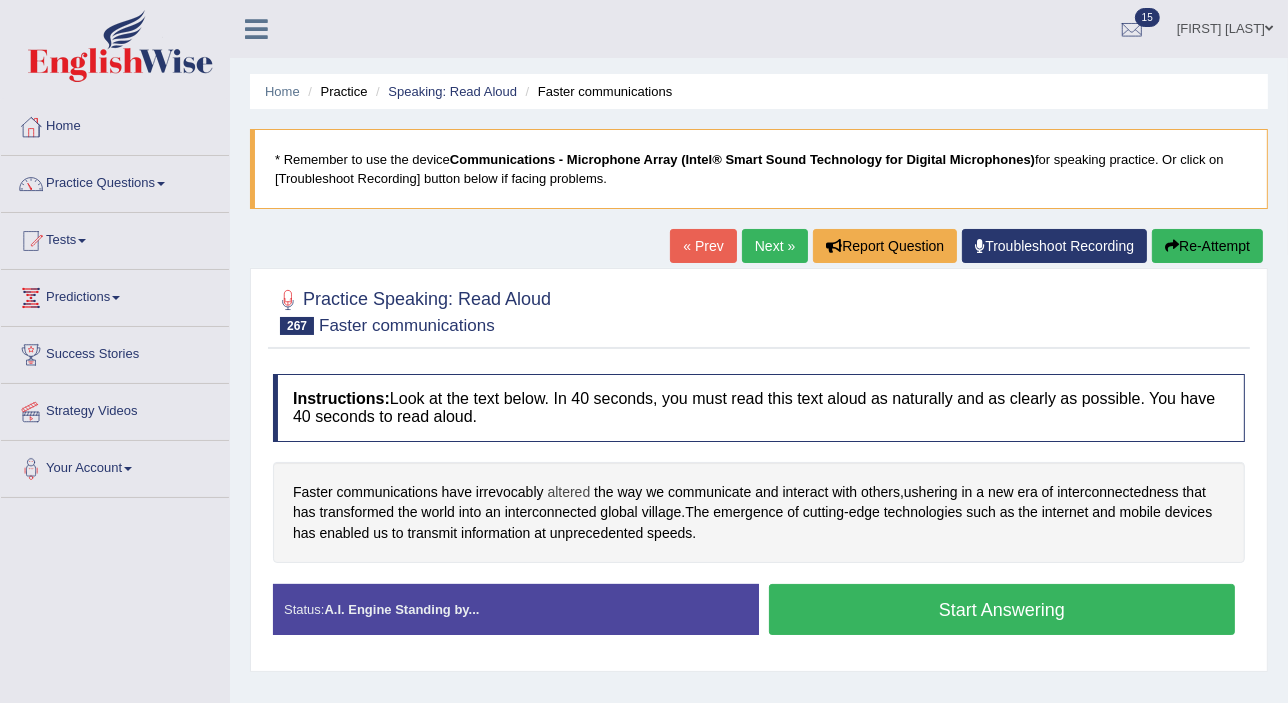 click on "altered" at bounding box center (568, 492) 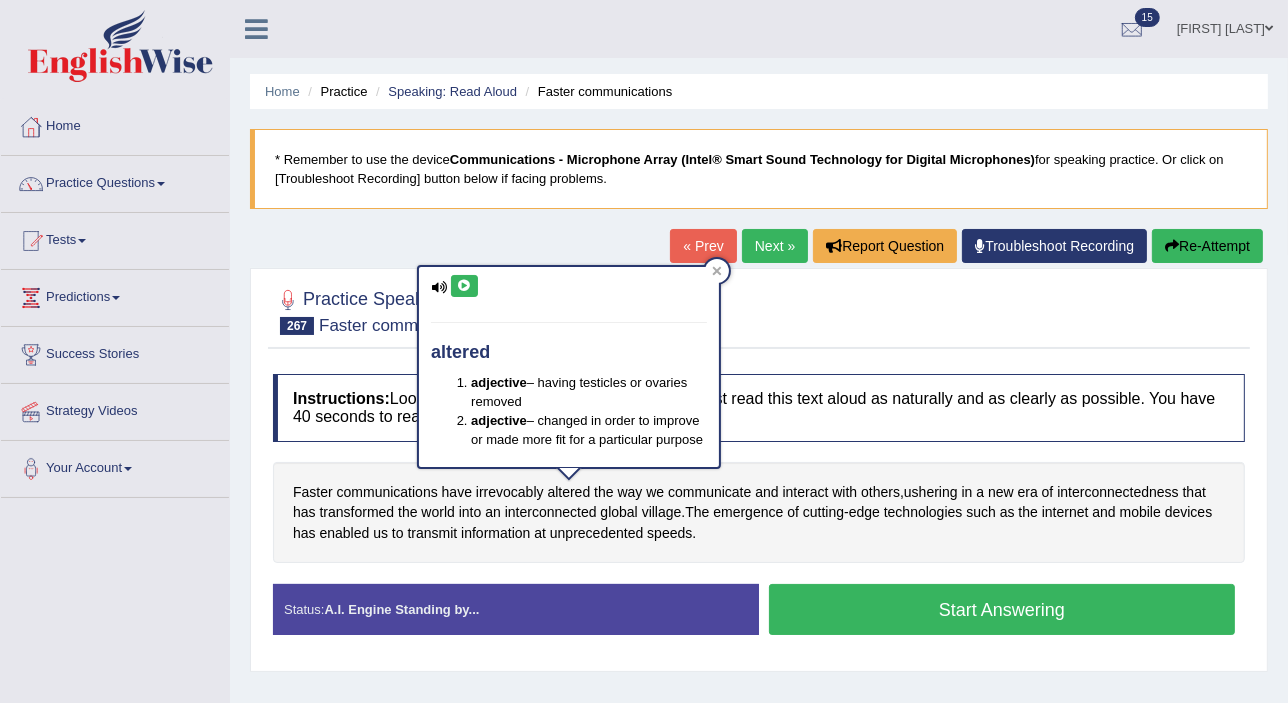 click at bounding box center (464, 286) 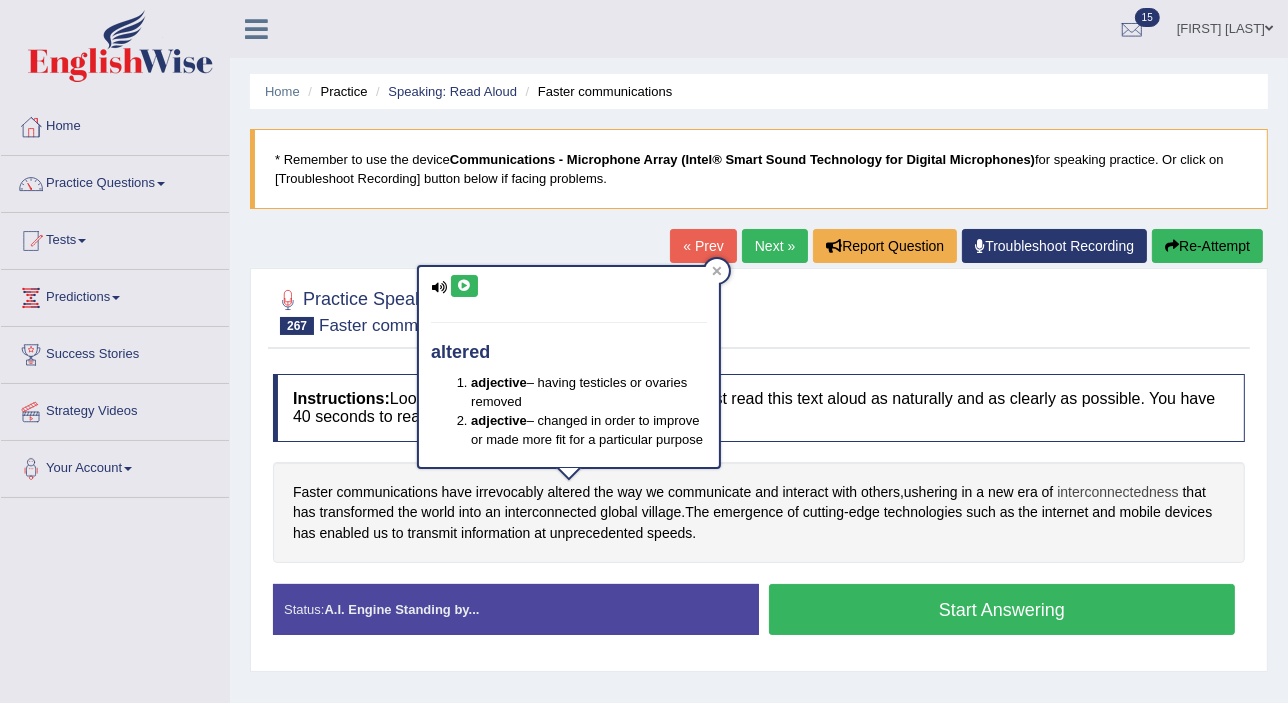 click on "interconnectedness" at bounding box center (1117, 492) 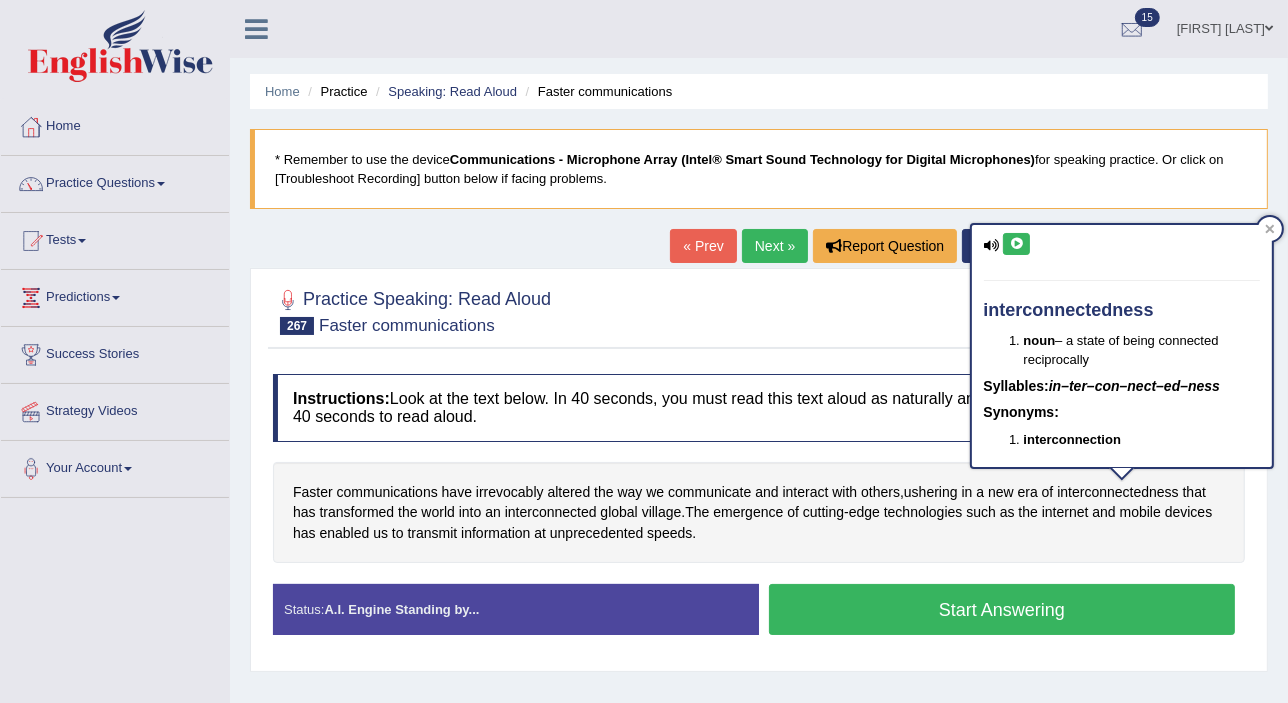 click at bounding box center (1016, 244) 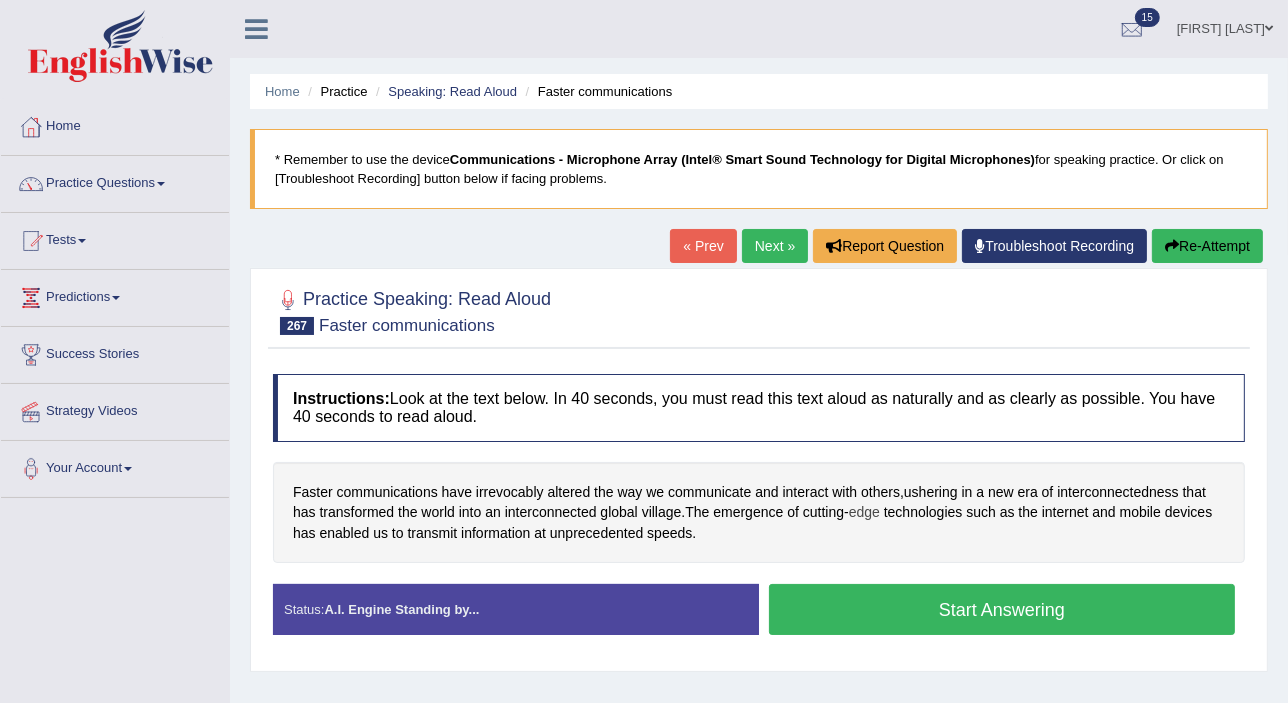 click on "edge" at bounding box center [864, 512] 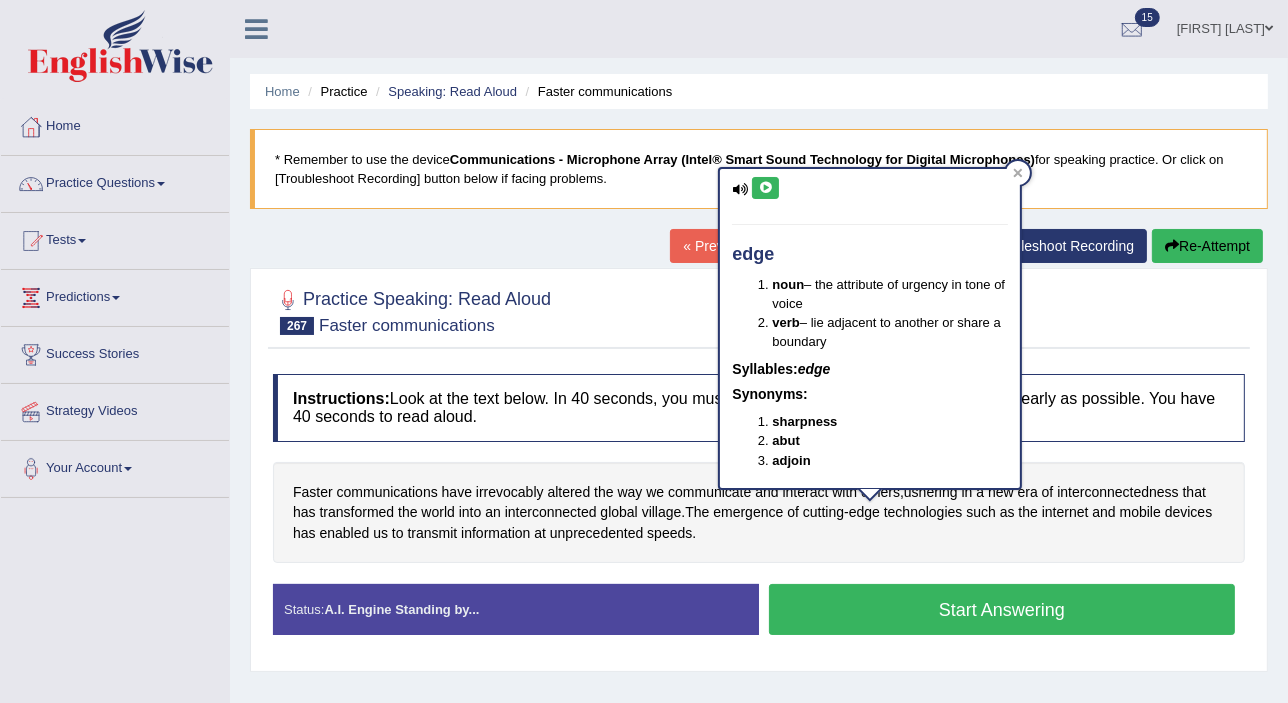 click at bounding box center (765, 188) 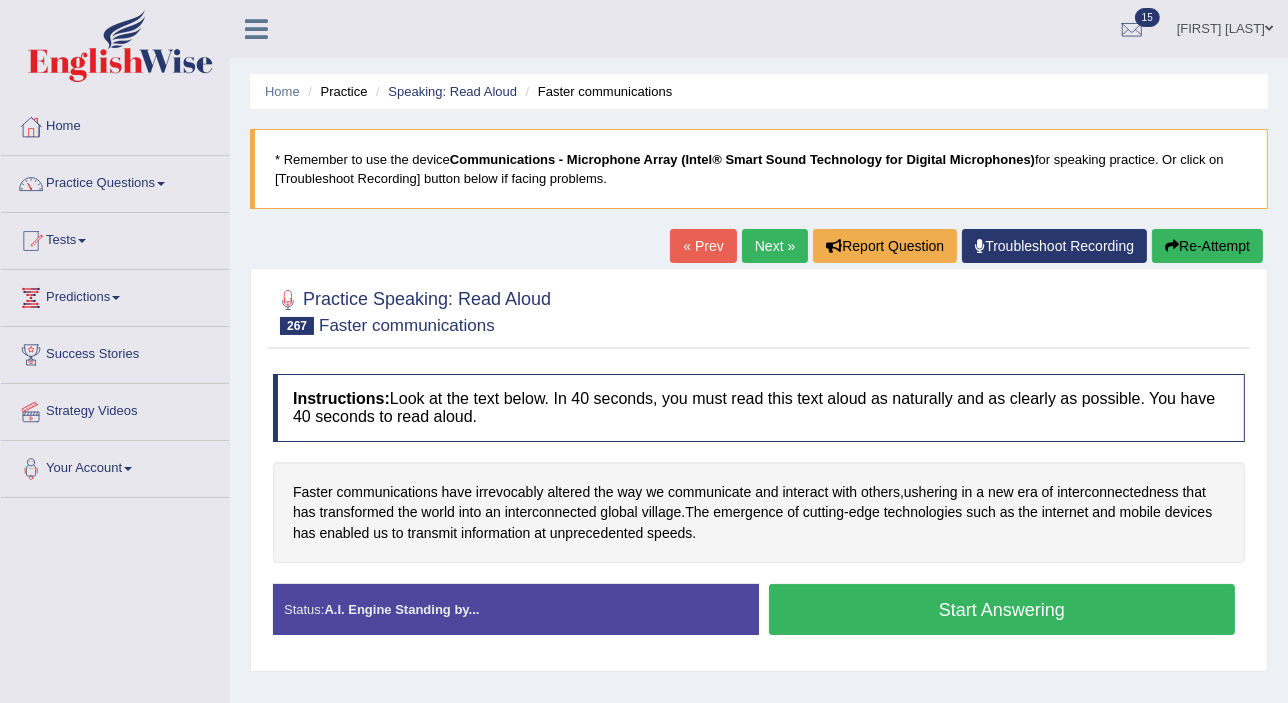 click on "Next »" at bounding box center (775, 246) 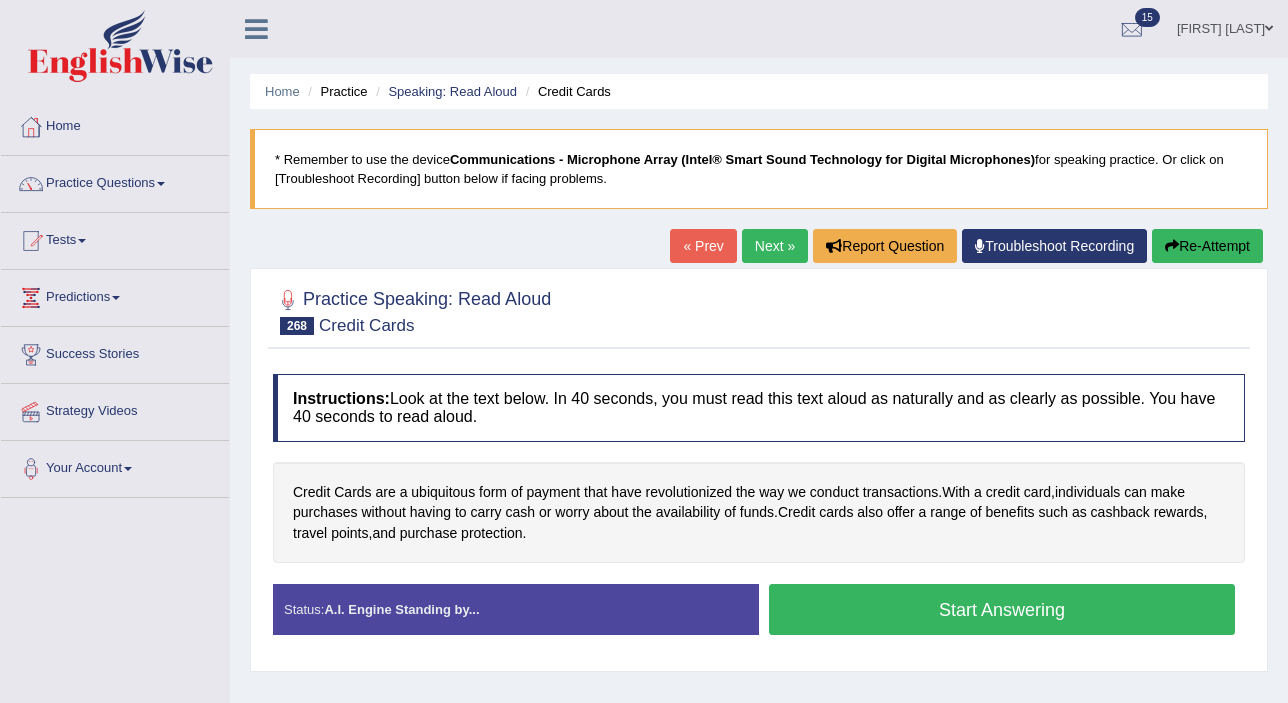 scroll, scrollTop: 0, scrollLeft: 0, axis: both 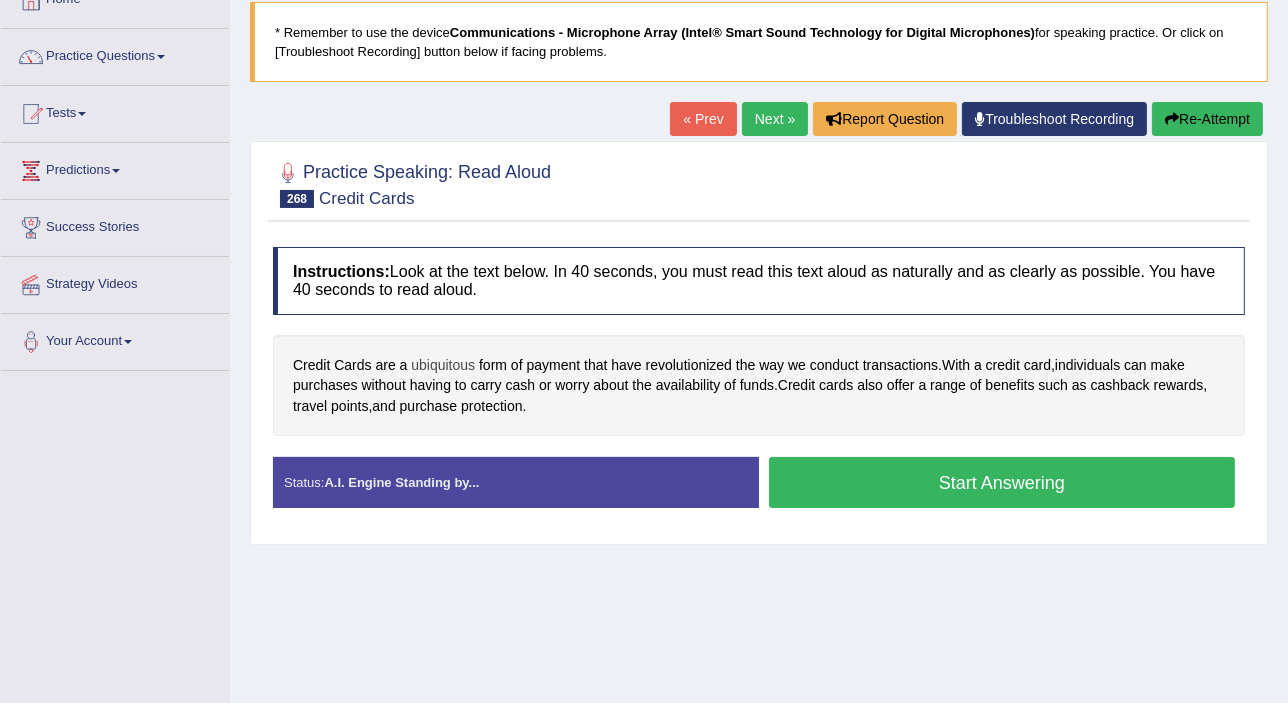 click on "ubiquitous" at bounding box center (443, 365) 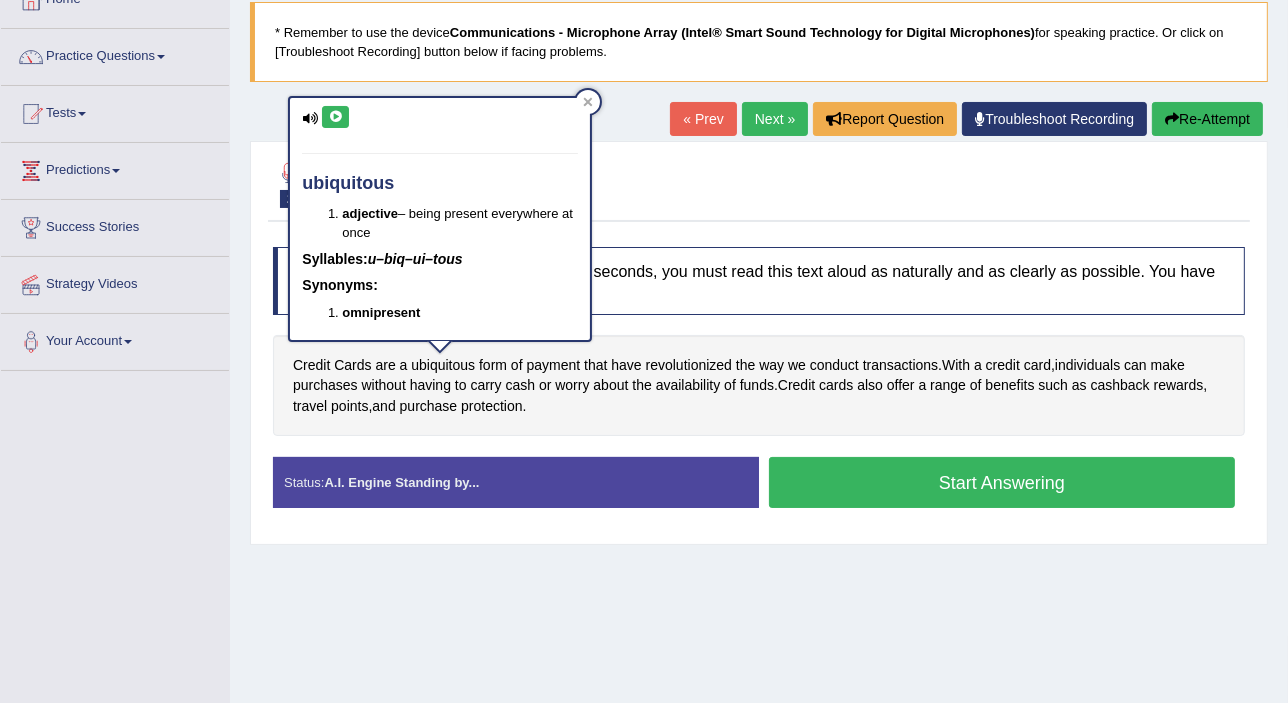 click at bounding box center (335, 117) 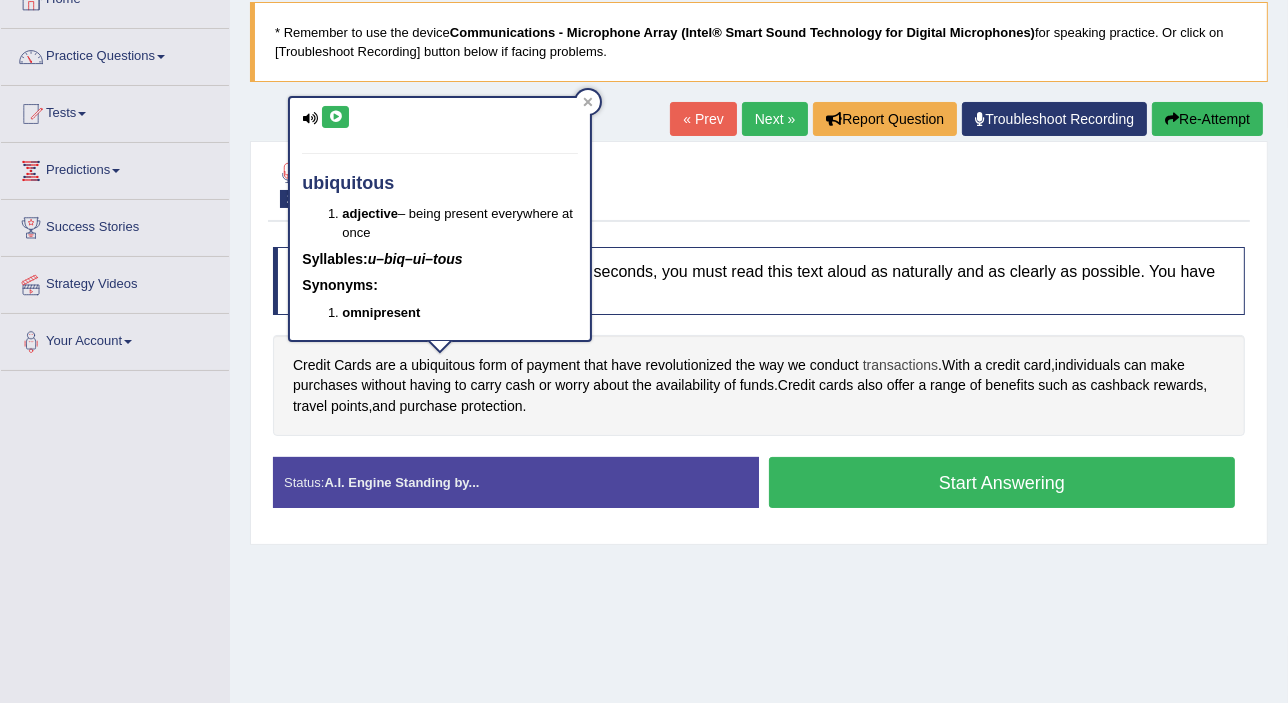 click on "transactions" at bounding box center [900, 365] 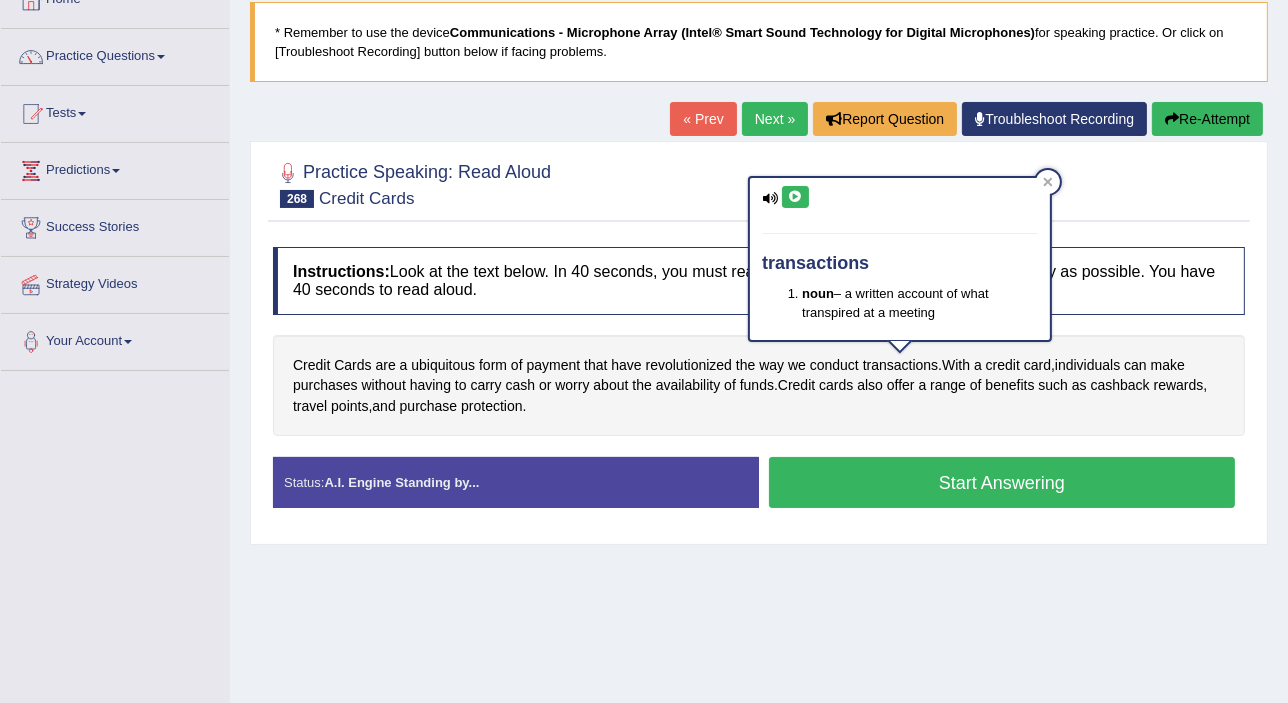 click at bounding box center (795, 197) 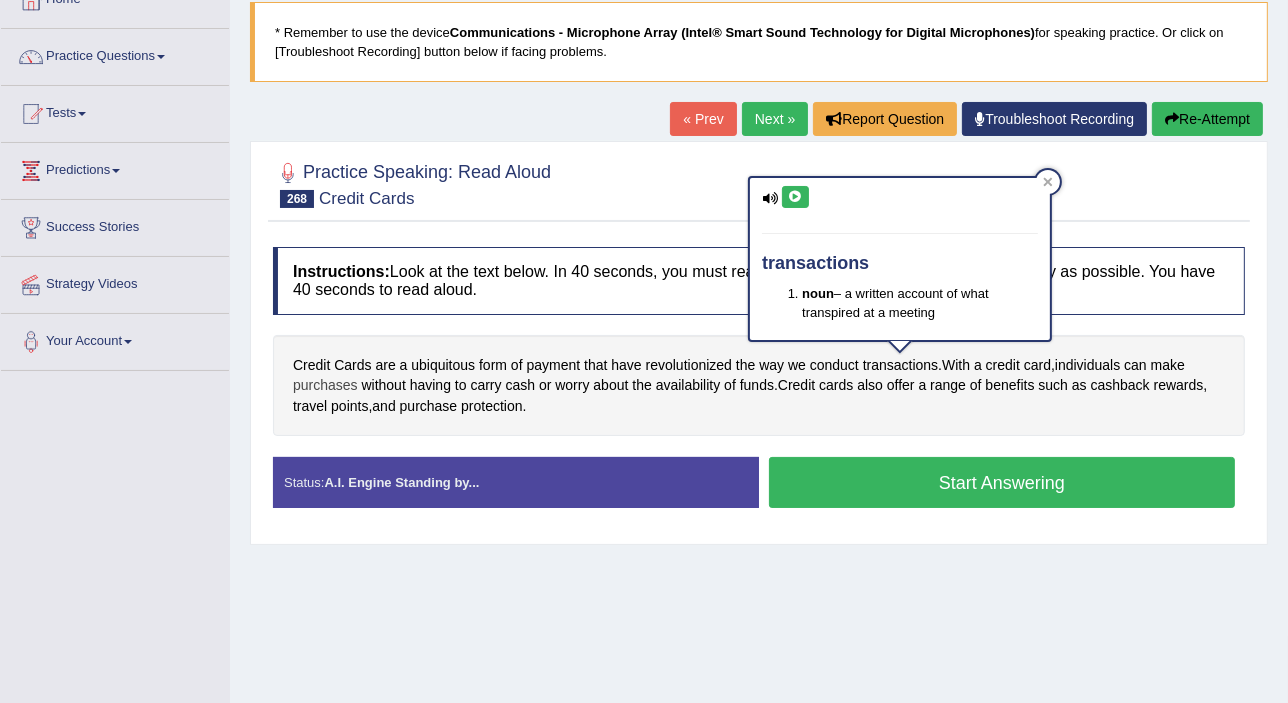 click on "purchases" at bounding box center (325, 385) 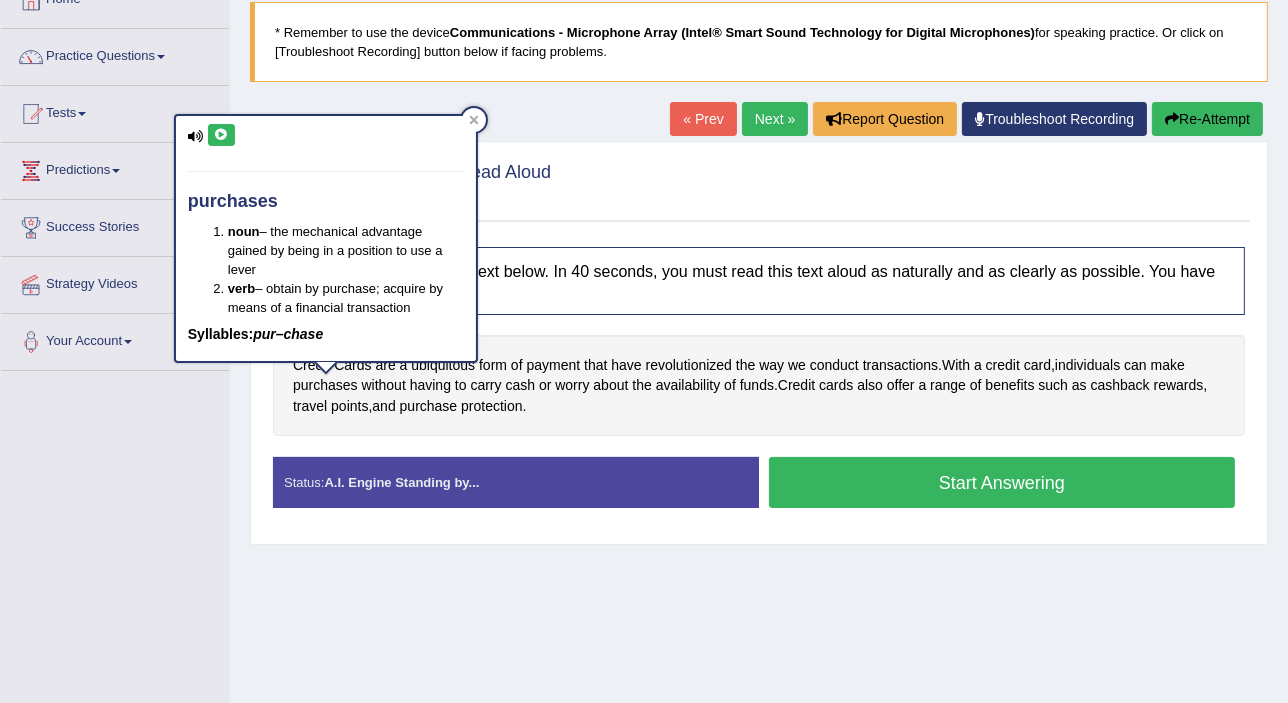 click on "purchases noun  – the mechanical advantage gained by being in a position to use a lever verb  – obtain by purchase; acquire by means of a financial transaction Syllables:  pur–chase" at bounding box center [326, 238] 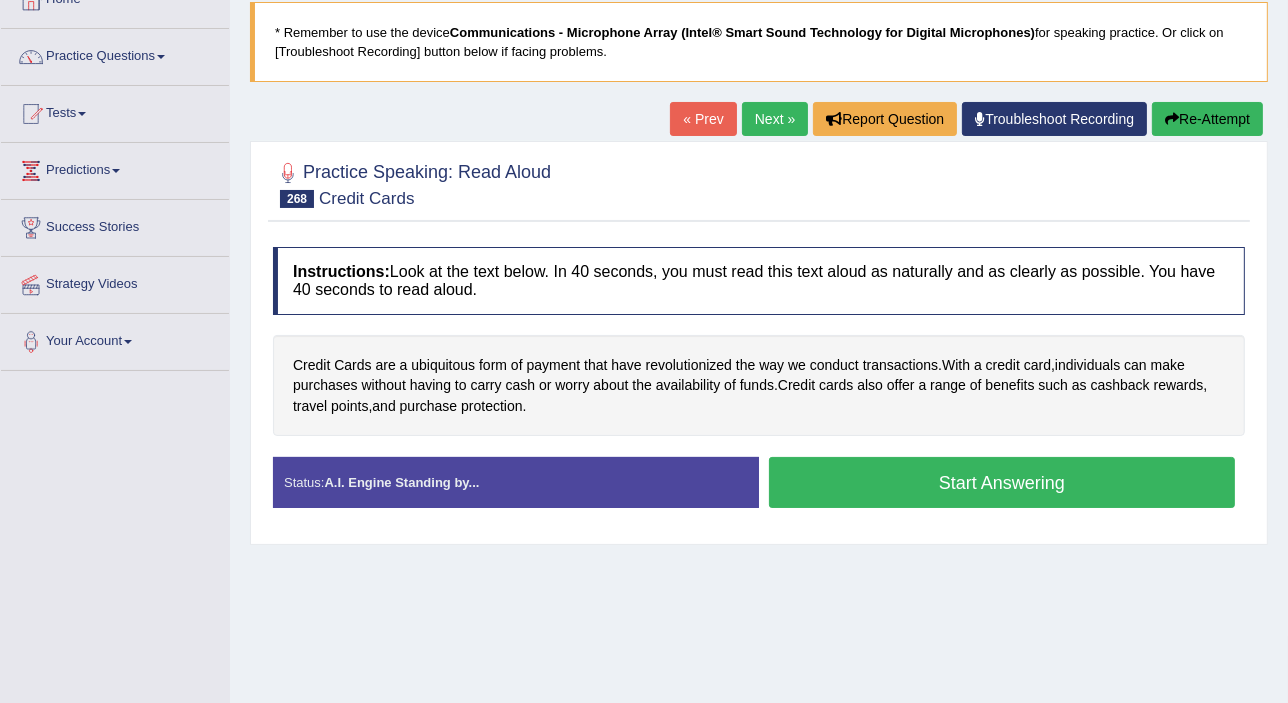 click on "Credit   Cards   are   a   ubiquitous   form   of   payment   that   have   revolutionized   the   way   we   conduct   transactions .  With   a   credit   card ,  individuals   can   make   purchases   without   having   to   carry   cash   or   worry   about   the   availability   of   funds .  Credit   cards   also   offer   a   range   of   benefits   such   as   cashback   rewards ,  travel   points ,  and   purchase   protection ." at bounding box center (759, 386) 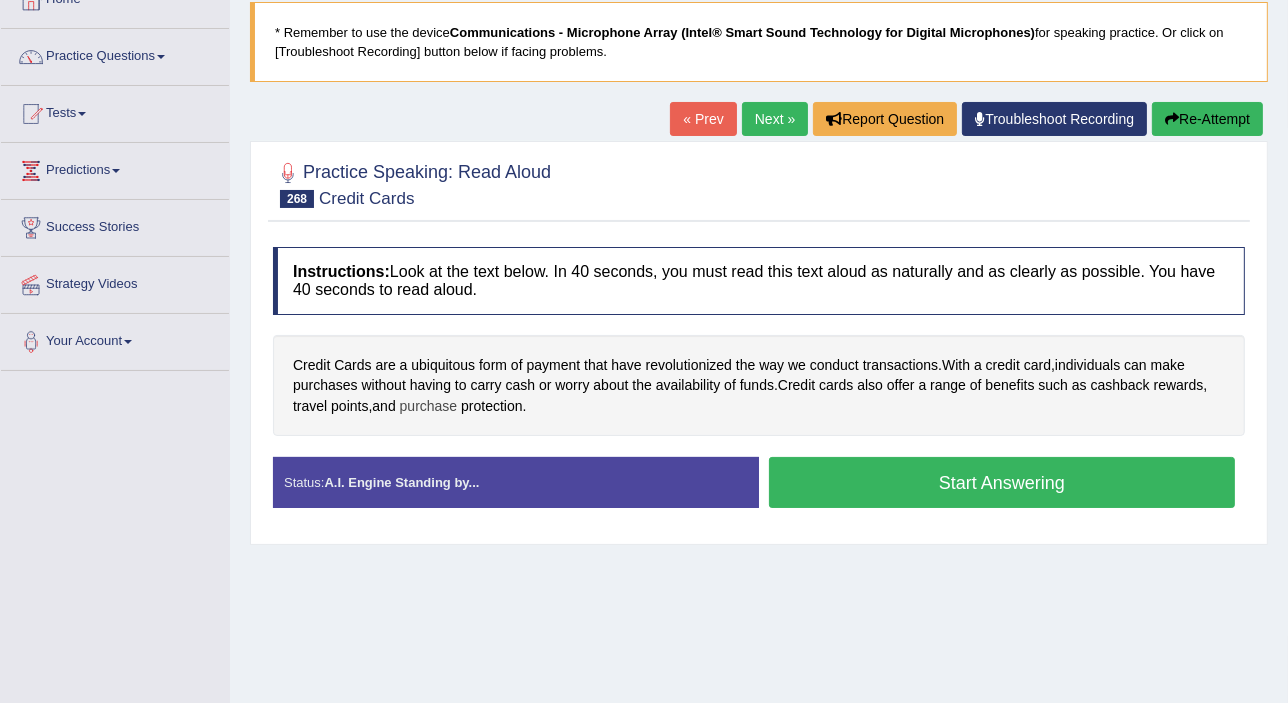 click on "purchase" at bounding box center (429, 406) 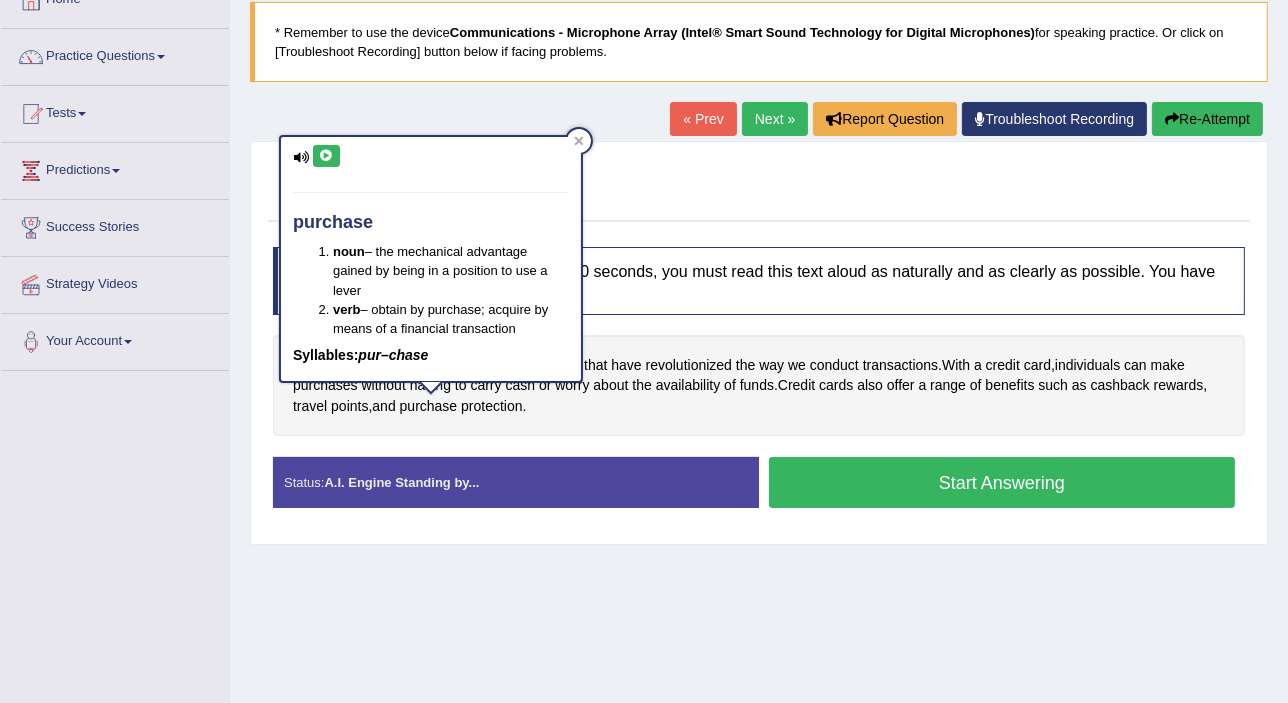 click on "Credit   Cards   are   a   ubiquitous   form   of   payment   that   have   revolutionized   the   way   we   conduct   transactions .  With   a   credit   card ,  individuals   can   make   purchases   without   having   to   carry   cash   or   worry   about   the   availability   of   funds .  Credit   cards   also   offer   a   range   of   benefits   such   as   cashback   rewards ,  travel   points ,  and   purchase   protection ." at bounding box center [759, 386] 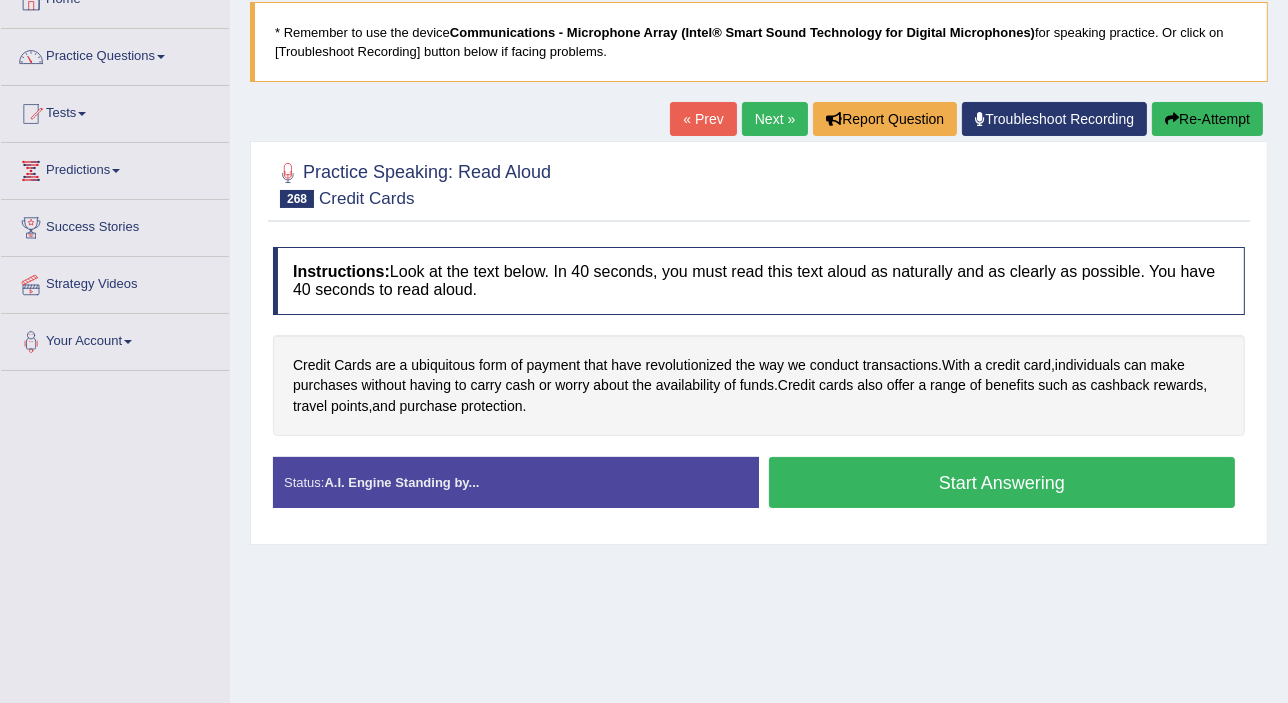 click on "Next »" at bounding box center [775, 119] 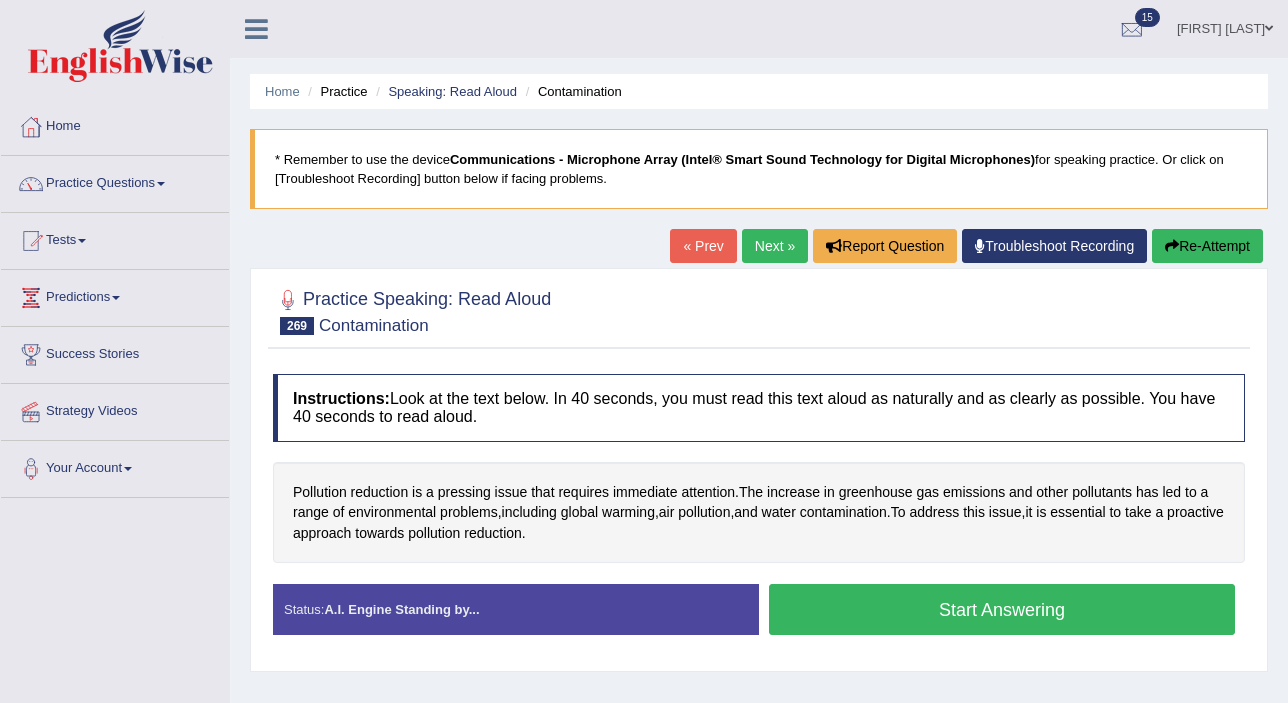 scroll, scrollTop: 0, scrollLeft: 0, axis: both 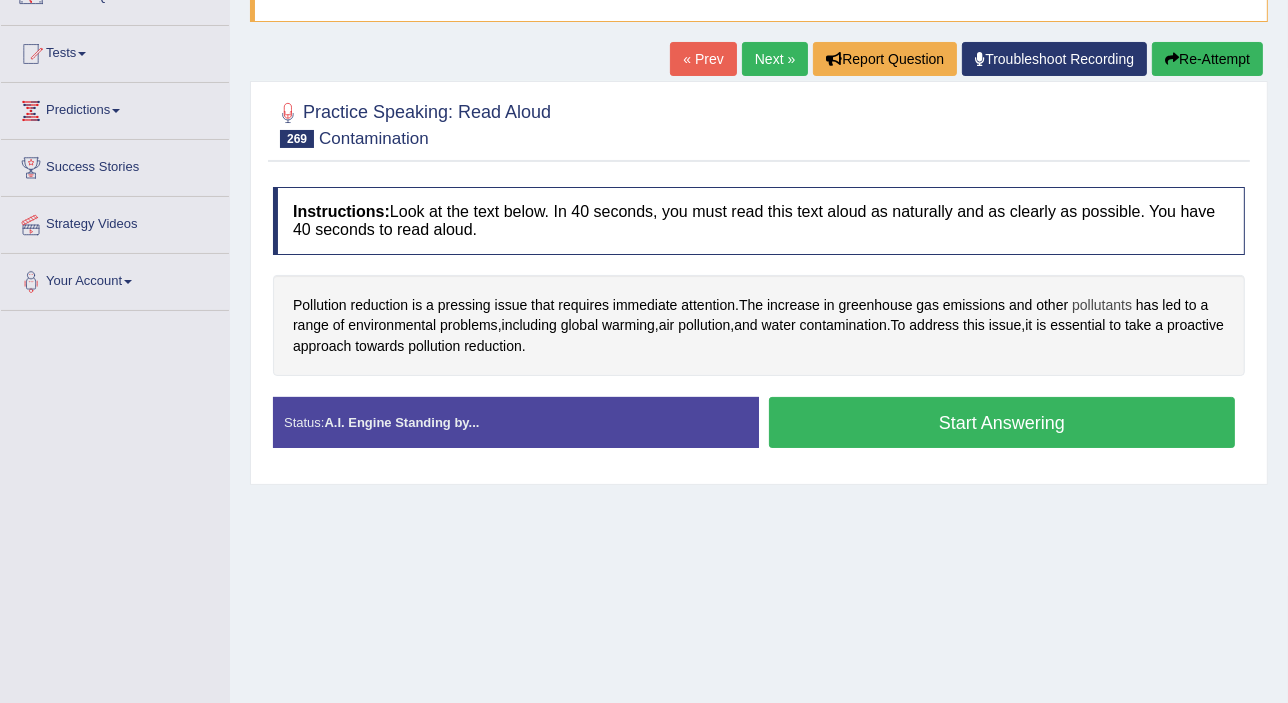 click on "pollutants" at bounding box center (1102, 305) 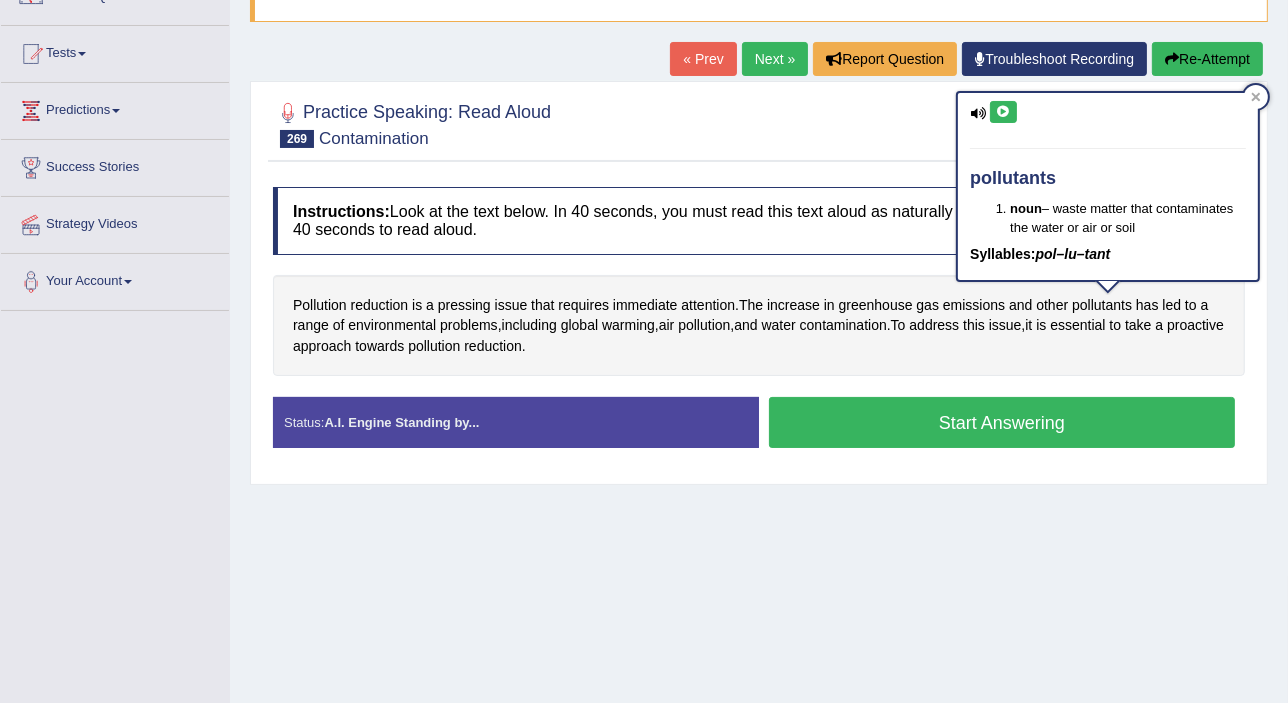 click at bounding box center [1003, 112] 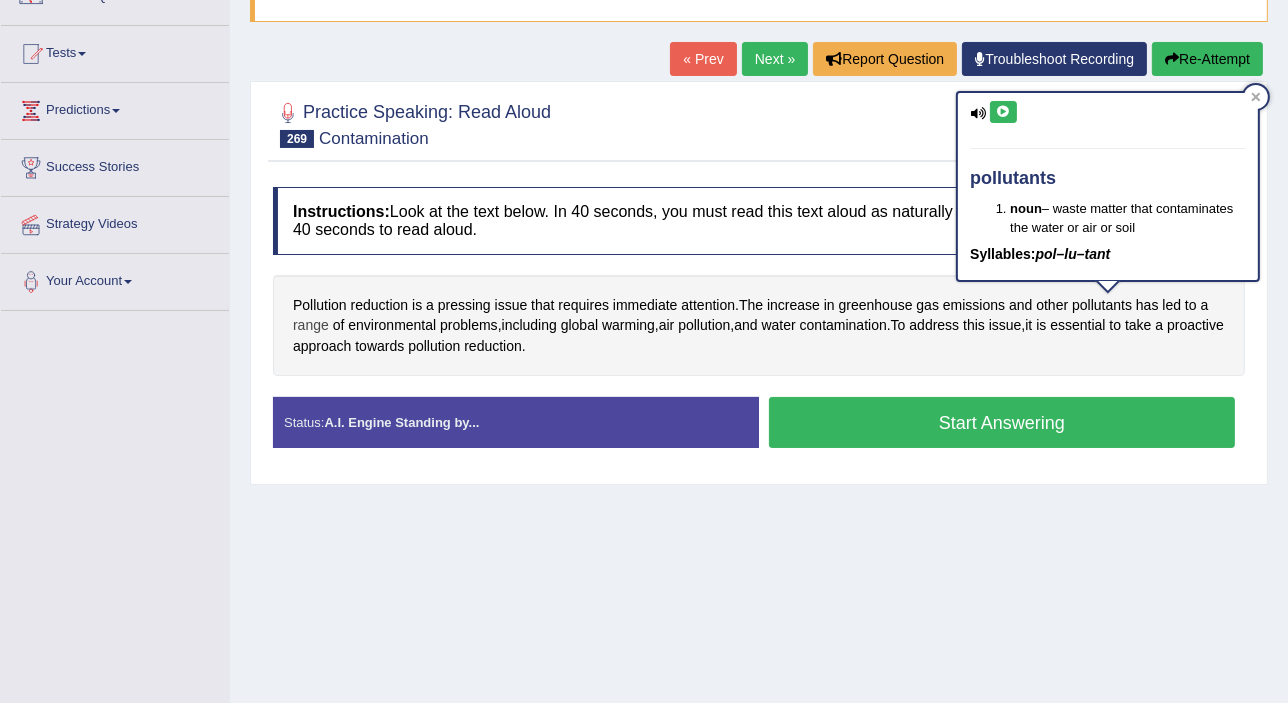 click on "range" at bounding box center (311, 325) 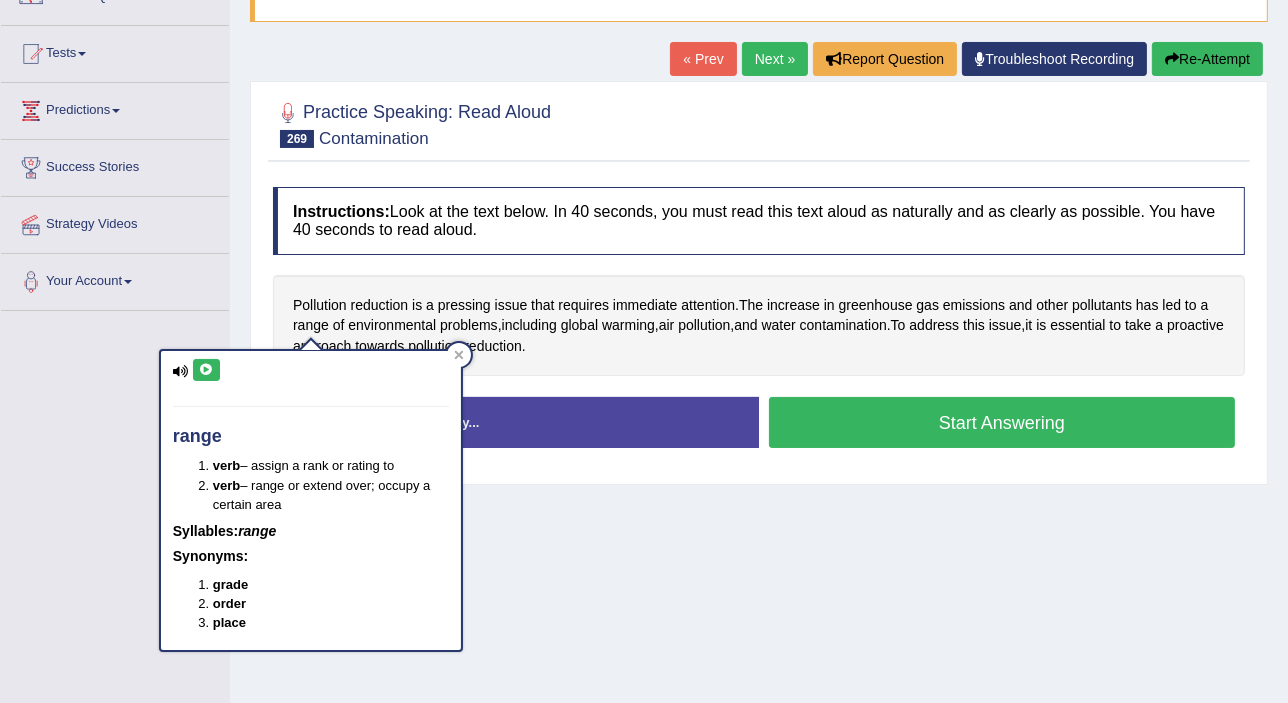 click at bounding box center (206, 370) 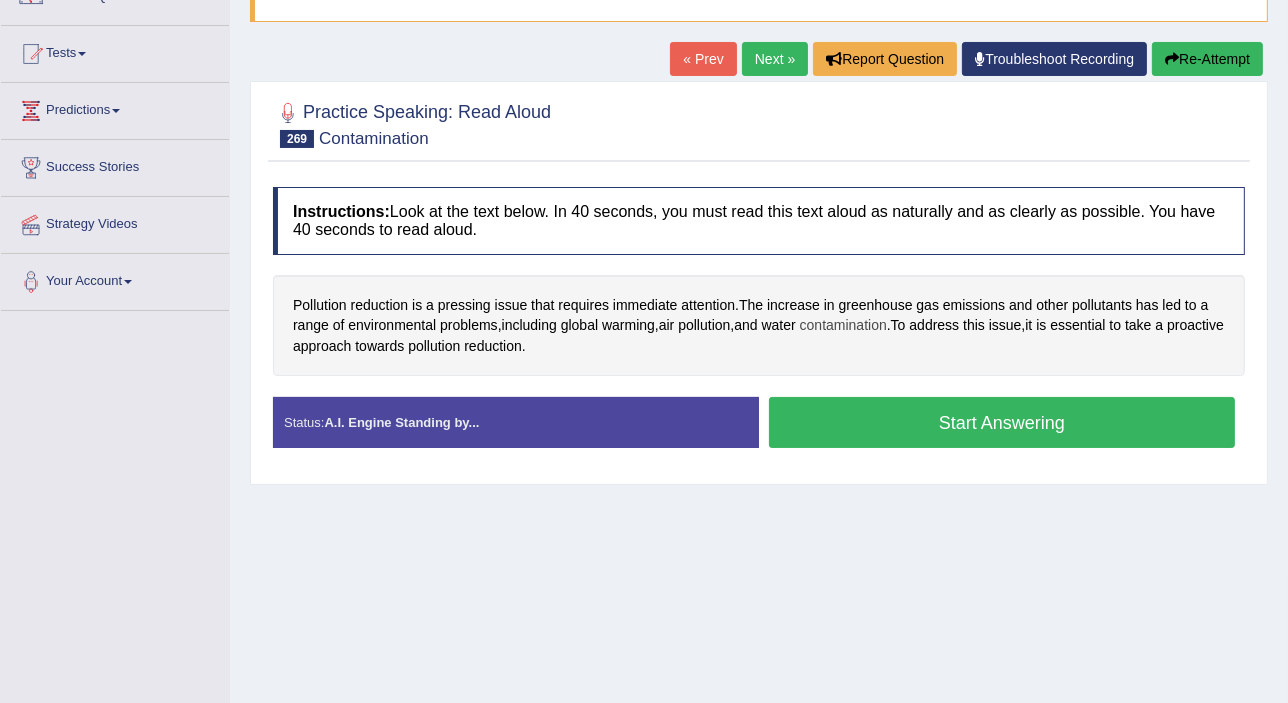 click on "contamination" at bounding box center [843, 325] 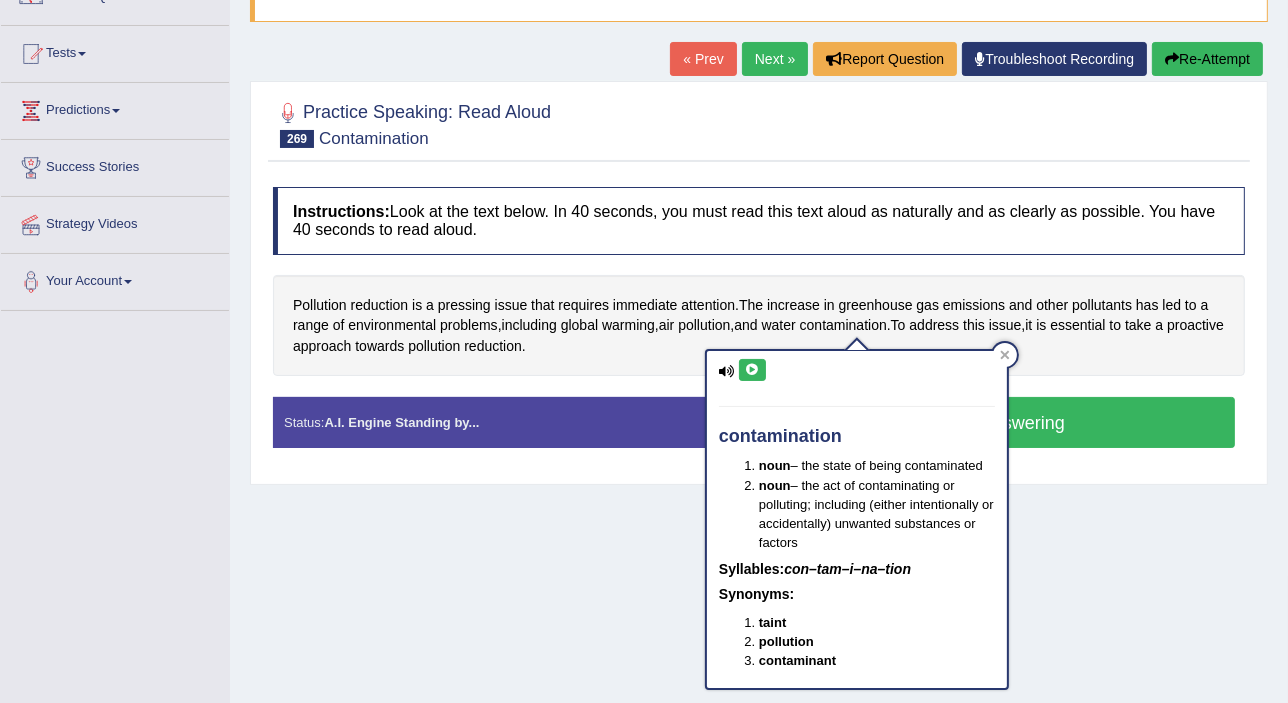 click at bounding box center [752, 370] 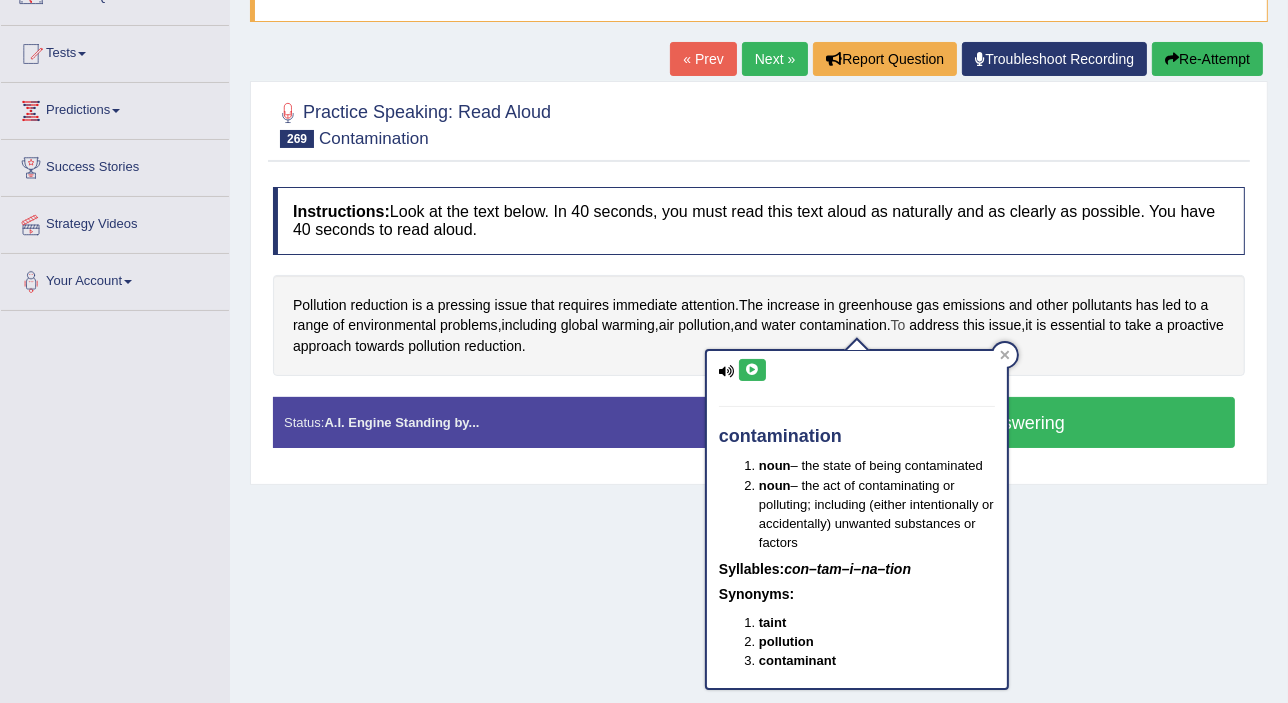click on "To" at bounding box center [898, 325] 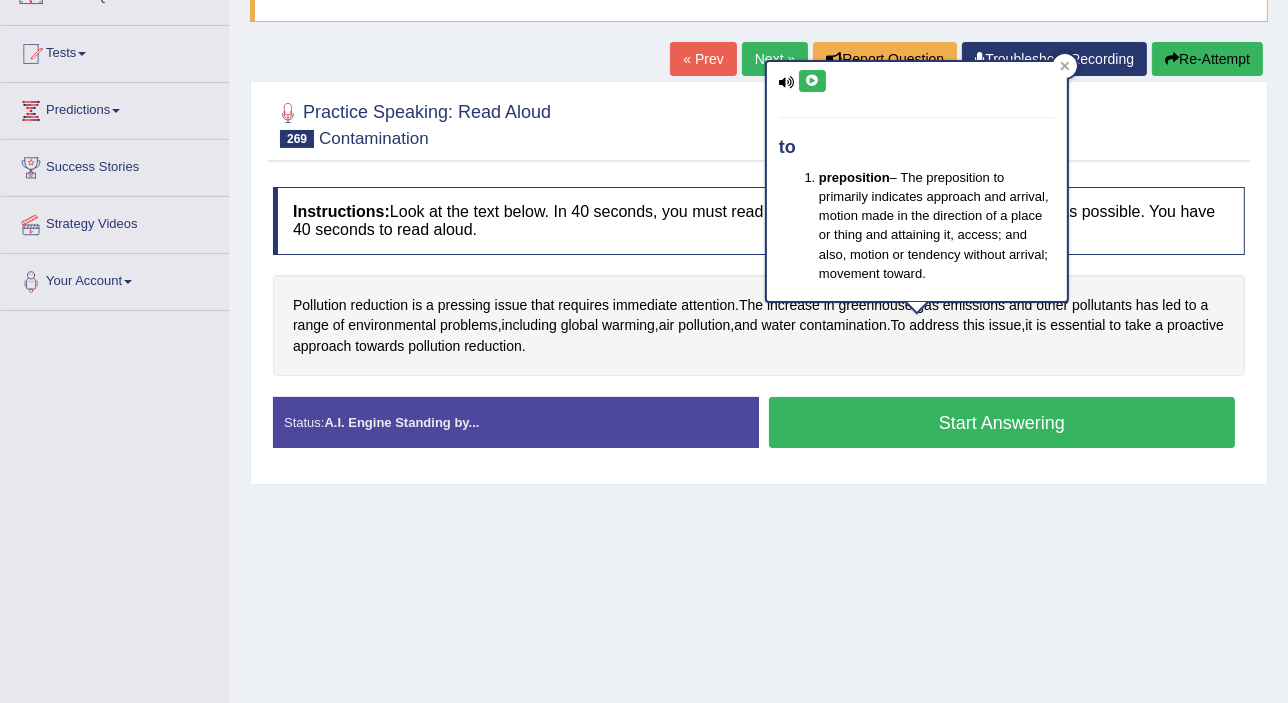 click on "Pollution   reduction   is   a   pressing   issue   that   requires   immediate   attention .  The   increase   in   greenhouse   gas   emissions   and   other   pollutants   has   led   to   a   range   of   environmental   problems ,  including   global   warming ,  air   pollution ,  and   water   contamination .  To   address   this   issue ,  it   is   essential   to   take   a   proactive   approach   towards   pollution   reduction ." at bounding box center (759, 326) 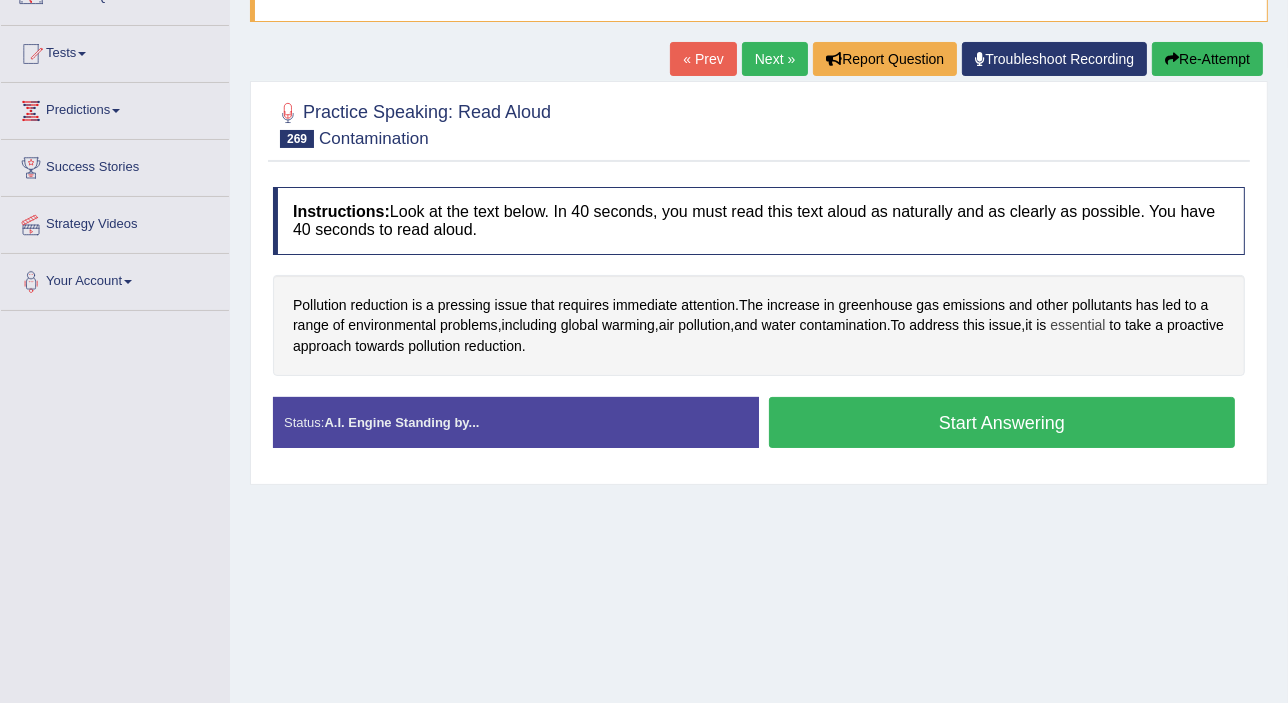 click on "essential" at bounding box center (1077, 325) 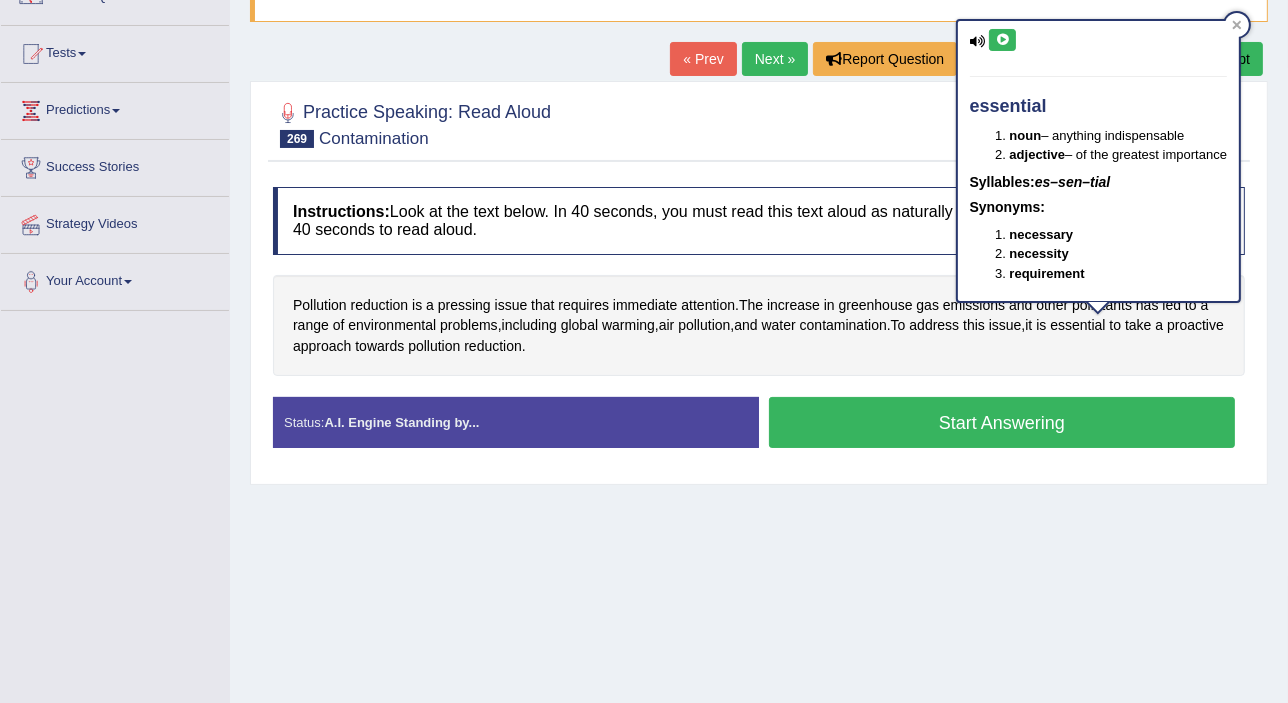 click at bounding box center [1002, 40] 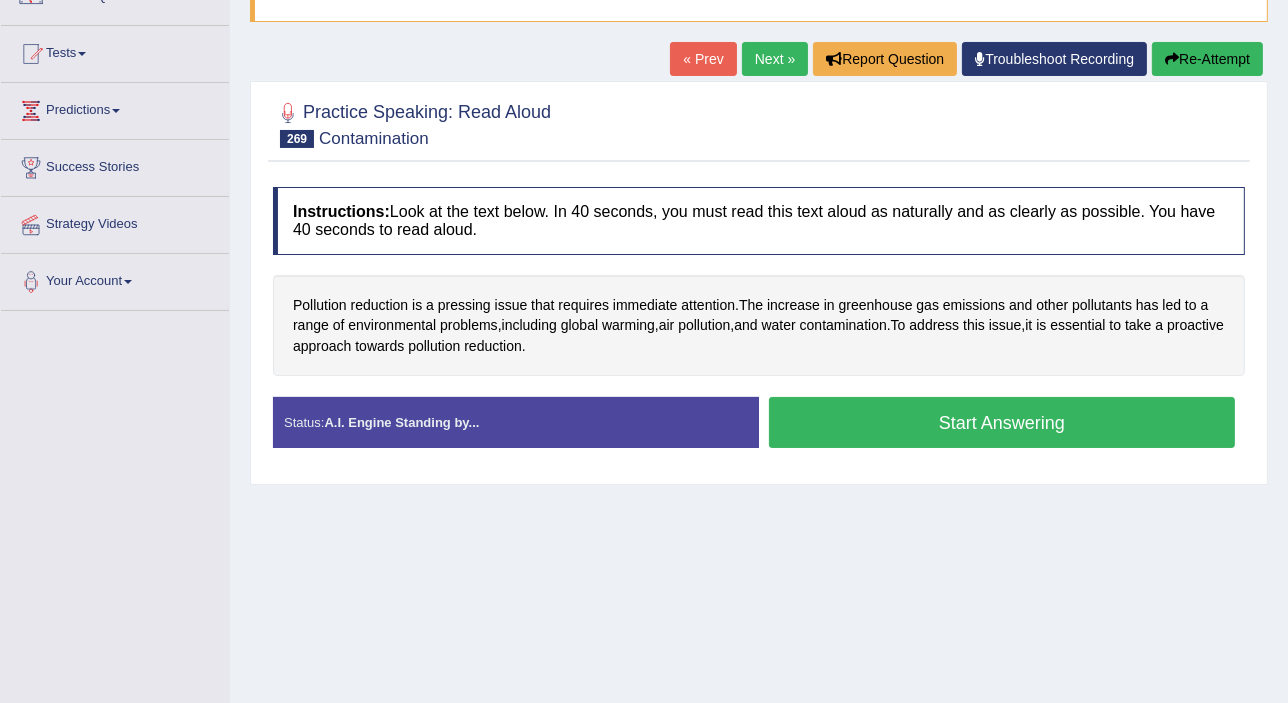 click on "Start Answering" at bounding box center [1002, 422] 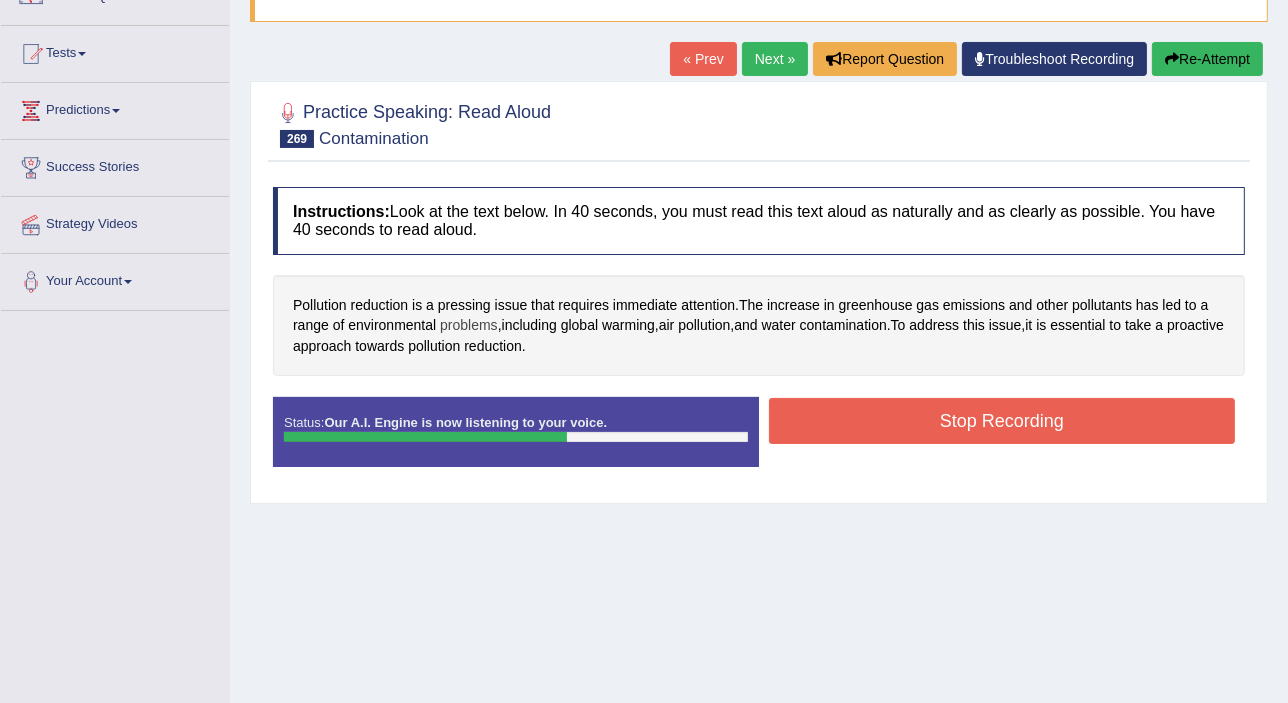 click on "problems" at bounding box center [469, 325] 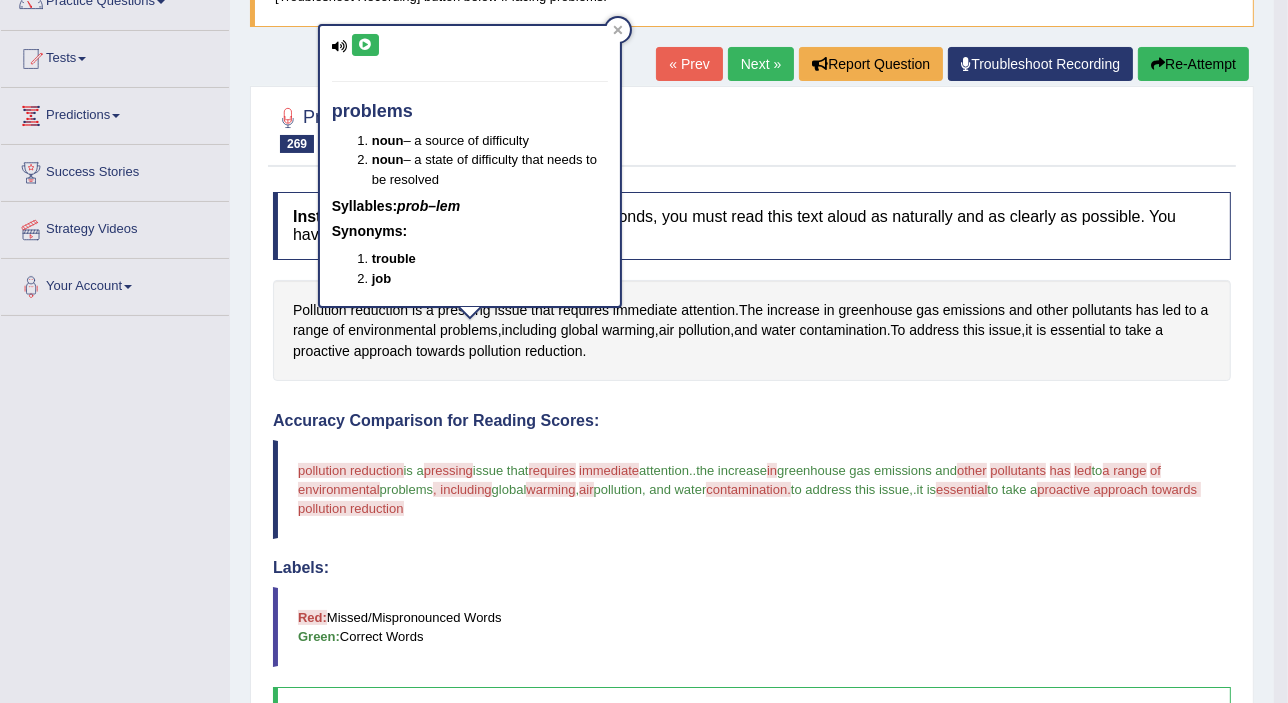 scroll, scrollTop: 0, scrollLeft: 0, axis: both 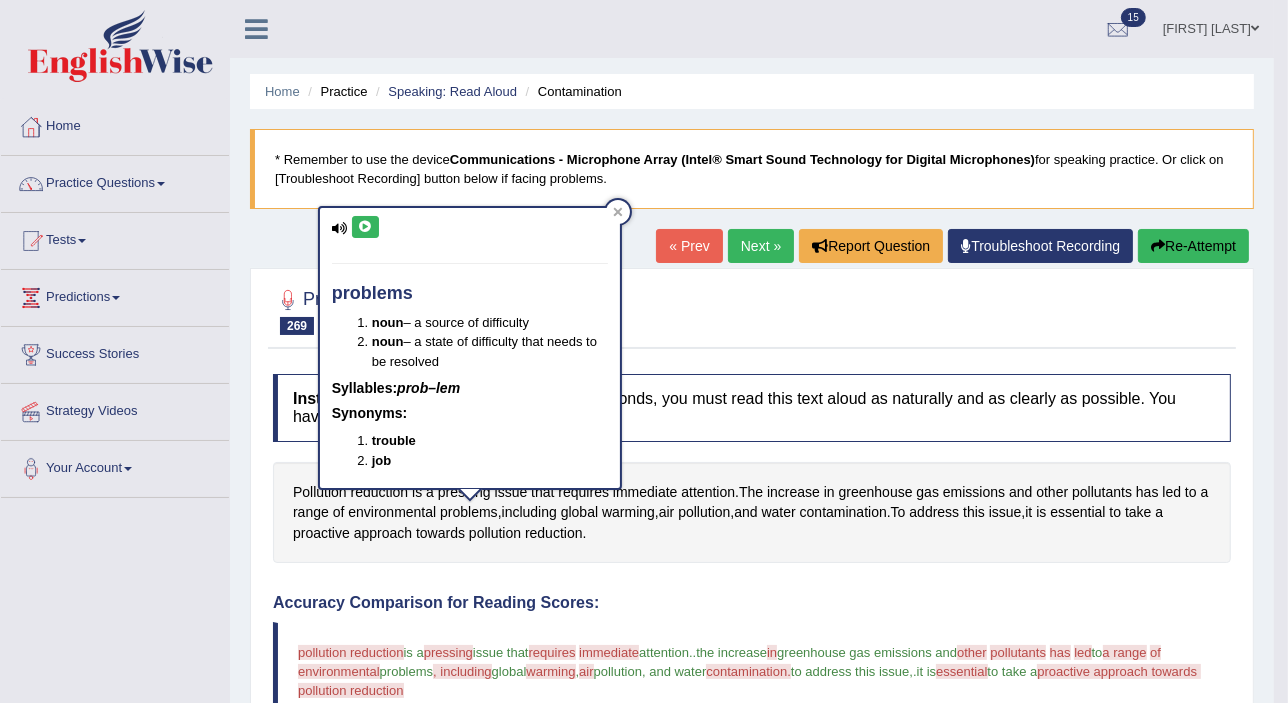 click on "problems noun  – a source of difficulty noun  – a state of difficulty that needs to be resolved Syllables:  prob–lem Synonyms:  trouble job" at bounding box center (470, 354) 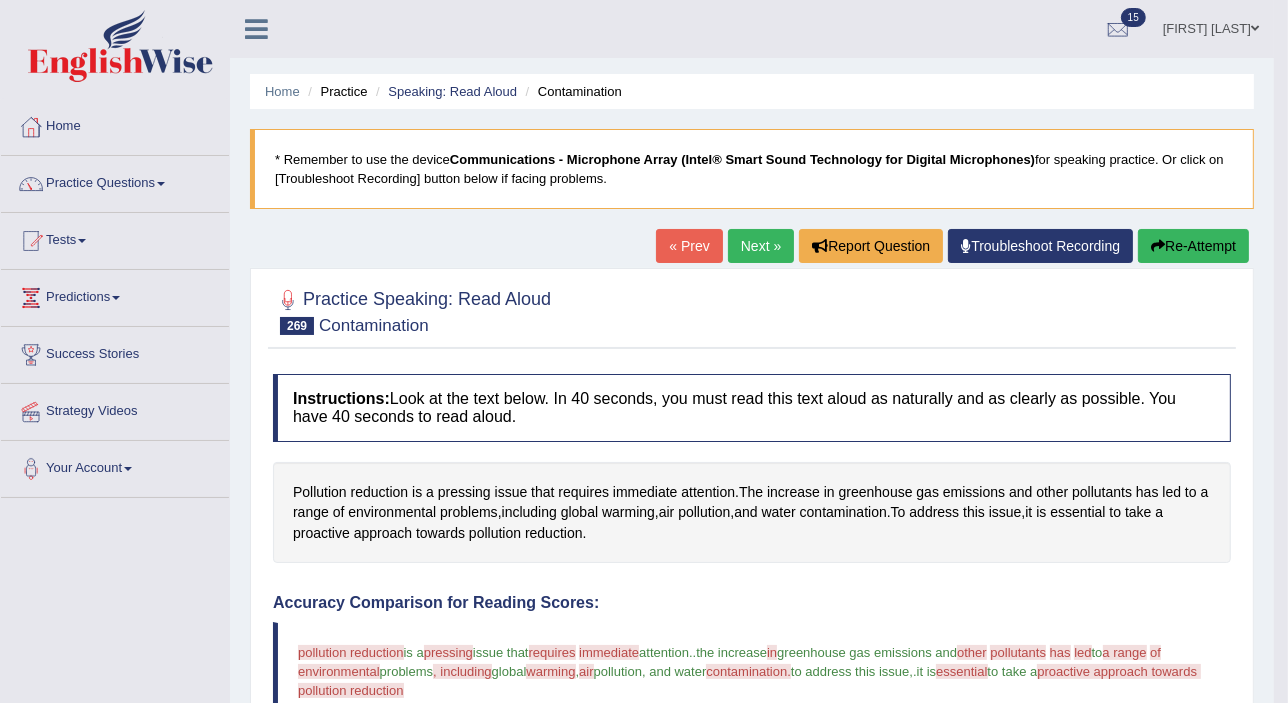 click on "Instructions:  Look at the text below. In 40 seconds, you must read this text aloud as naturally and as clearly as possible. You have 40 seconds to read aloud.
Pollution   reduction   is   a   pressing   issue   that   requires   immediate   attention .  The   increase   in   greenhouse   gas   emissions   and   other   pollutants   has   led   to   a   range   of   environmental   problems ,  including   global   warming ,  air   pollution ,  and   water   contamination .  To   address   this   issue ,  it   is   essential   to   take   a   proactive   approach   towards   pollution   reduction . Created with Highcharts 7.1.2 Too low Too high Time Pitch meter: 0 10 20 30 40 Created with Highcharts 7.1.2 Great Too slow Too fast Time Speech pace meter: 0 10 20 30 40 Accuracy Comparison for Reading Scores: pollution reduction dictation  is a  pressing processing  issue that  requires records   immediate immediately  attention .  . the increase  in is  greenhouse gas emissions and  other others" at bounding box center [752, 836] 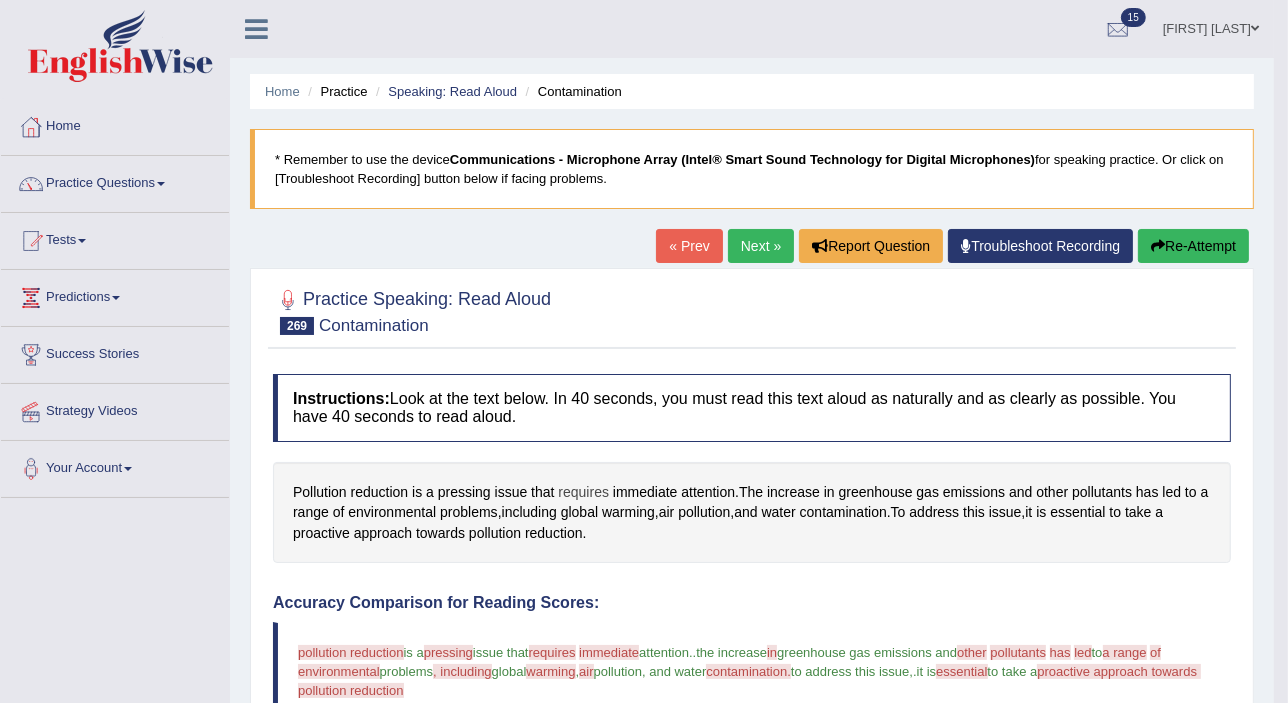 click on "requires" at bounding box center [583, 492] 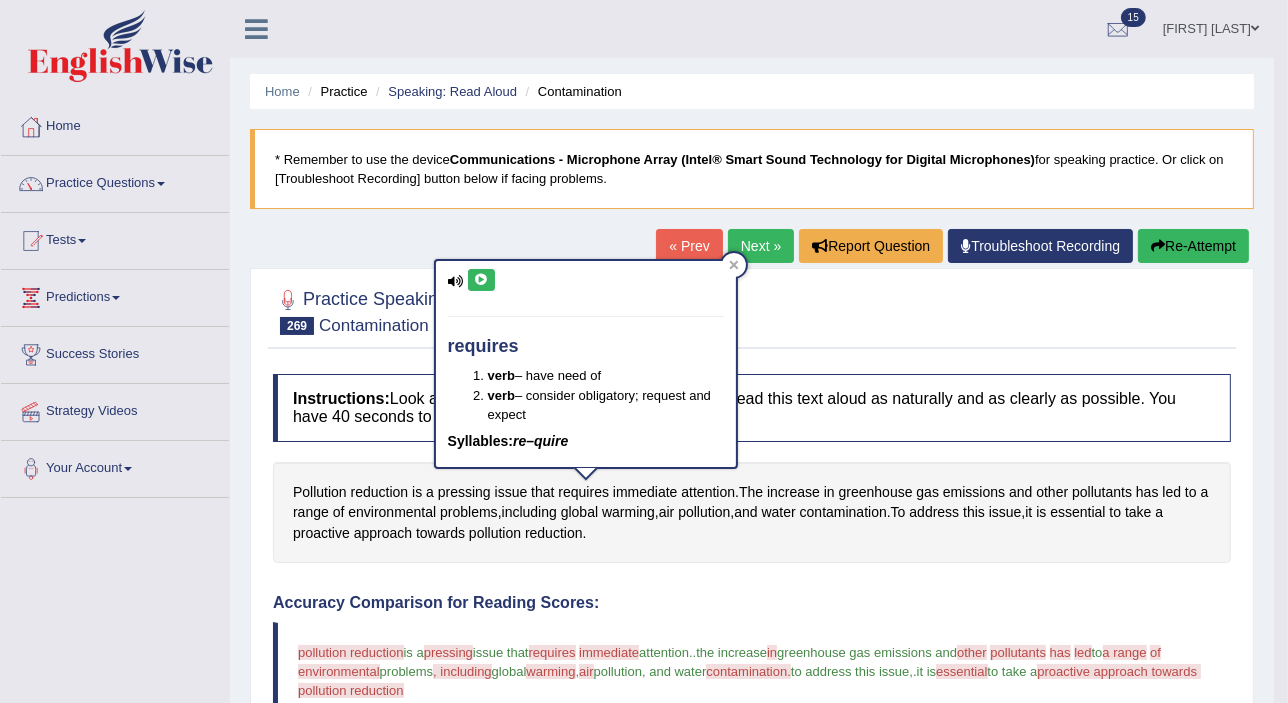 click at bounding box center (481, 280) 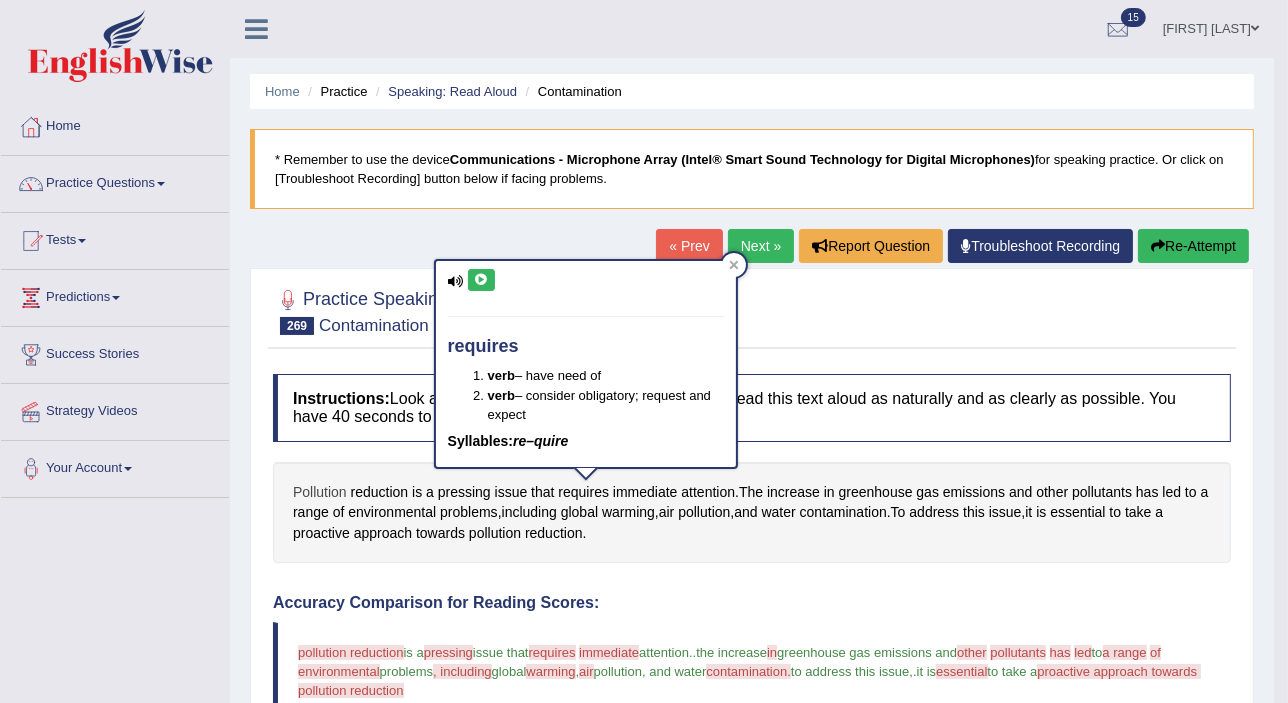 click on "Pollution" at bounding box center [320, 492] 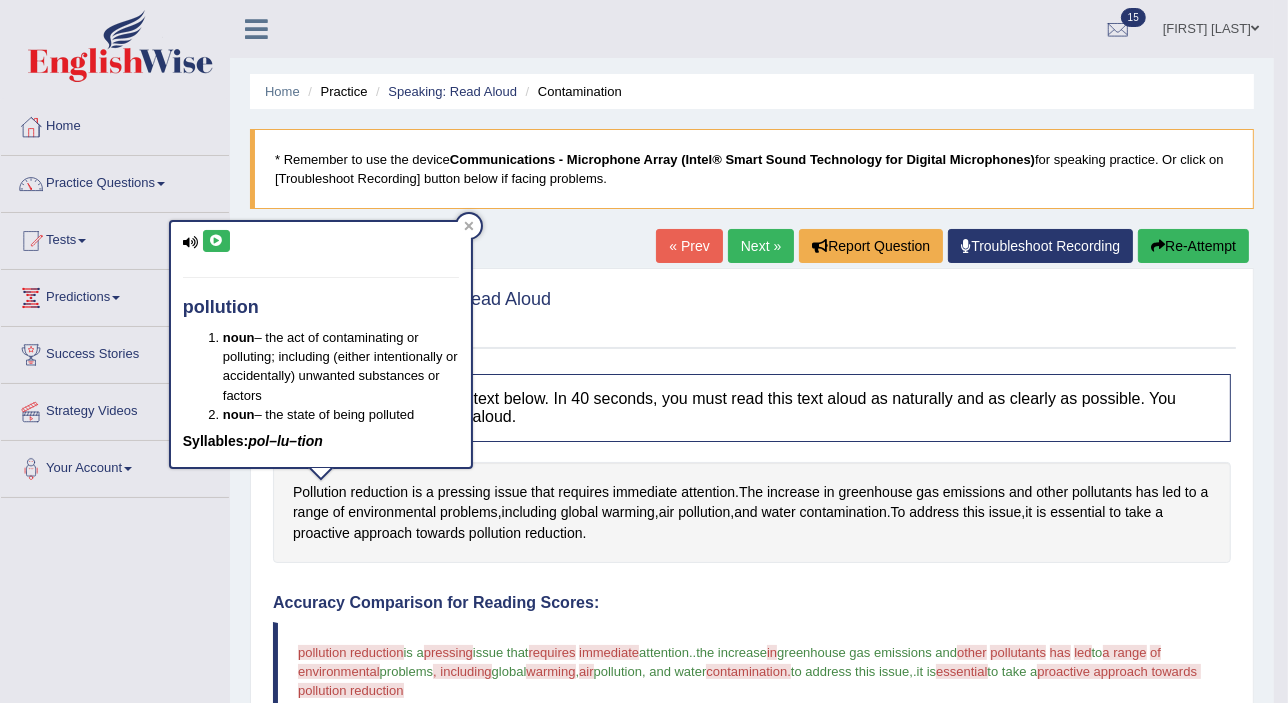 click at bounding box center [216, 241] 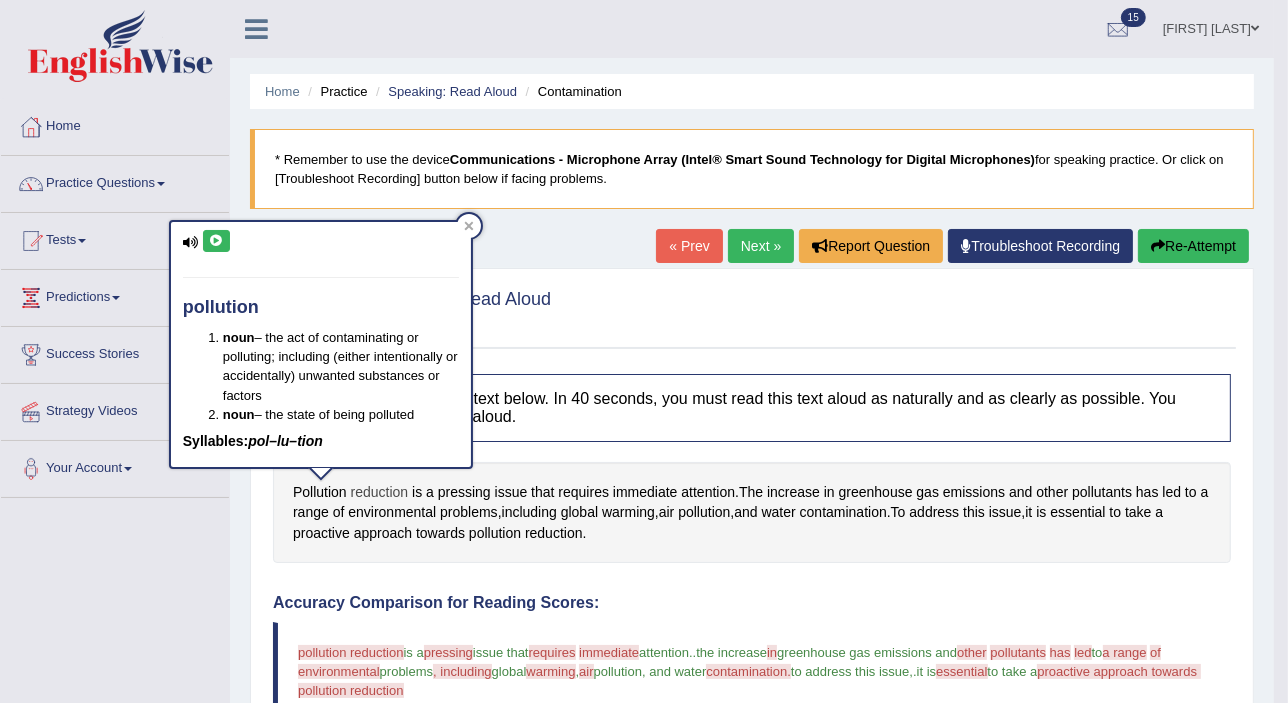 click on "reduction" at bounding box center (380, 492) 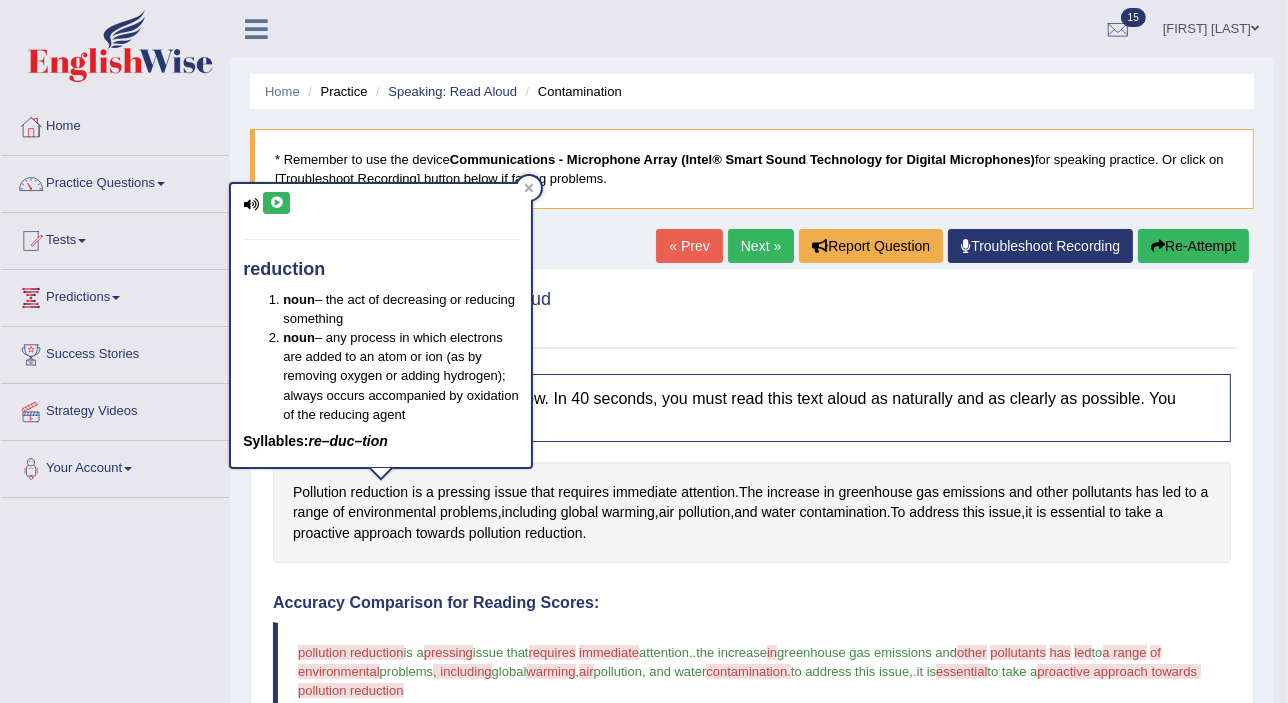 click at bounding box center [276, 203] 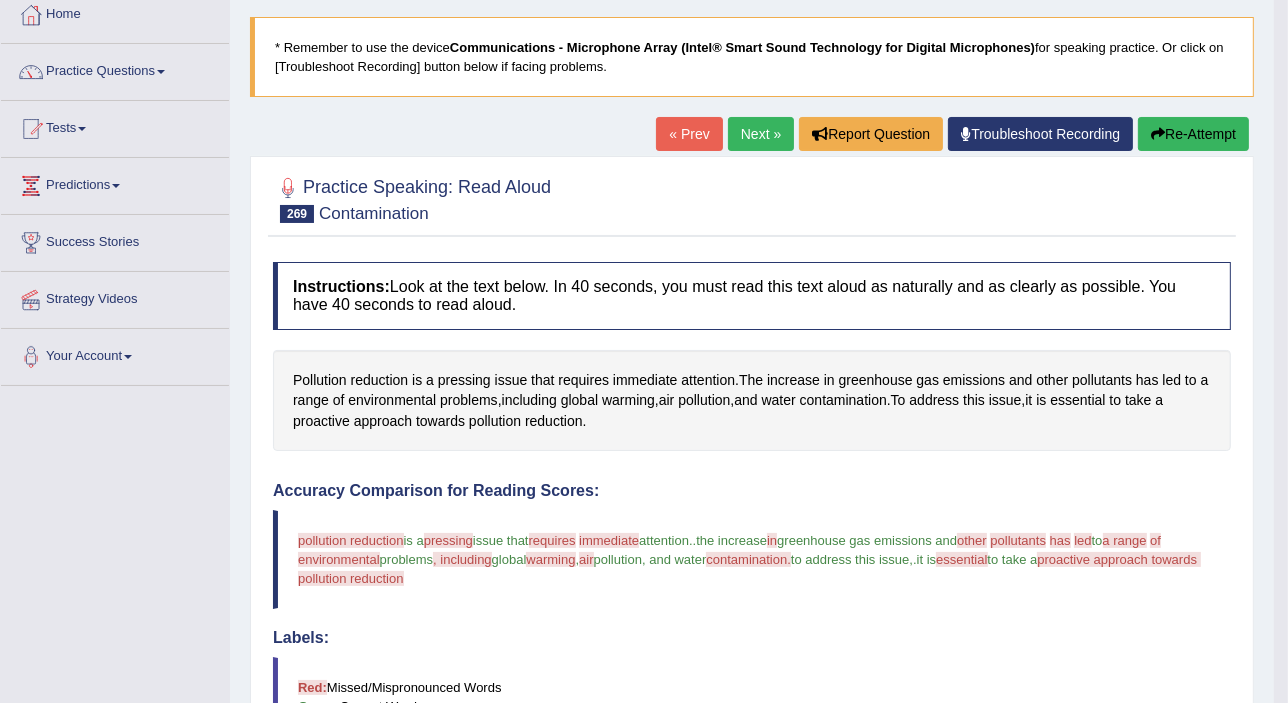 scroll, scrollTop: 113, scrollLeft: 0, axis: vertical 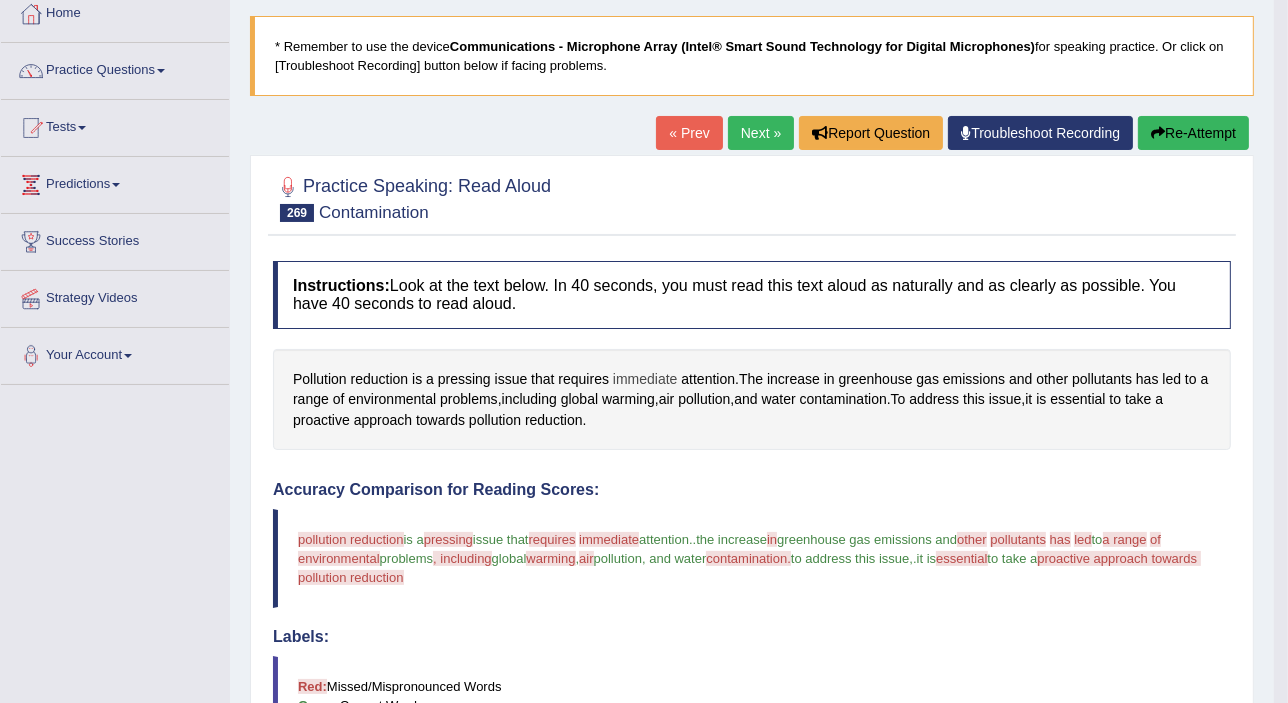 click on "immediate" at bounding box center [645, 379] 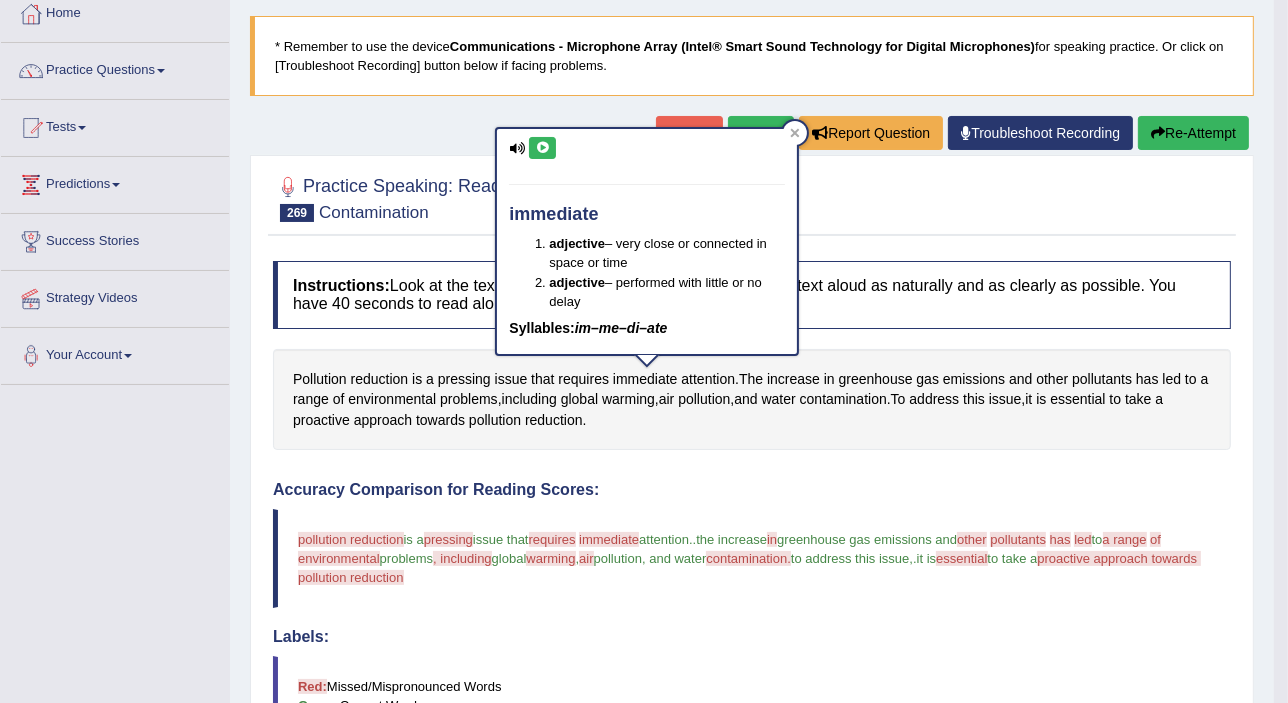 click at bounding box center (542, 148) 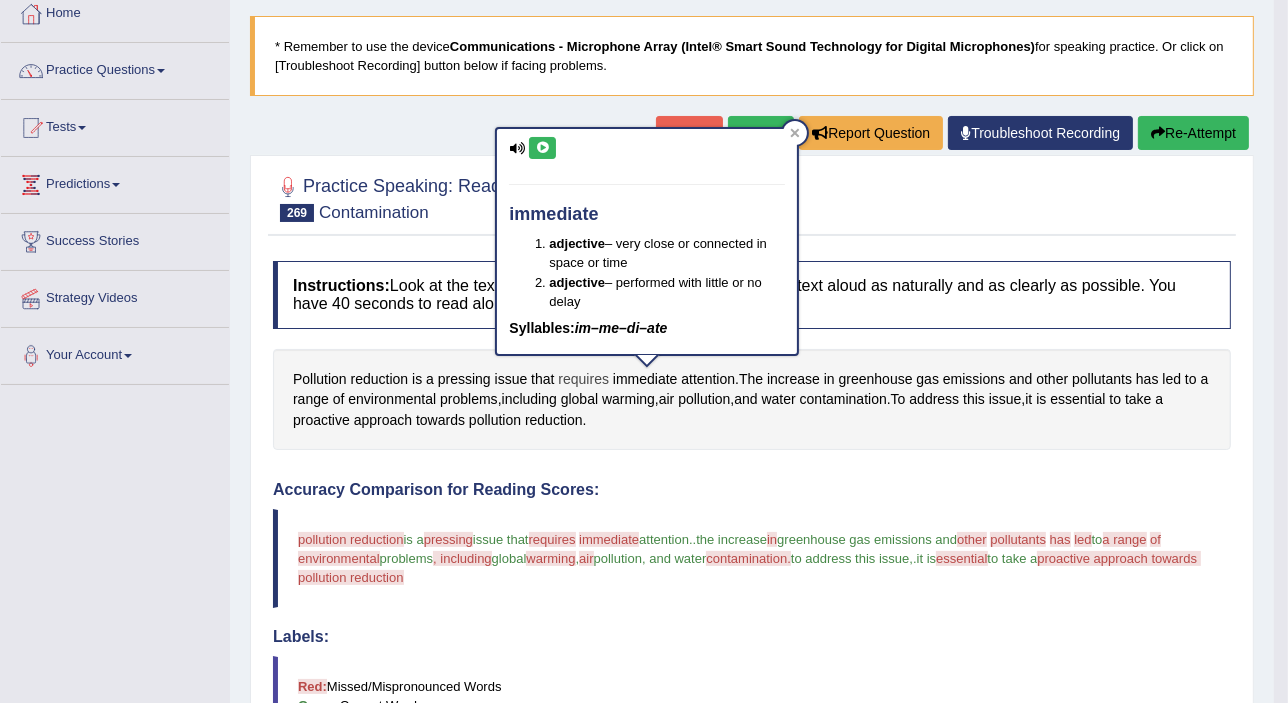 click on "requires" at bounding box center [583, 379] 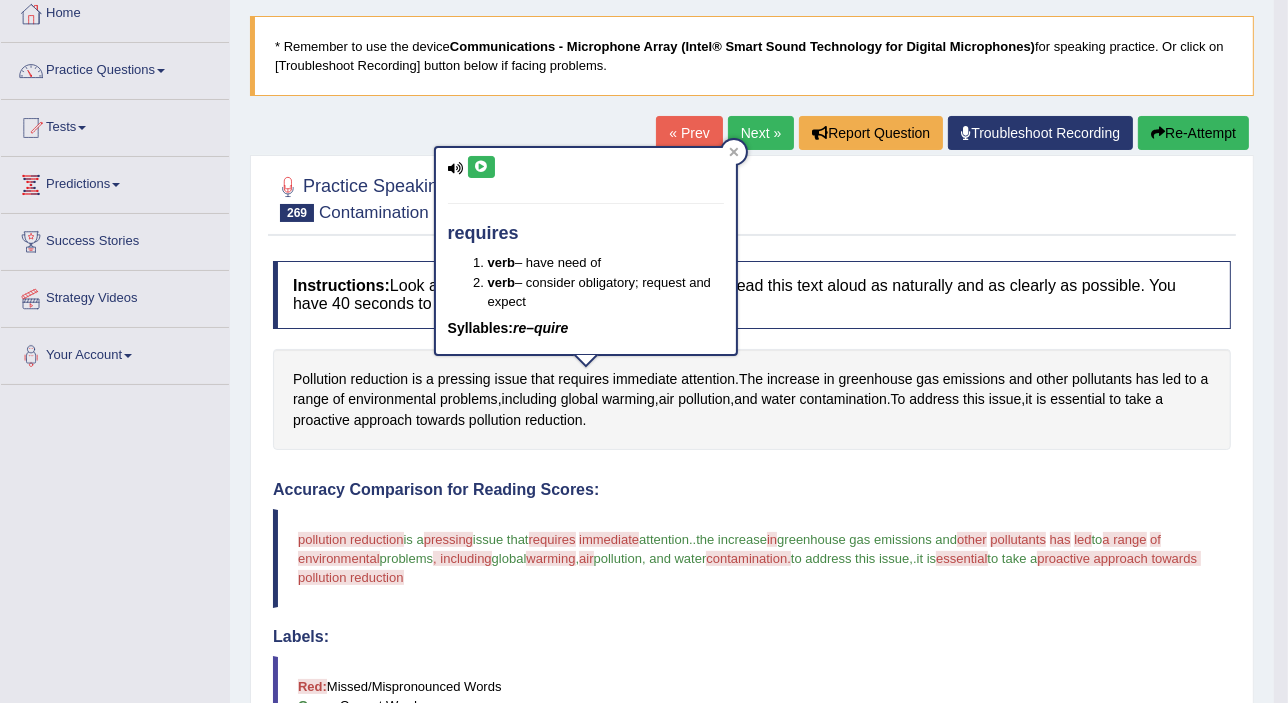 click at bounding box center (481, 167) 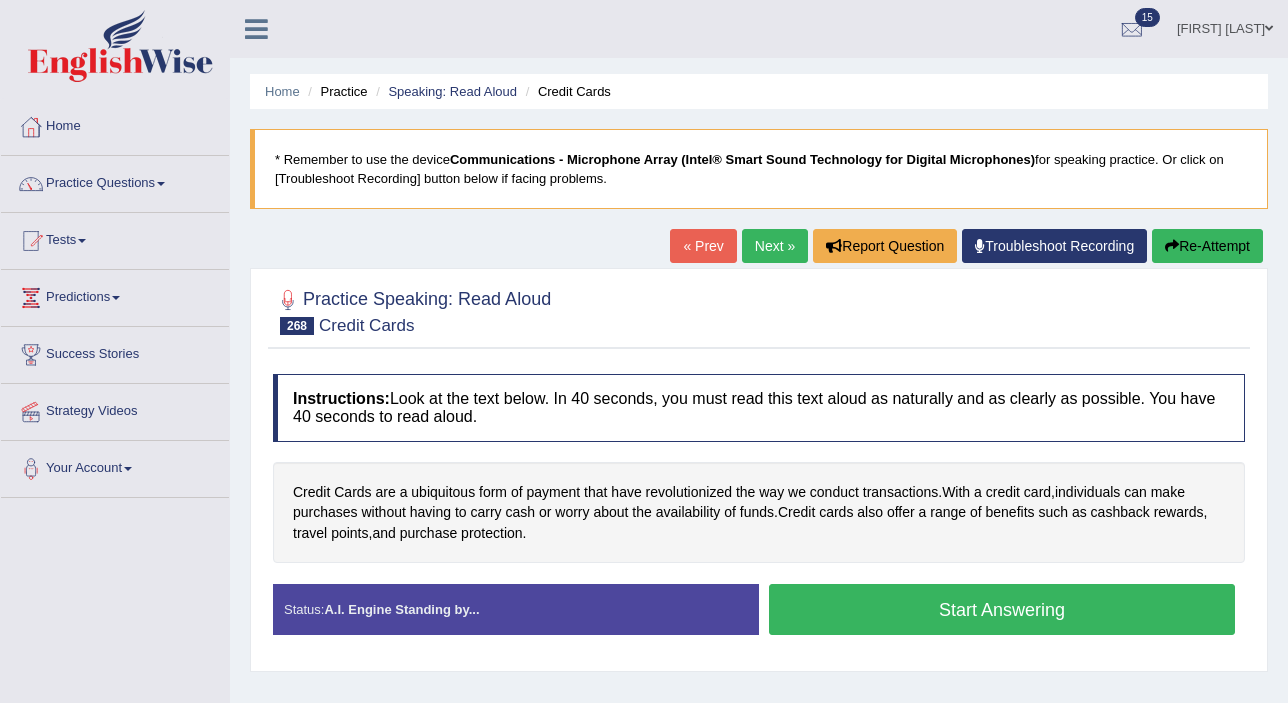 scroll, scrollTop: 0, scrollLeft: 0, axis: both 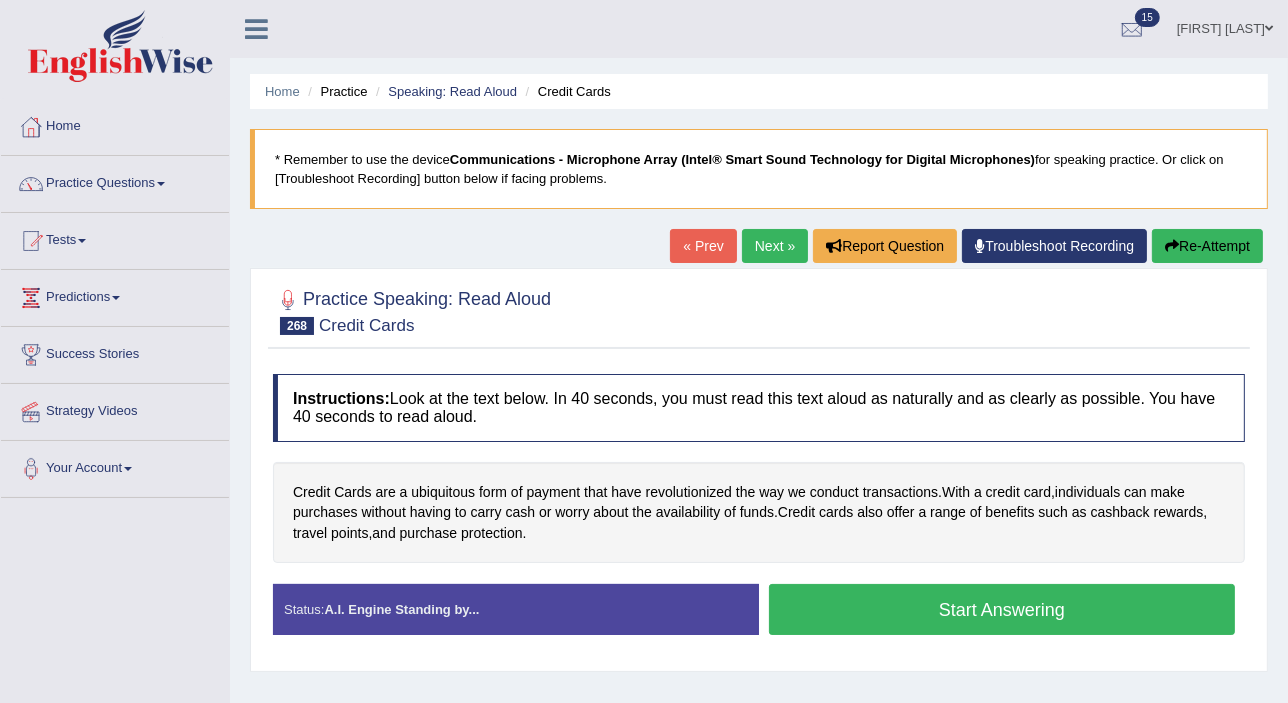 click on "Next »" at bounding box center (775, 246) 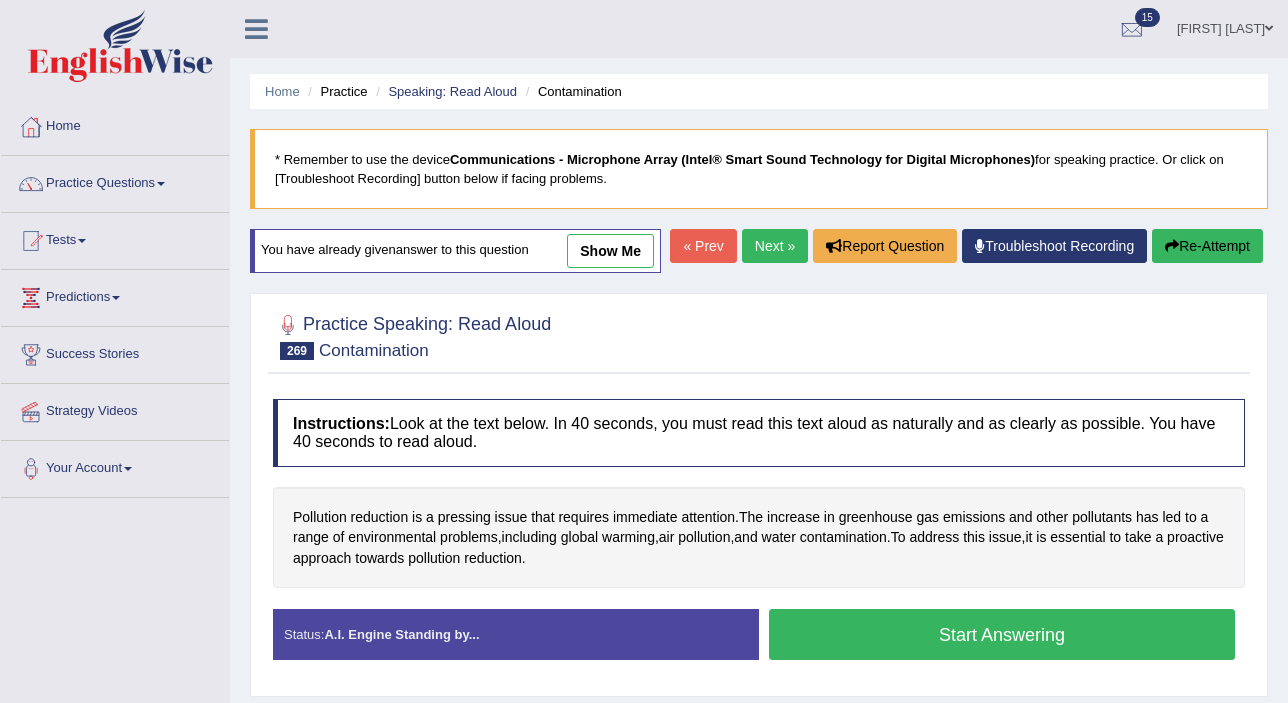 scroll, scrollTop: 0, scrollLeft: 0, axis: both 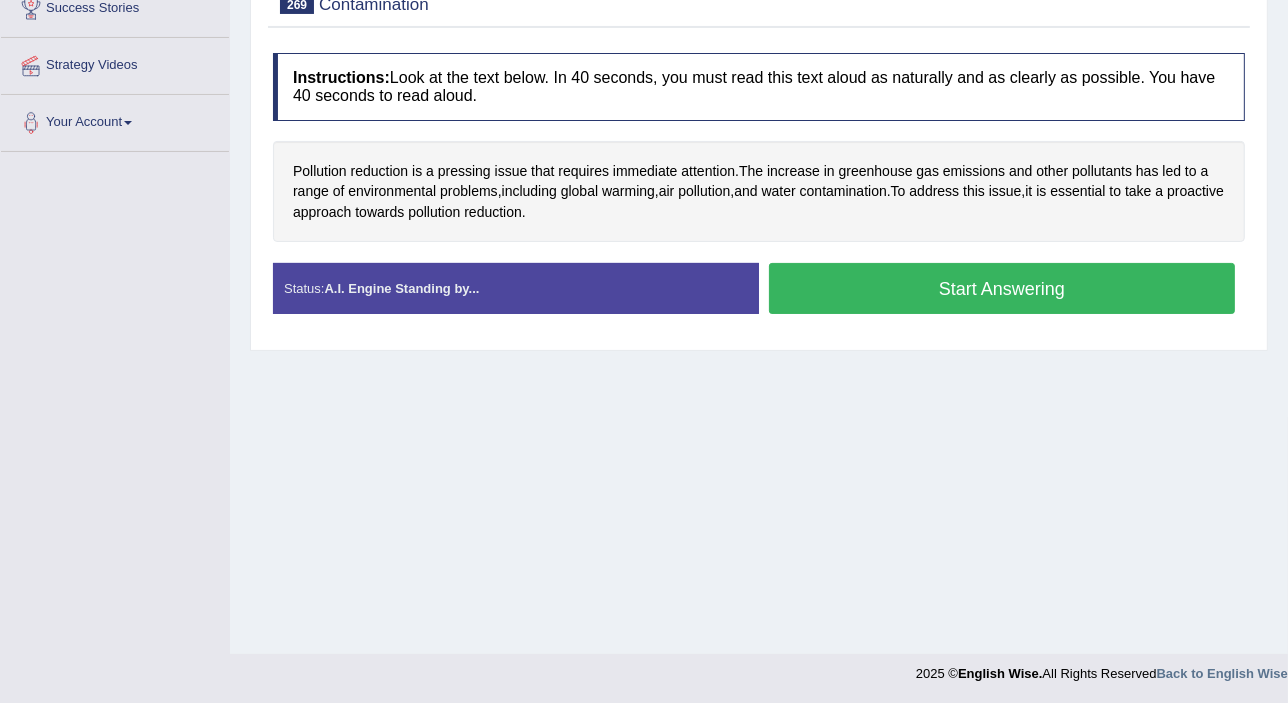 click on "Start Answering" at bounding box center (1002, 288) 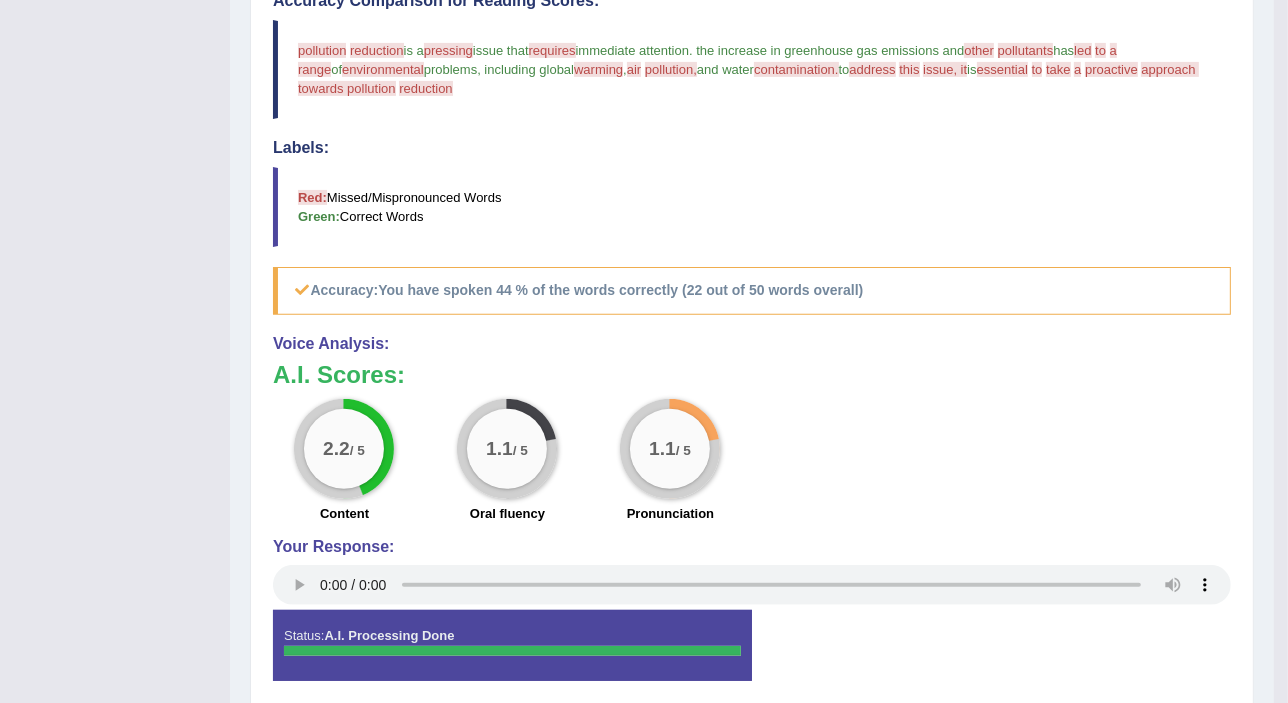 scroll, scrollTop: 613, scrollLeft: 0, axis: vertical 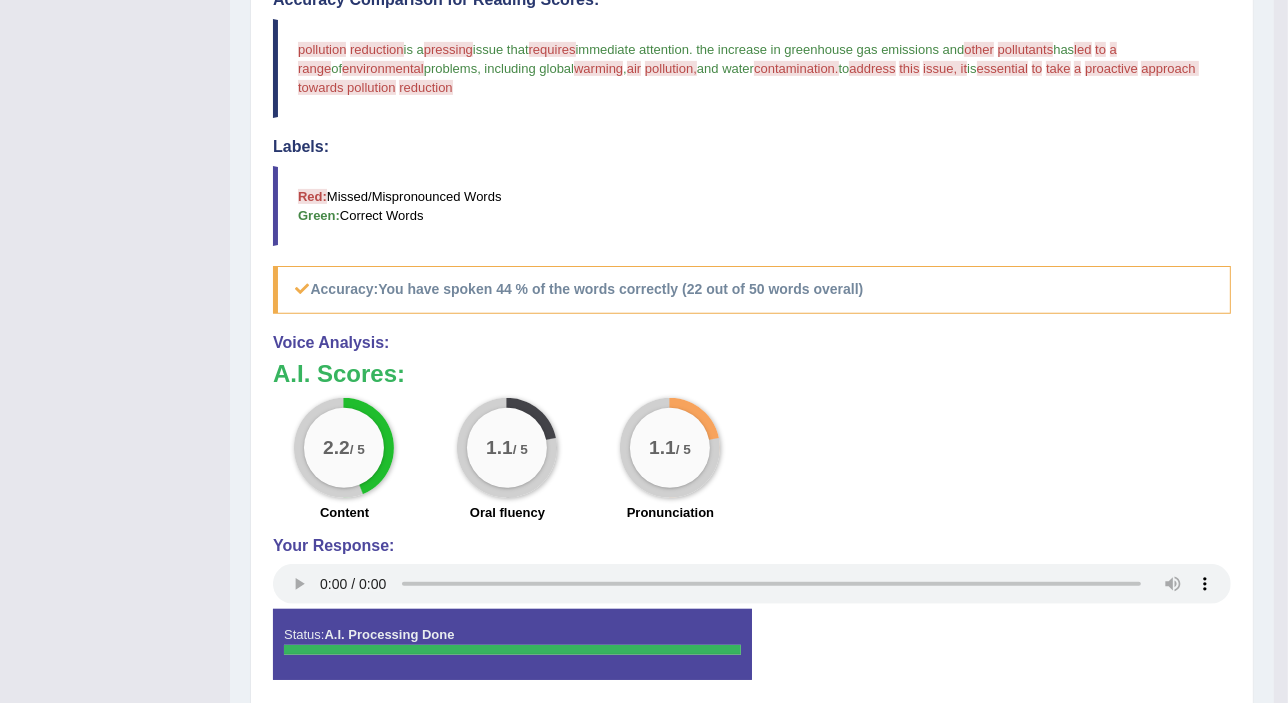click on "Red:  Missed/Mispronounced Words
Green:  Correct Words" at bounding box center [752, 206] 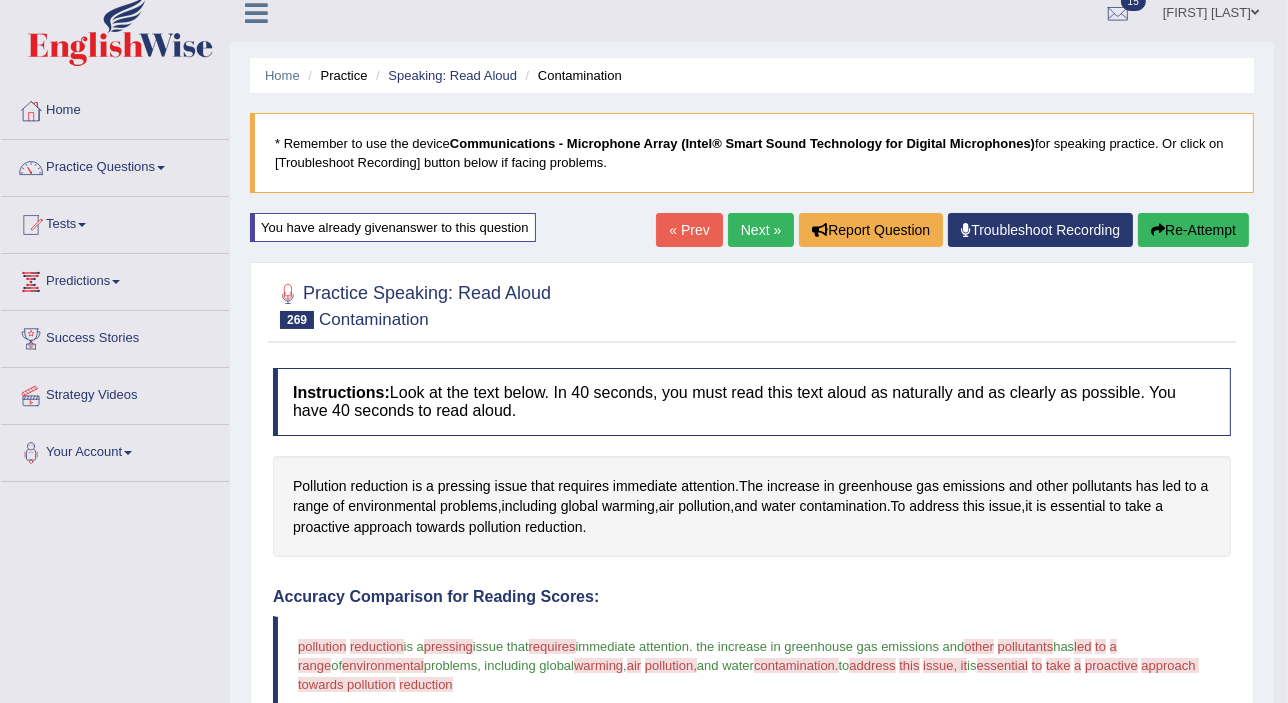 scroll, scrollTop: 0, scrollLeft: 0, axis: both 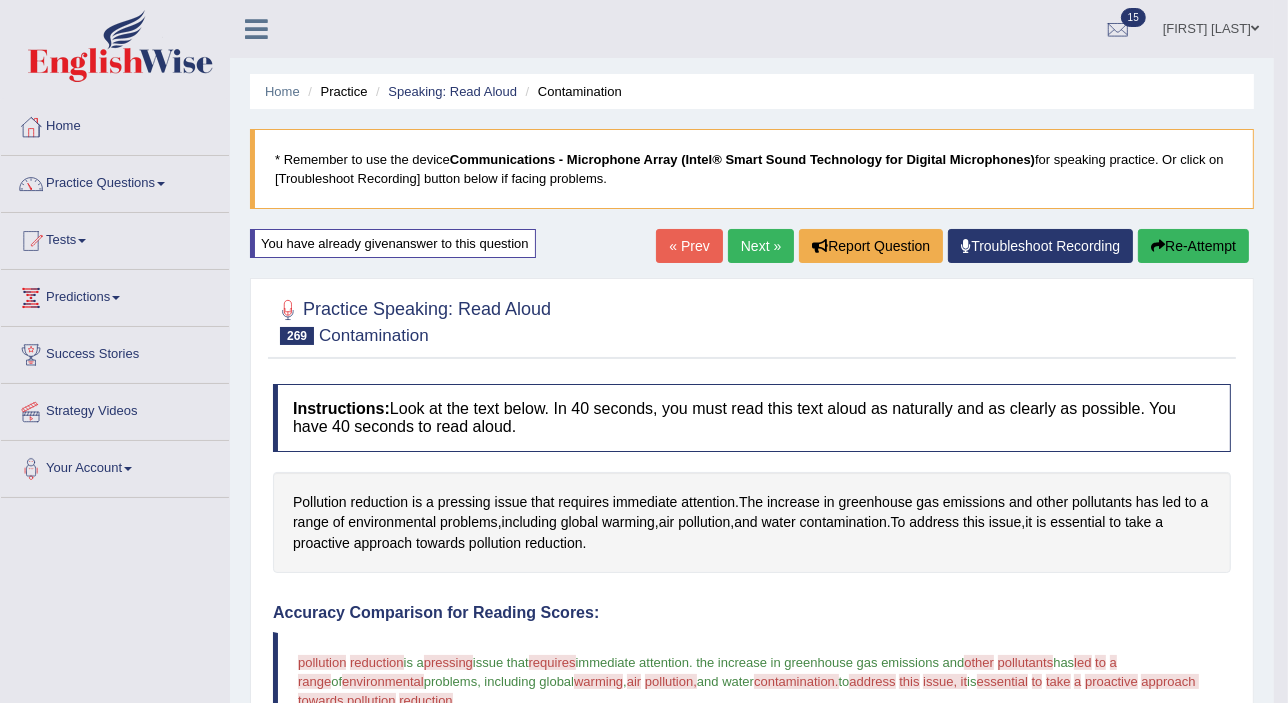 click on "Next »" at bounding box center [761, 246] 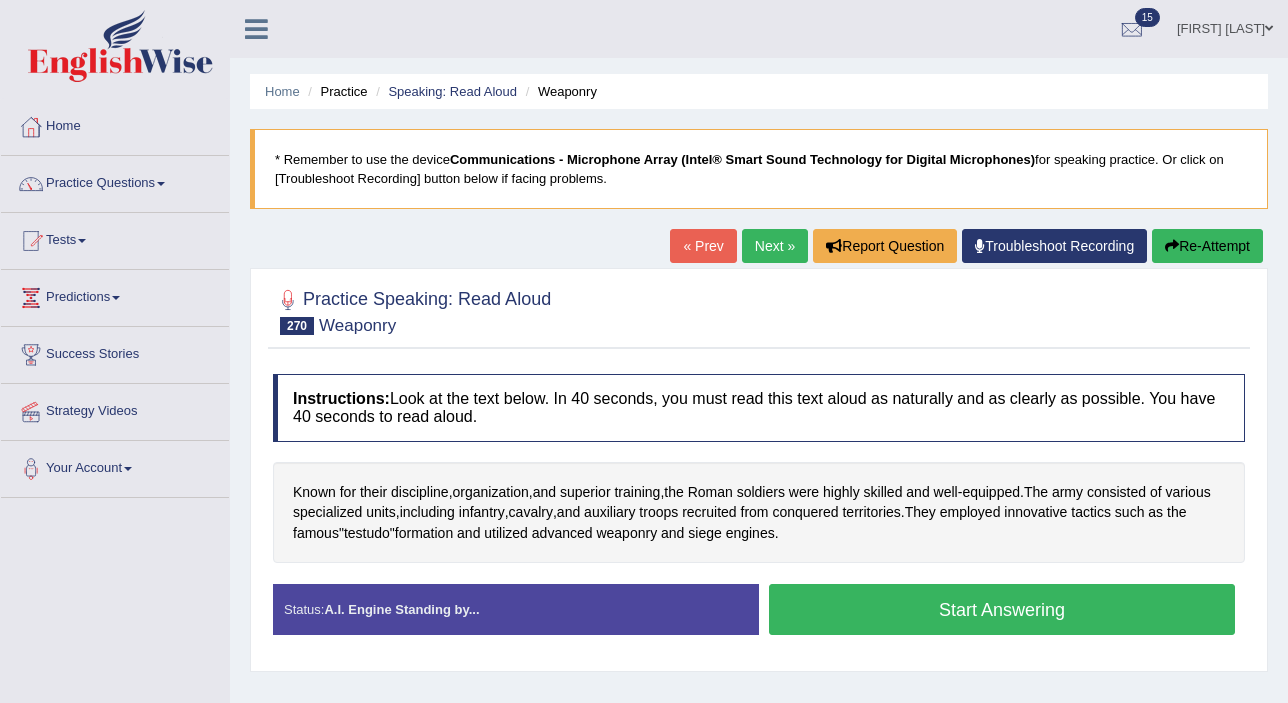 scroll, scrollTop: 0, scrollLeft: 0, axis: both 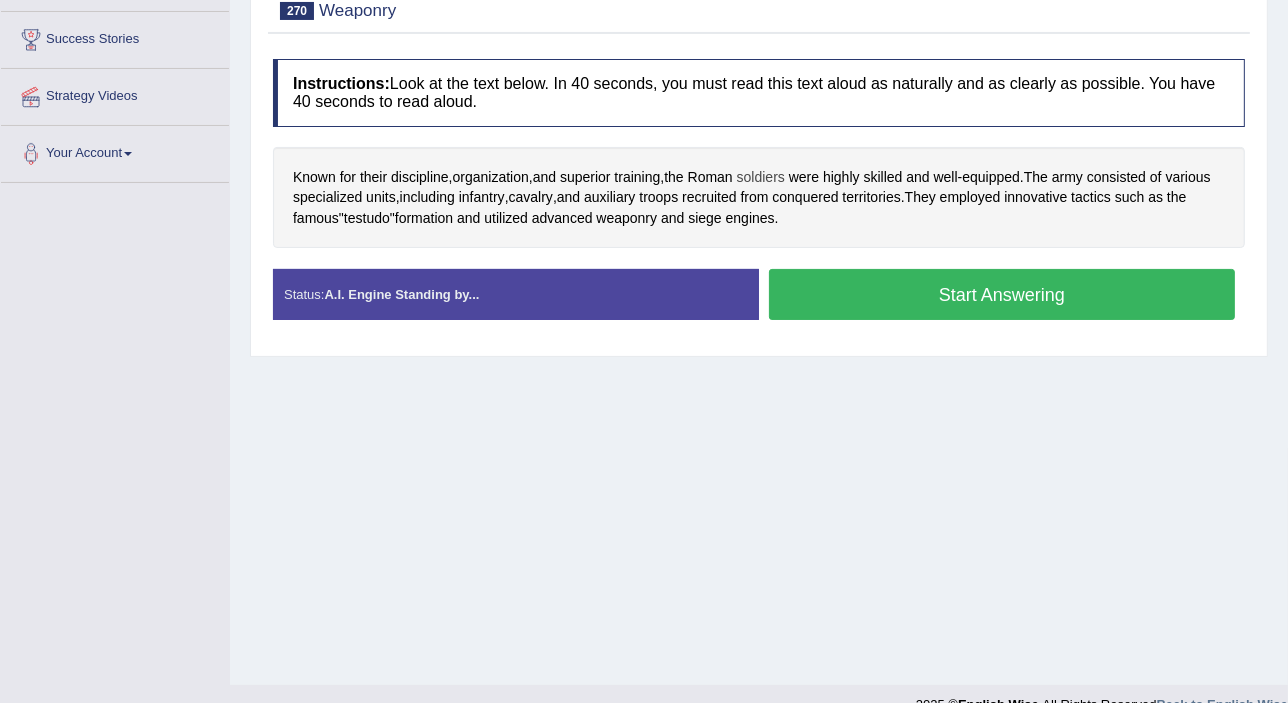 click on "soldiers" at bounding box center (761, 177) 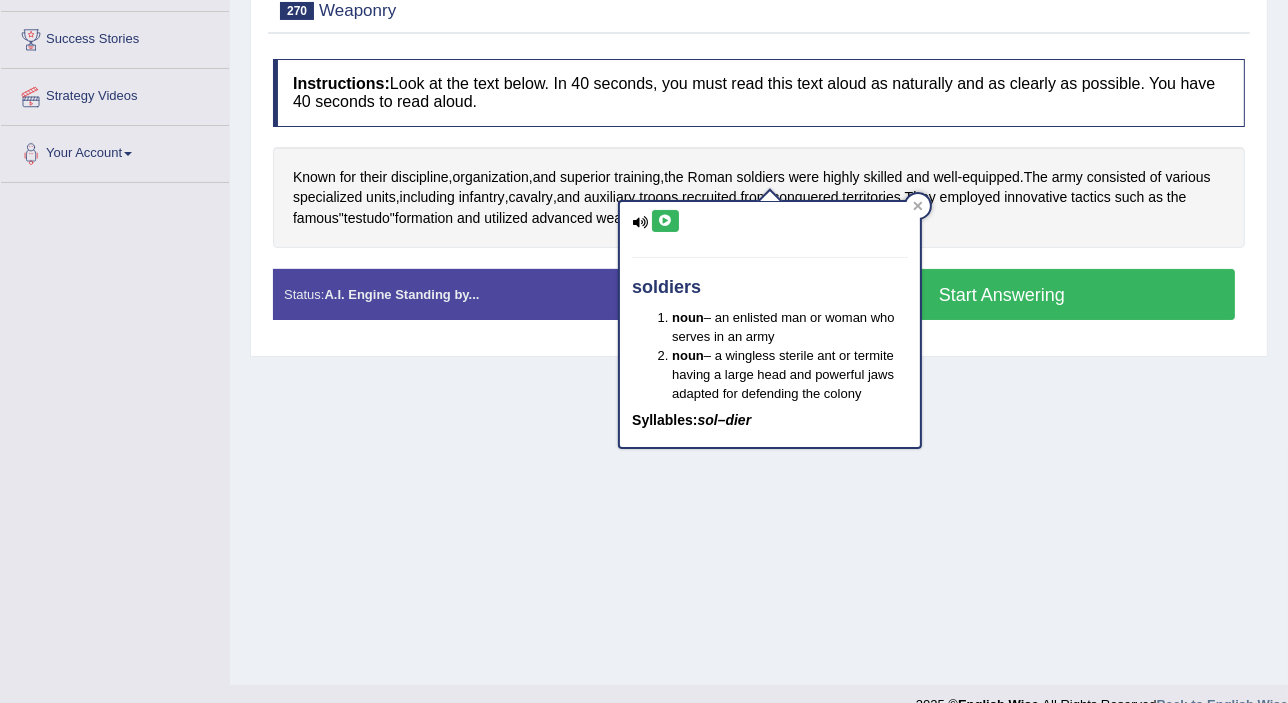 click at bounding box center (665, 221) 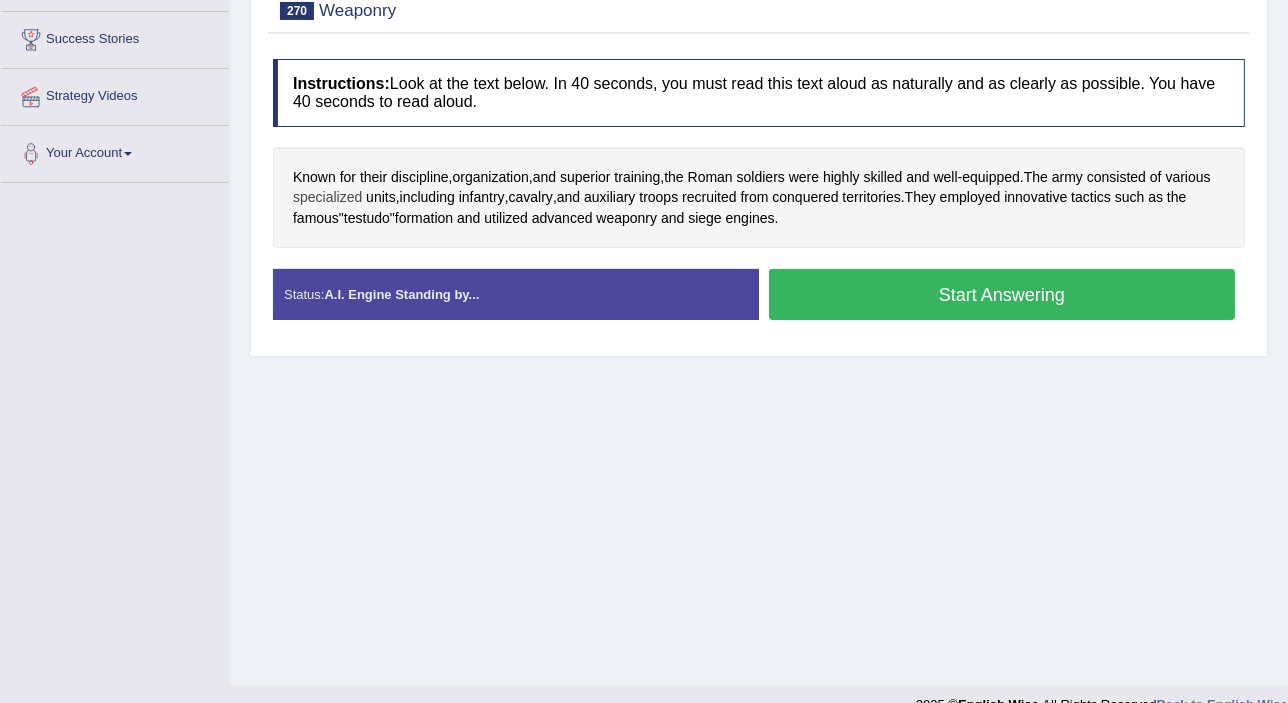 click on "specialized" at bounding box center (327, 197) 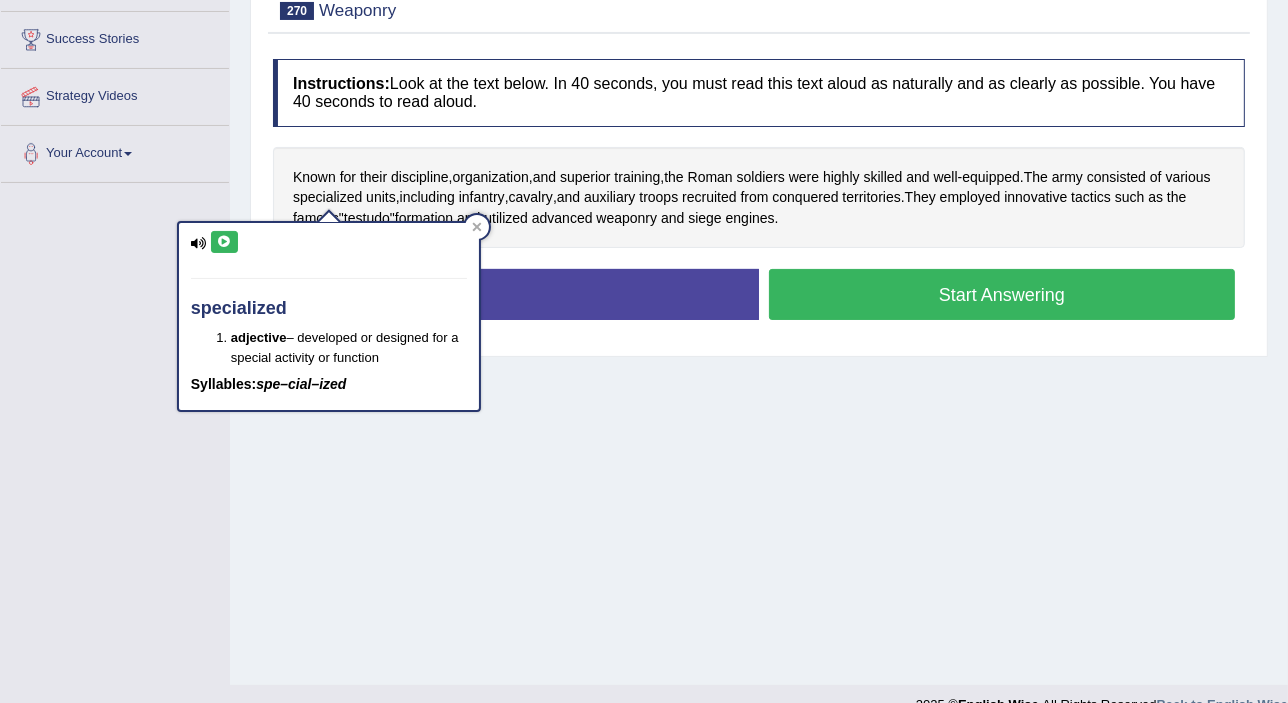 click at bounding box center (224, 242) 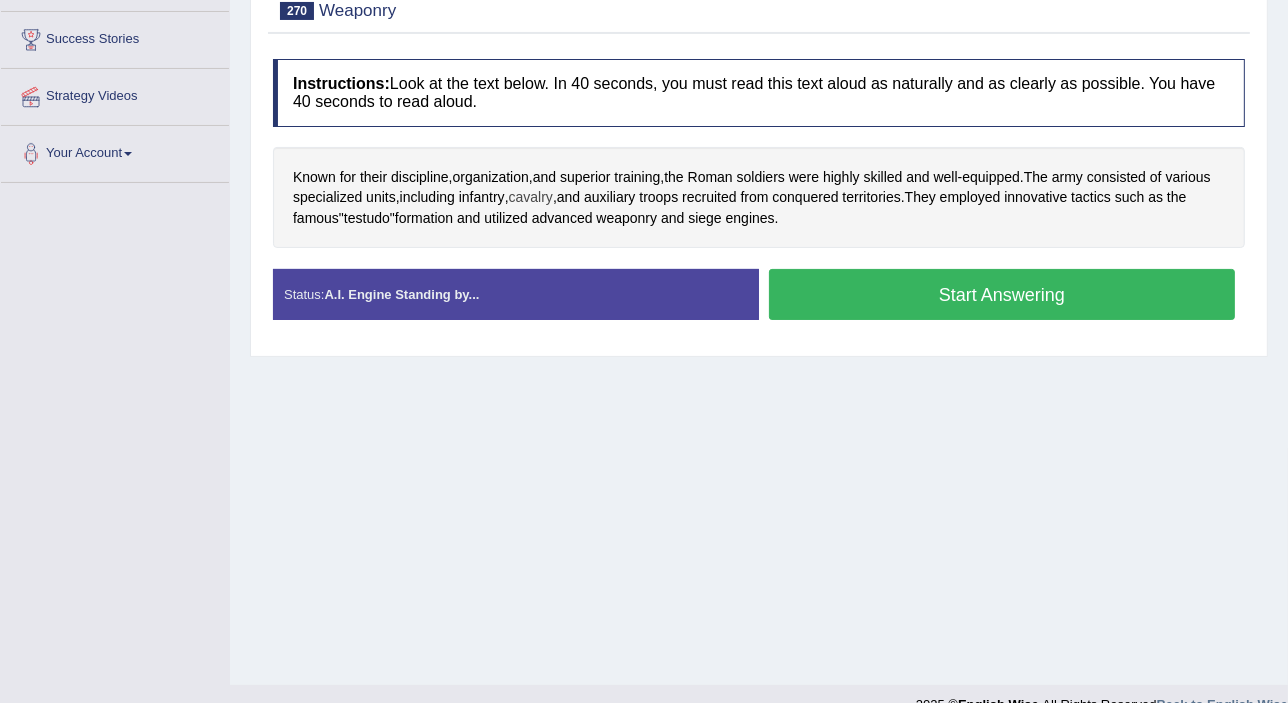 click on "cavalry" at bounding box center [531, 197] 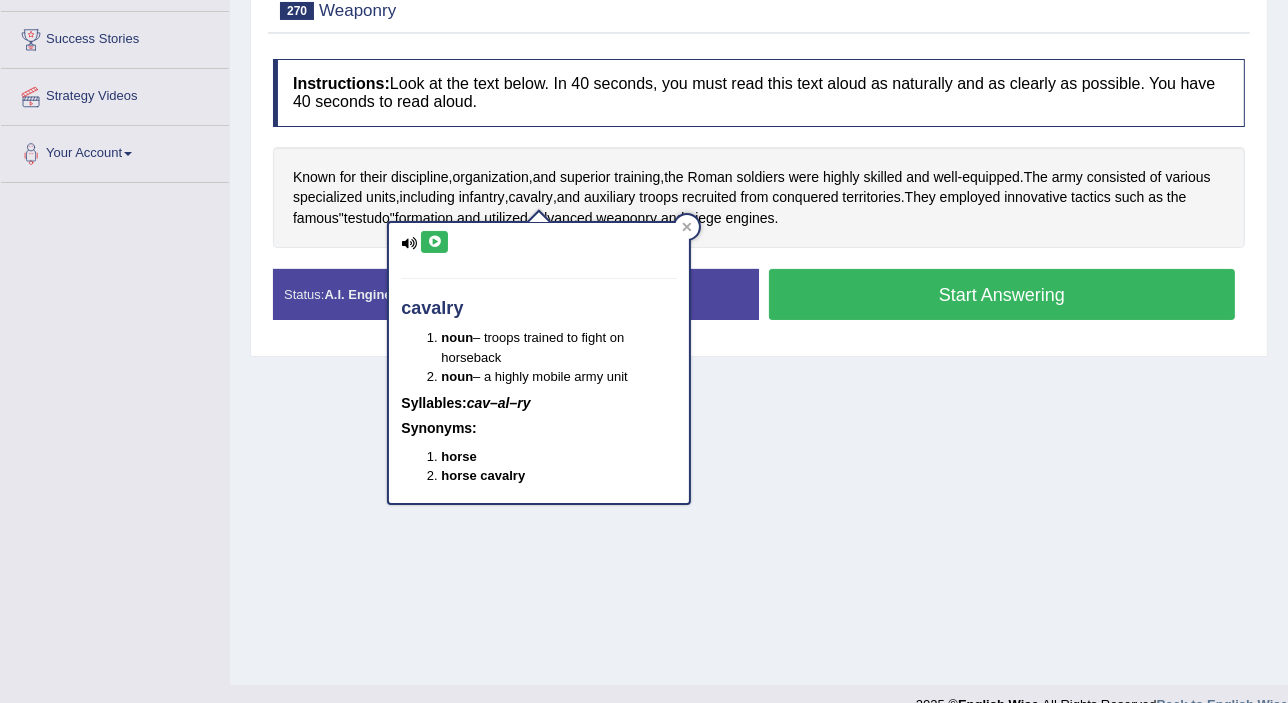 click at bounding box center [434, 242] 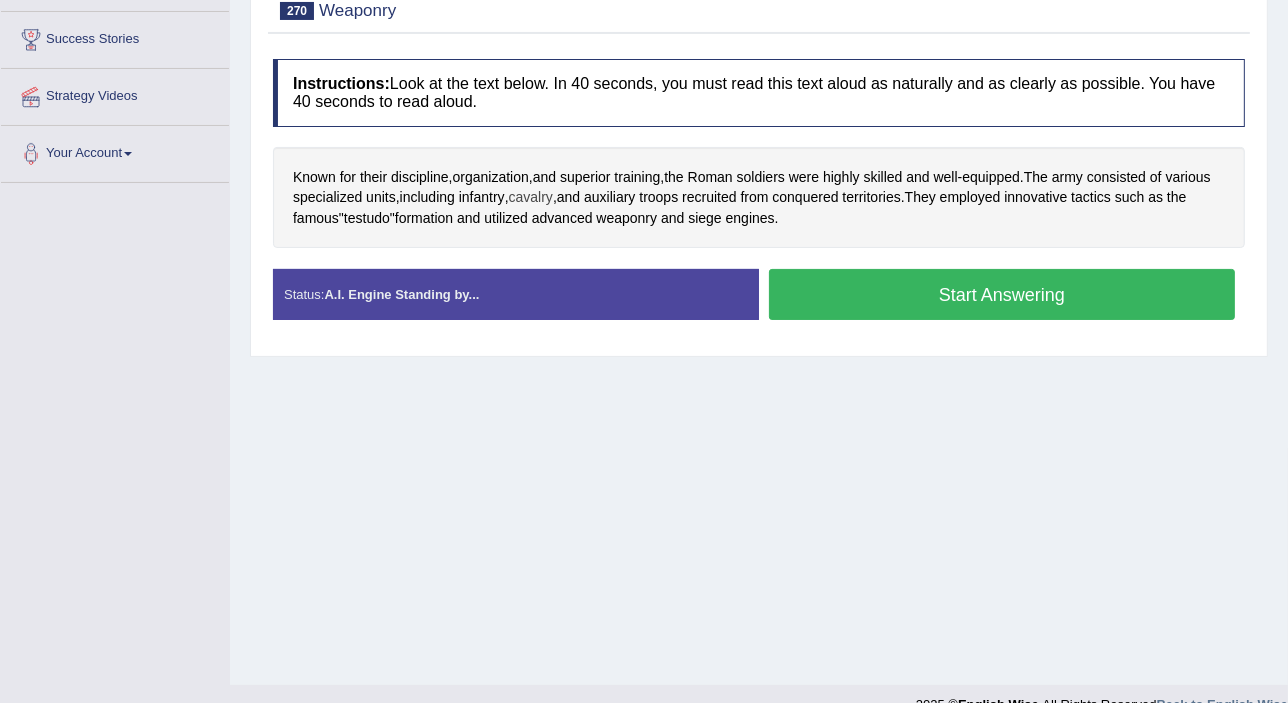 click on "cavalry" at bounding box center (531, 197) 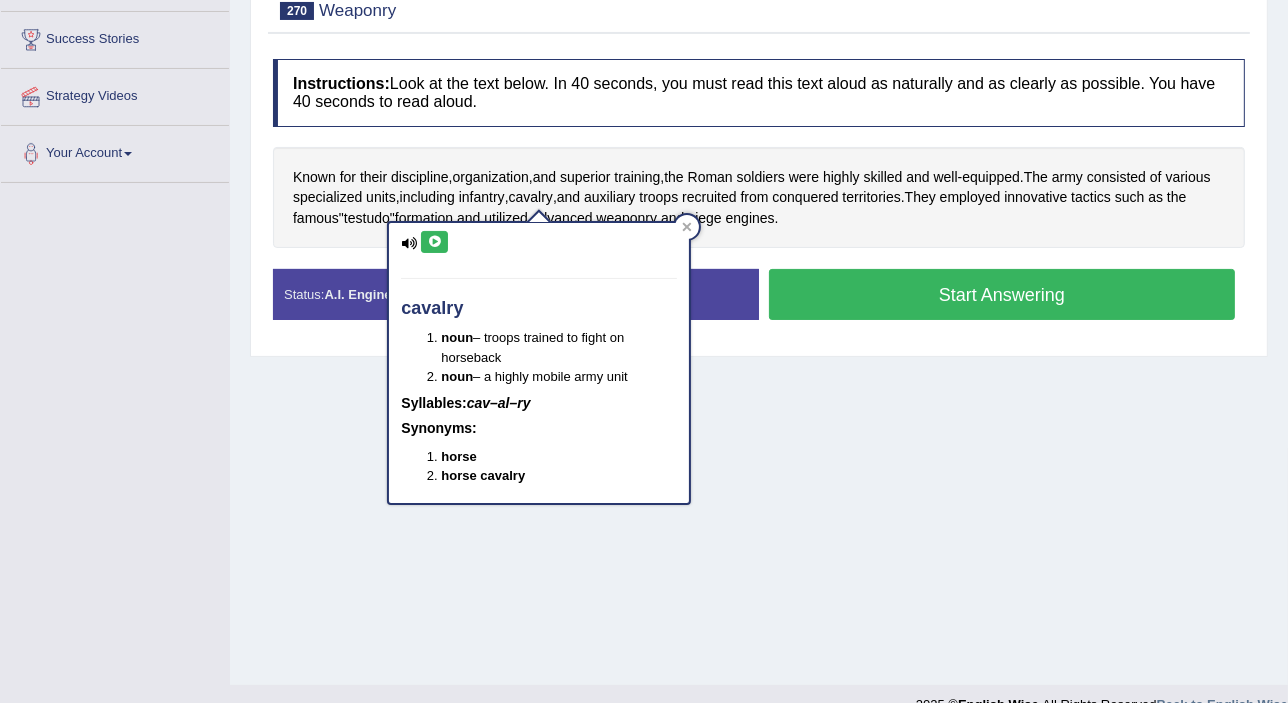 click at bounding box center [434, 242] 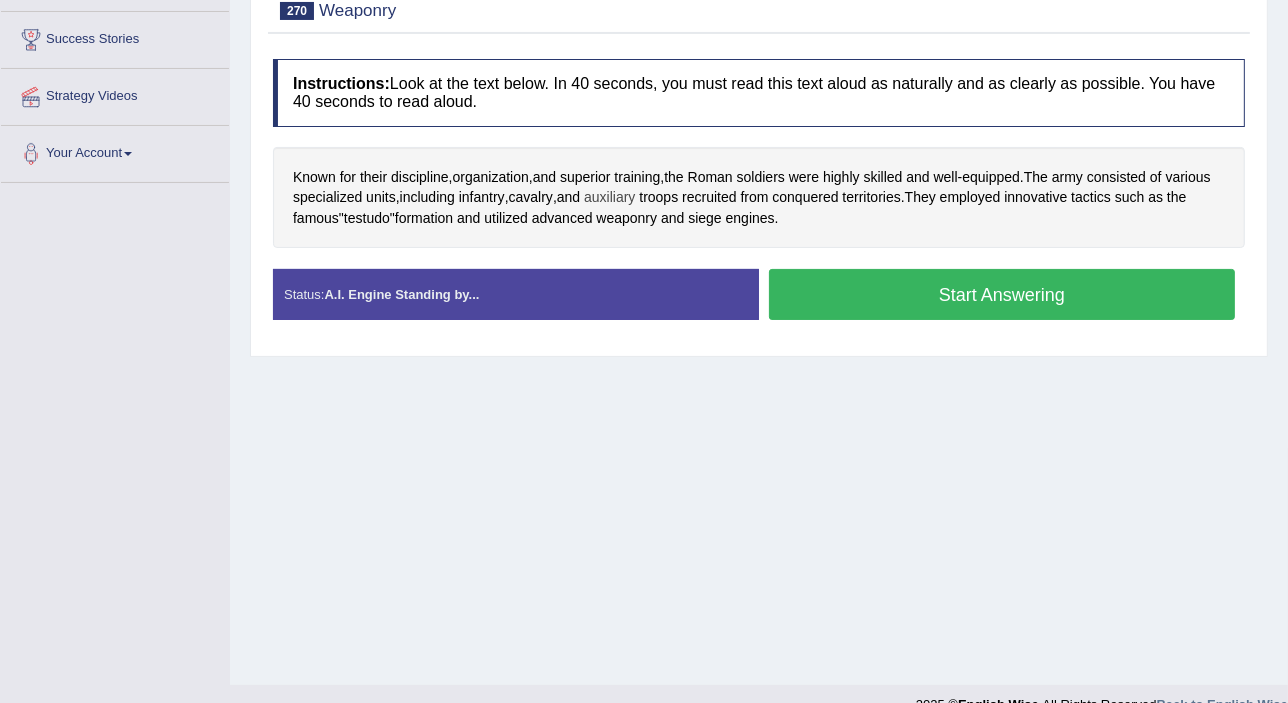 click on "auxiliary" at bounding box center (609, 197) 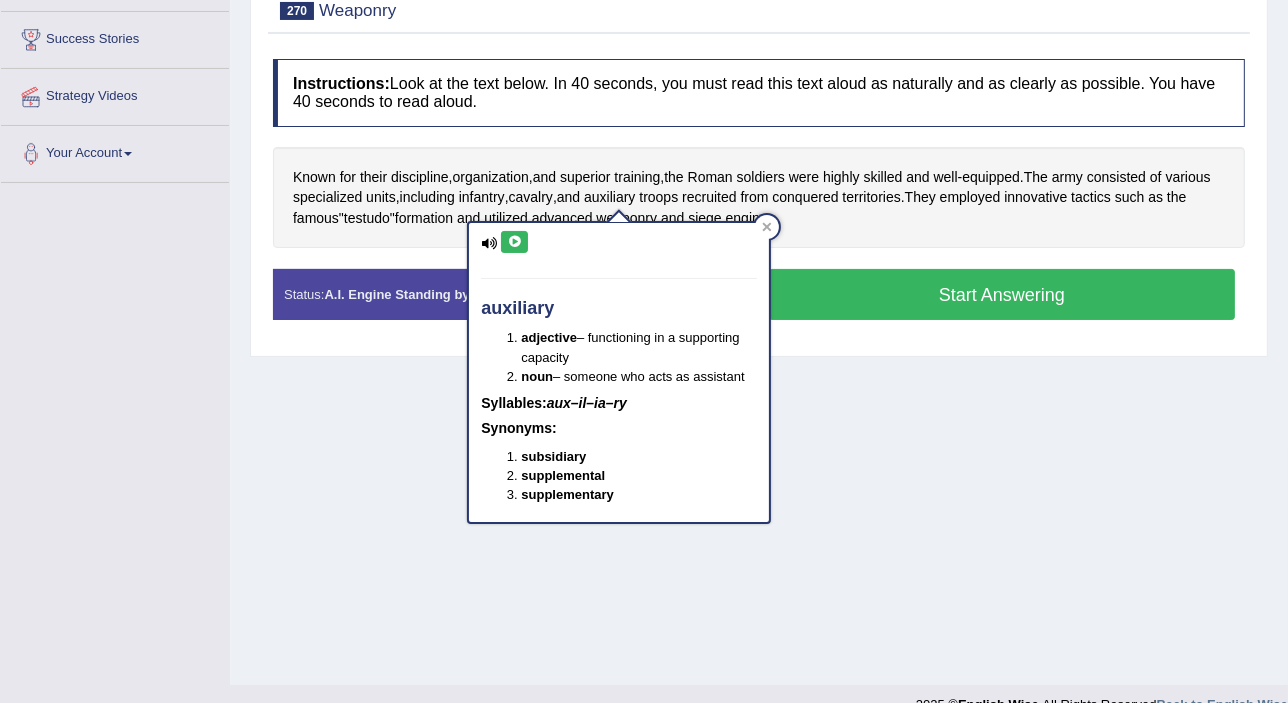 click at bounding box center [514, 242] 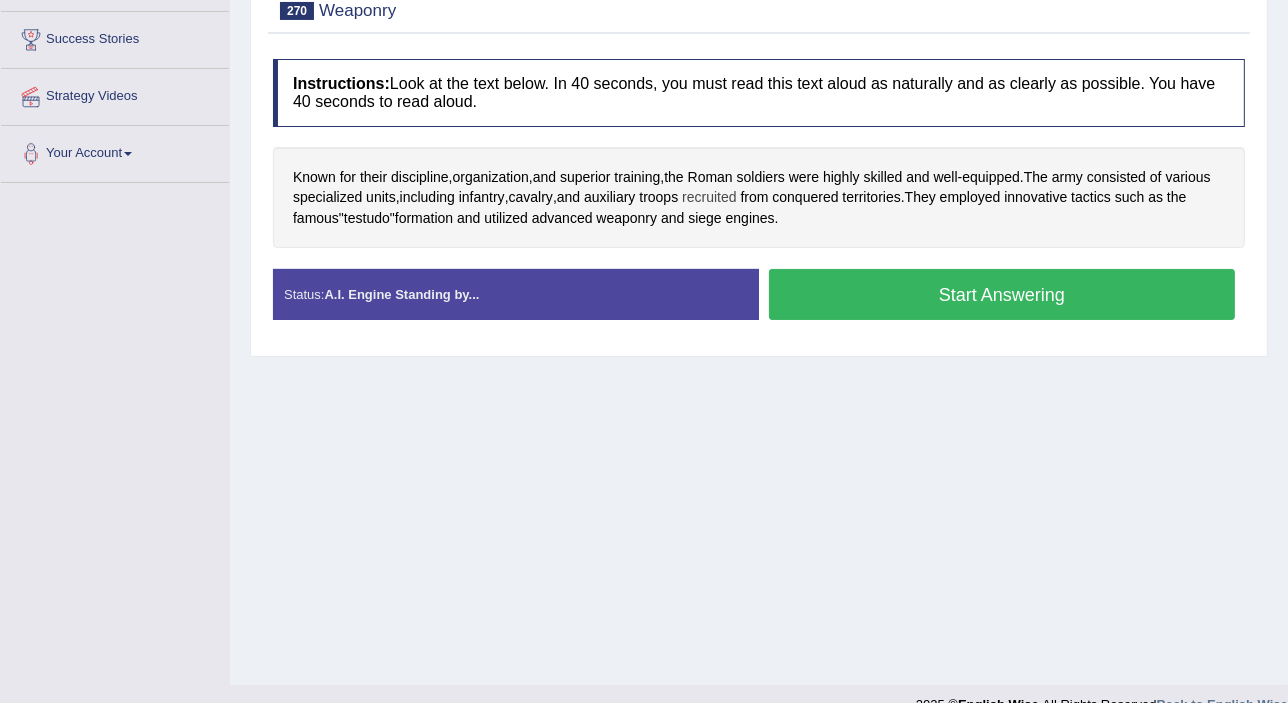 click on "recruited" at bounding box center [709, 197] 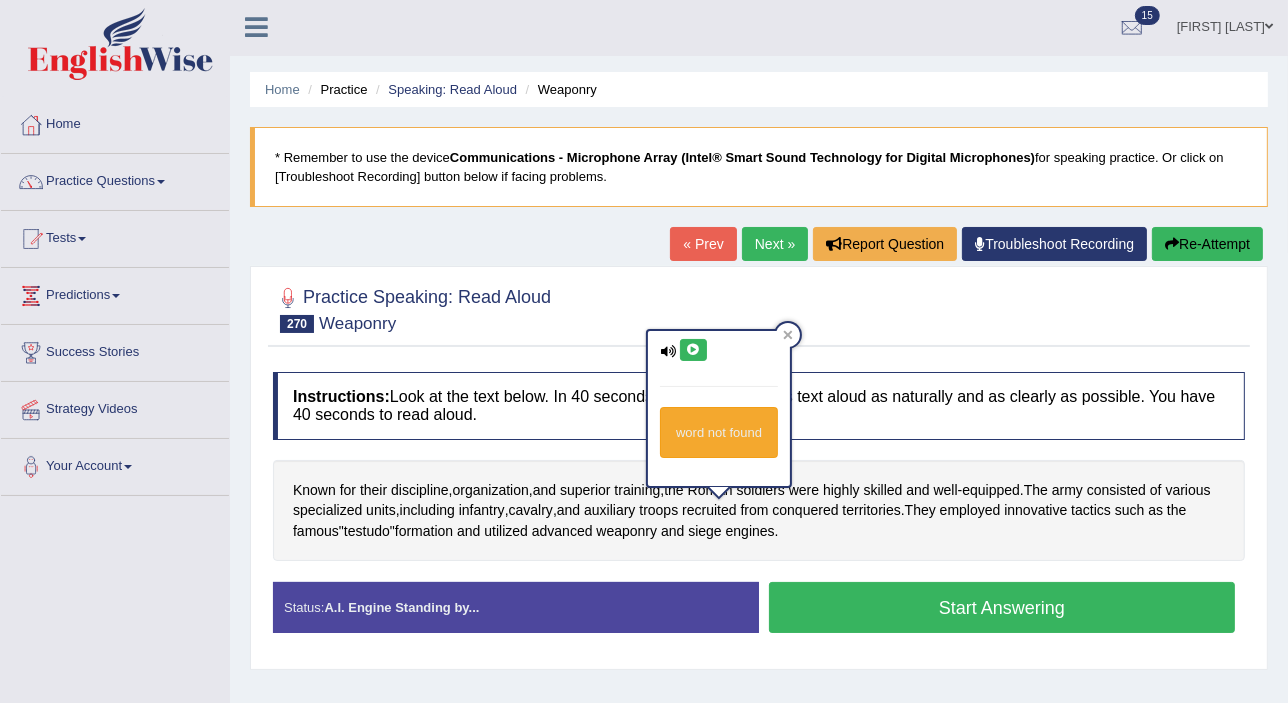 scroll, scrollTop: 0, scrollLeft: 0, axis: both 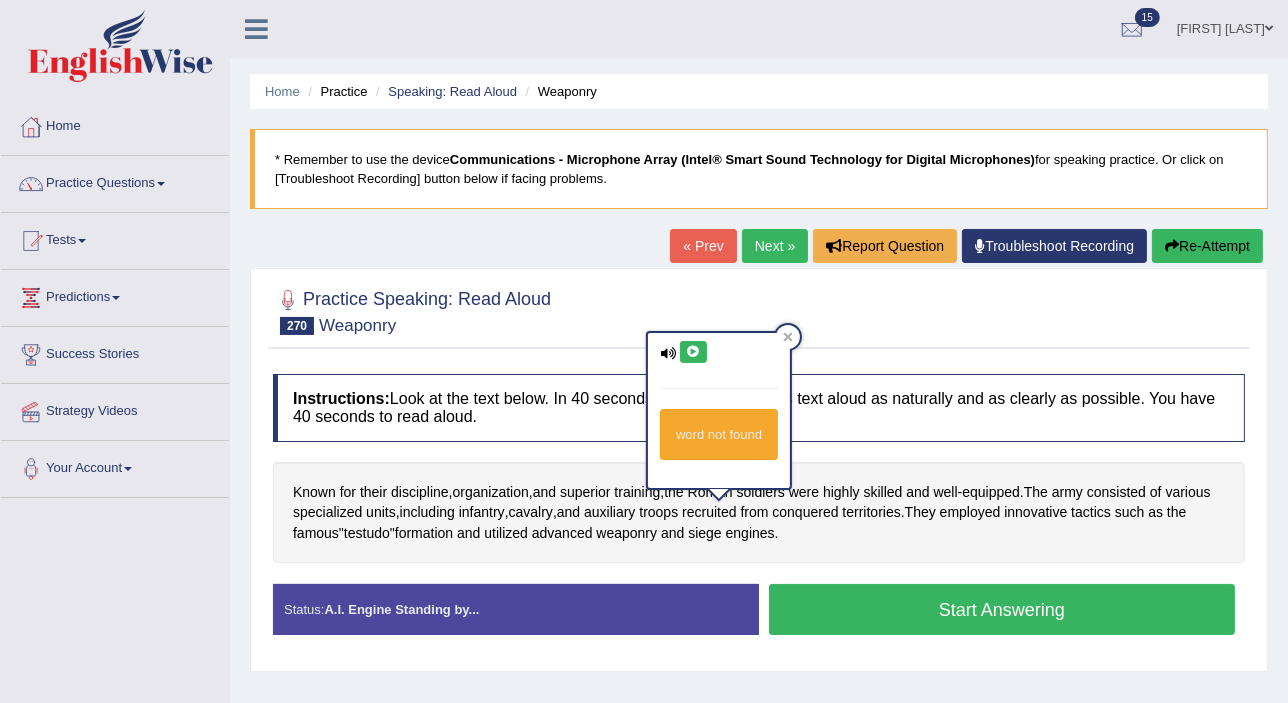 click at bounding box center (693, 352) 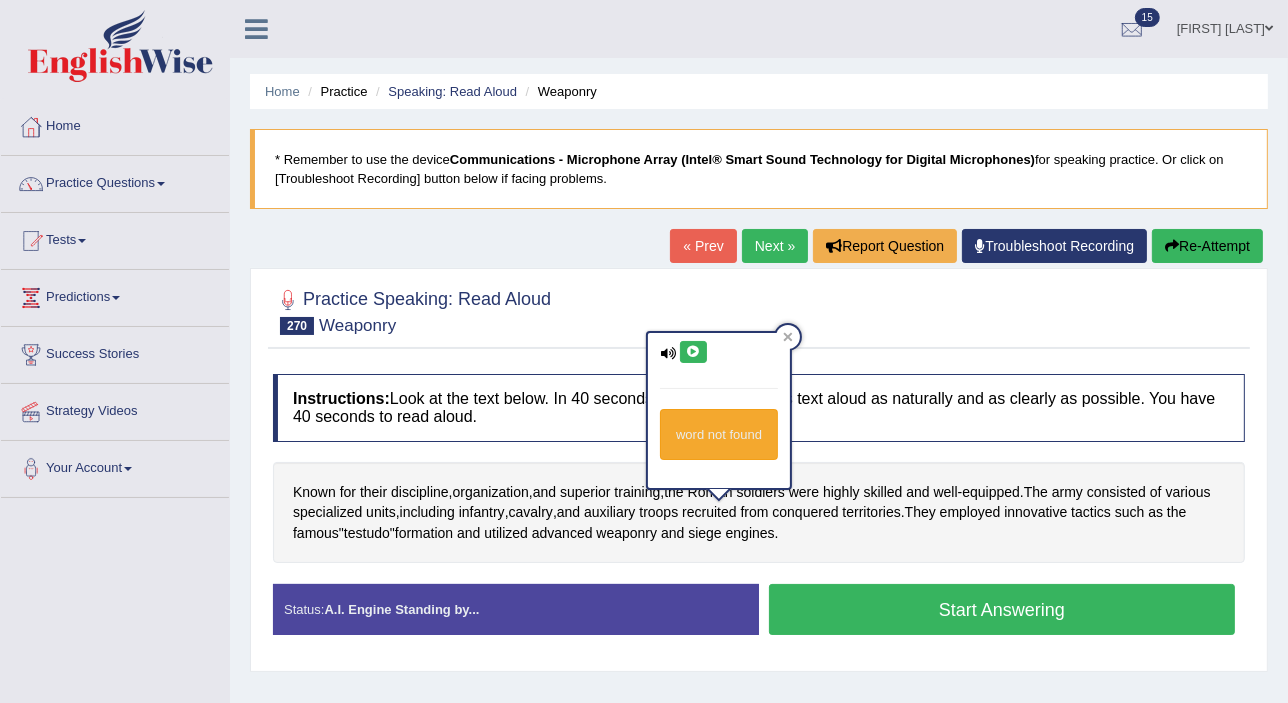 click on "Instructions:  Look at the text below. In 40 seconds, you must read this text aloud as naturally and as clearly as possible. You have 40 seconds to read aloud." at bounding box center (759, 407) 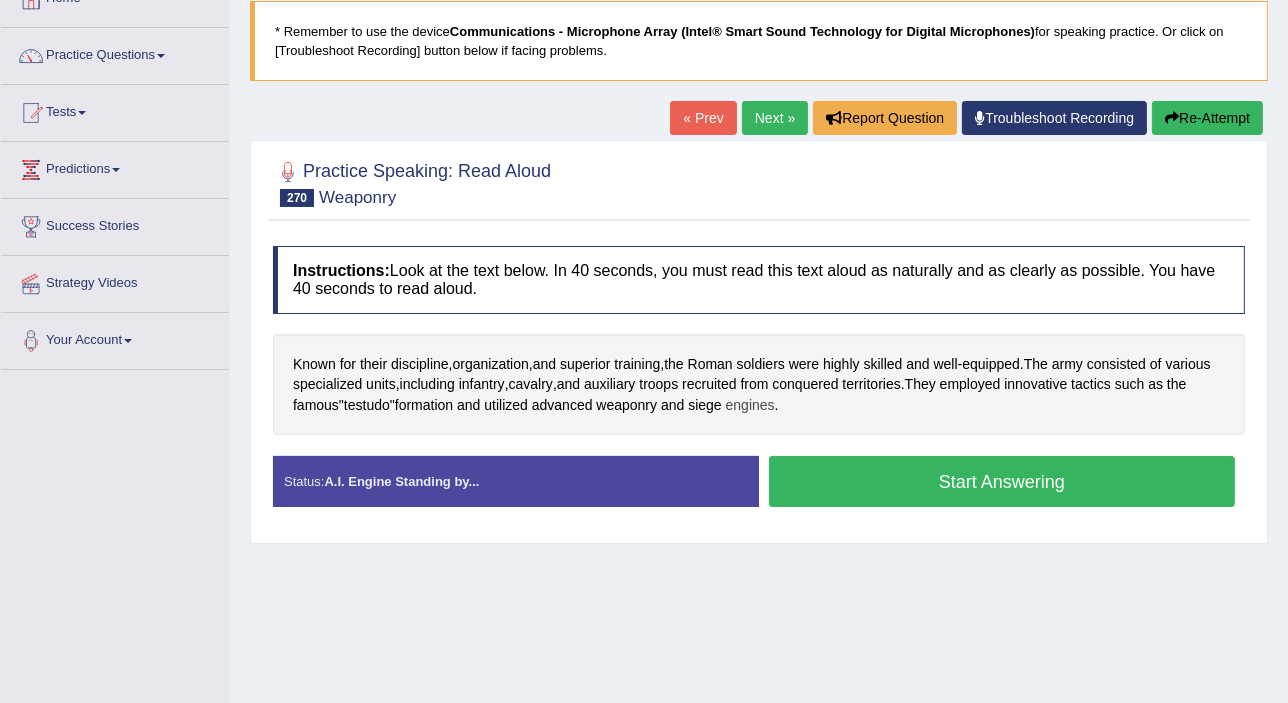scroll, scrollTop: 130, scrollLeft: 0, axis: vertical 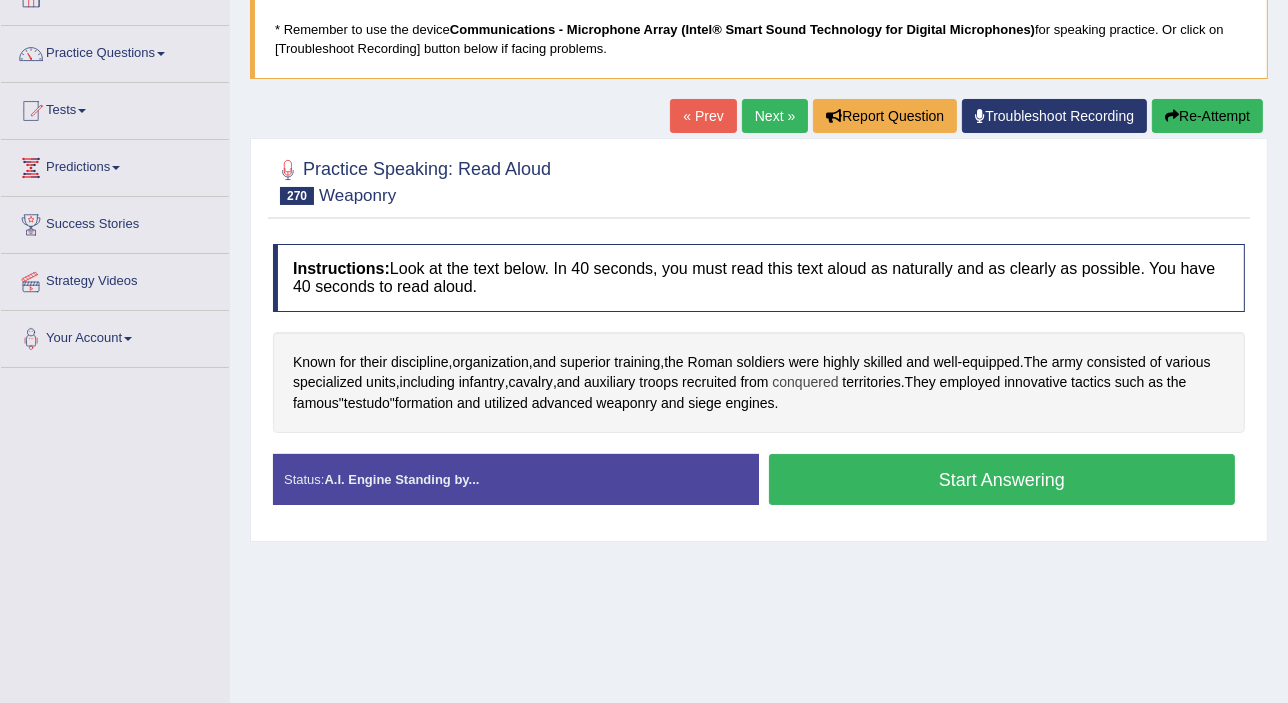 click on "conquered" at bounding box center [805, 382] 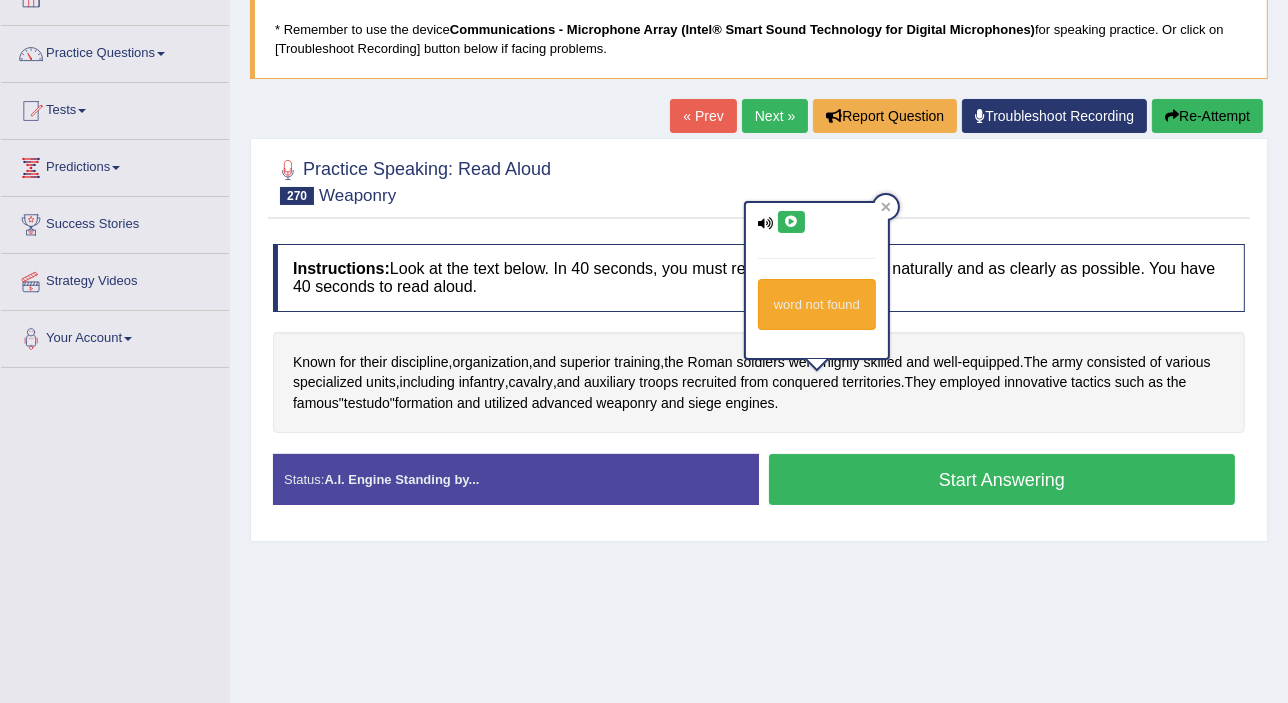 click at bounding box center [791, 222] 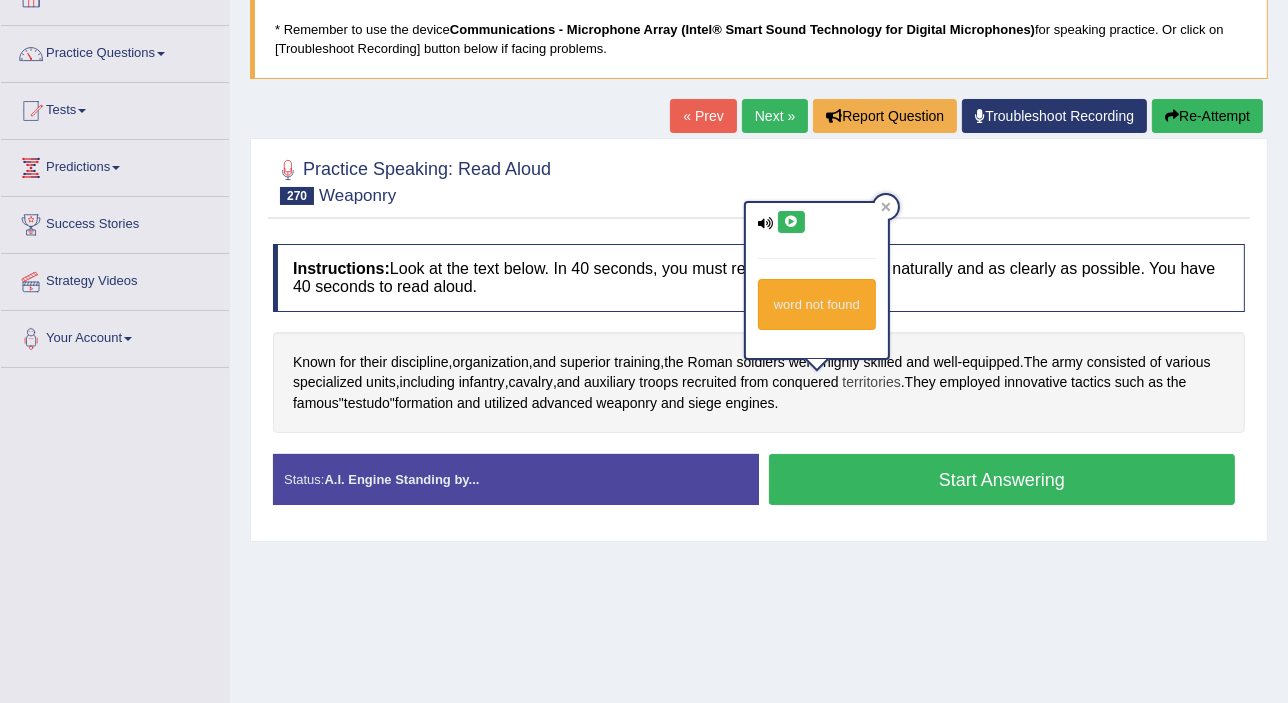 click on "territories" at bounding box center (871, 382) 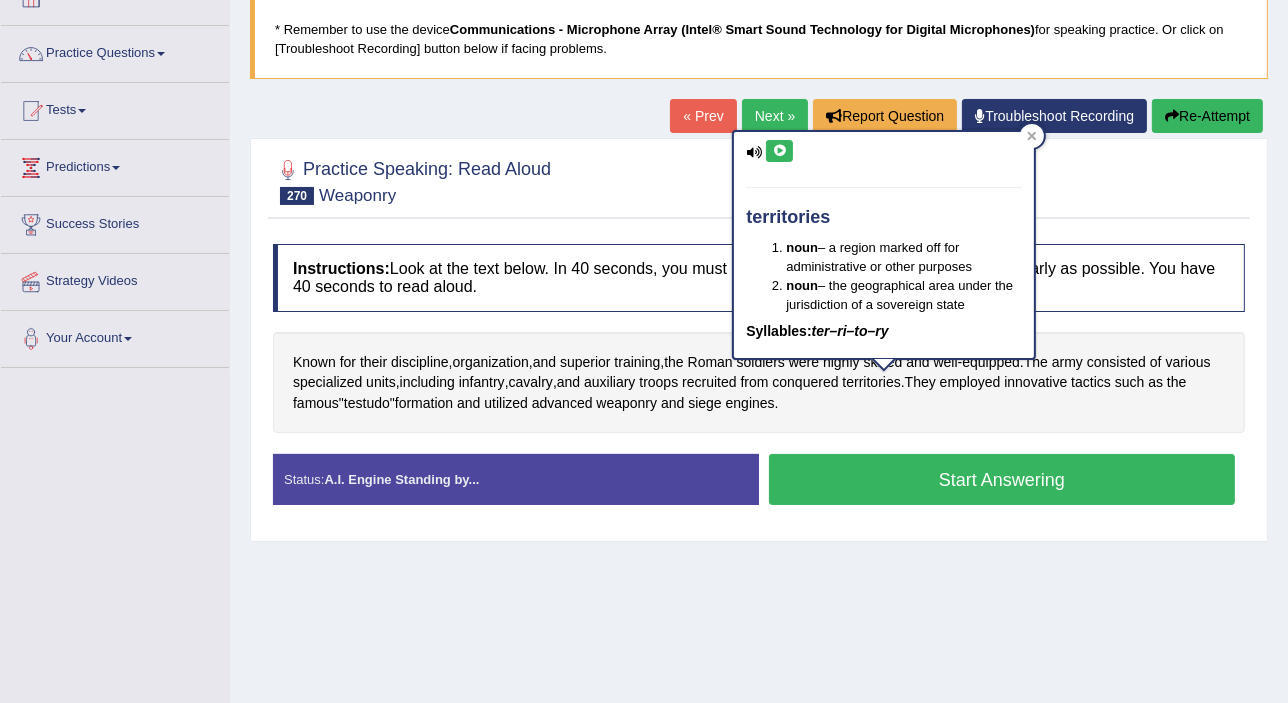 click at bounding box center (779, 151) 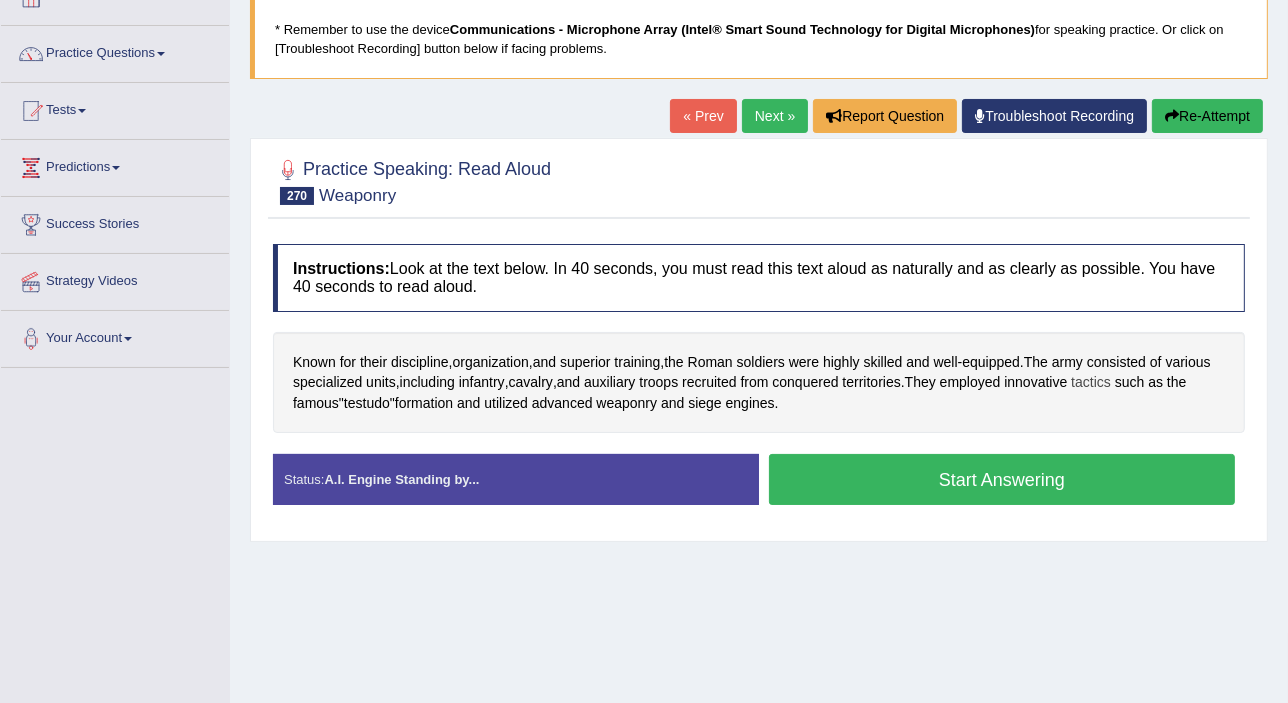 click on "tactics" at bounding box center [1091, 382] 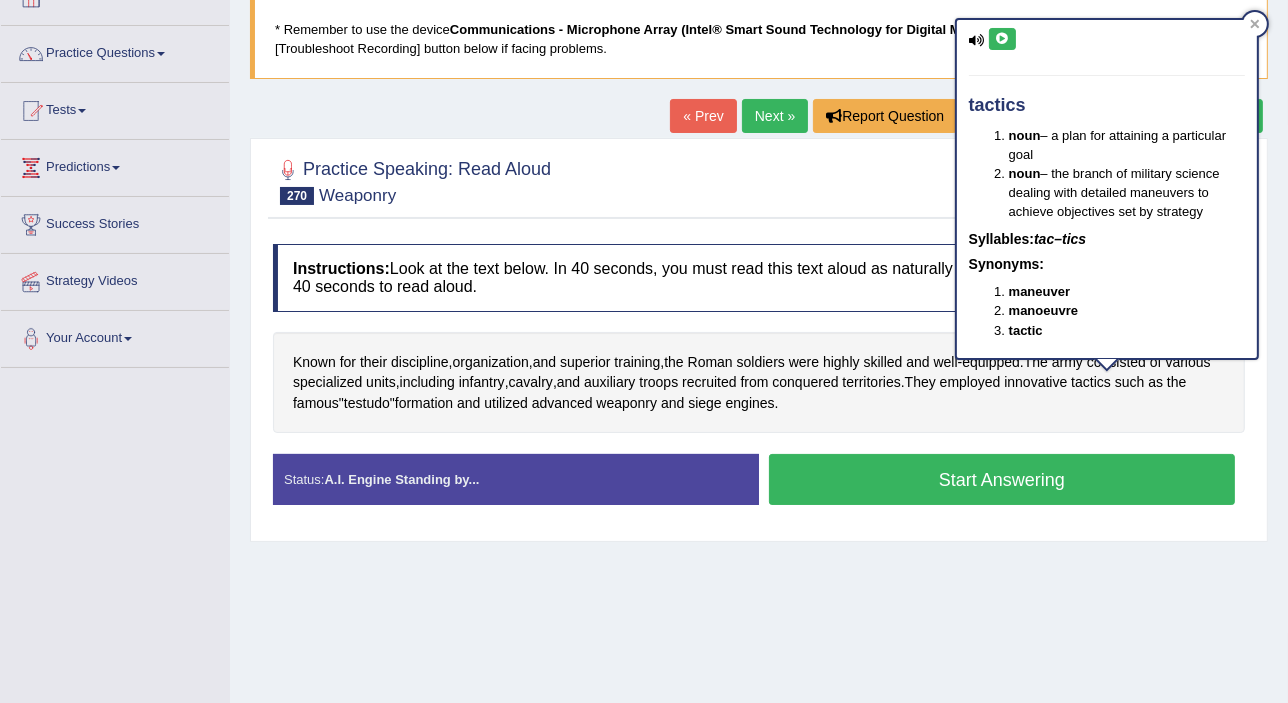 click at bounding box center (1002, 39) 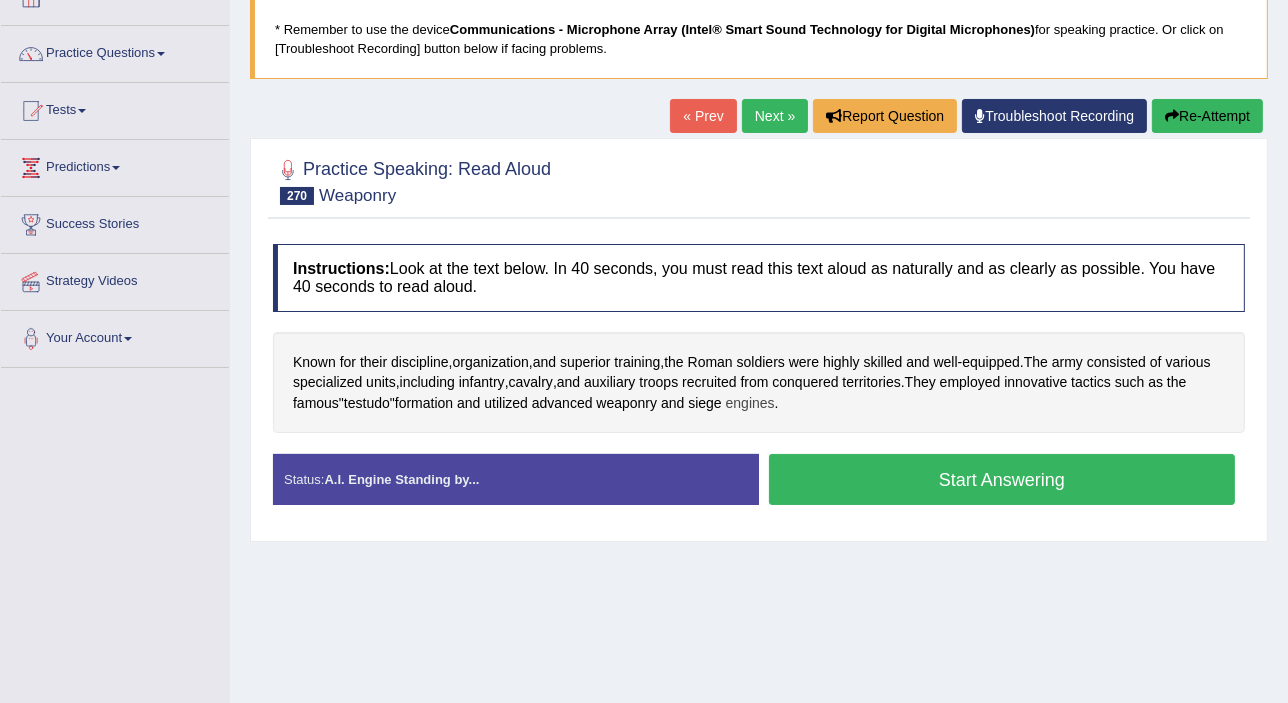 click on "engines" at bounding box center [750, 403] 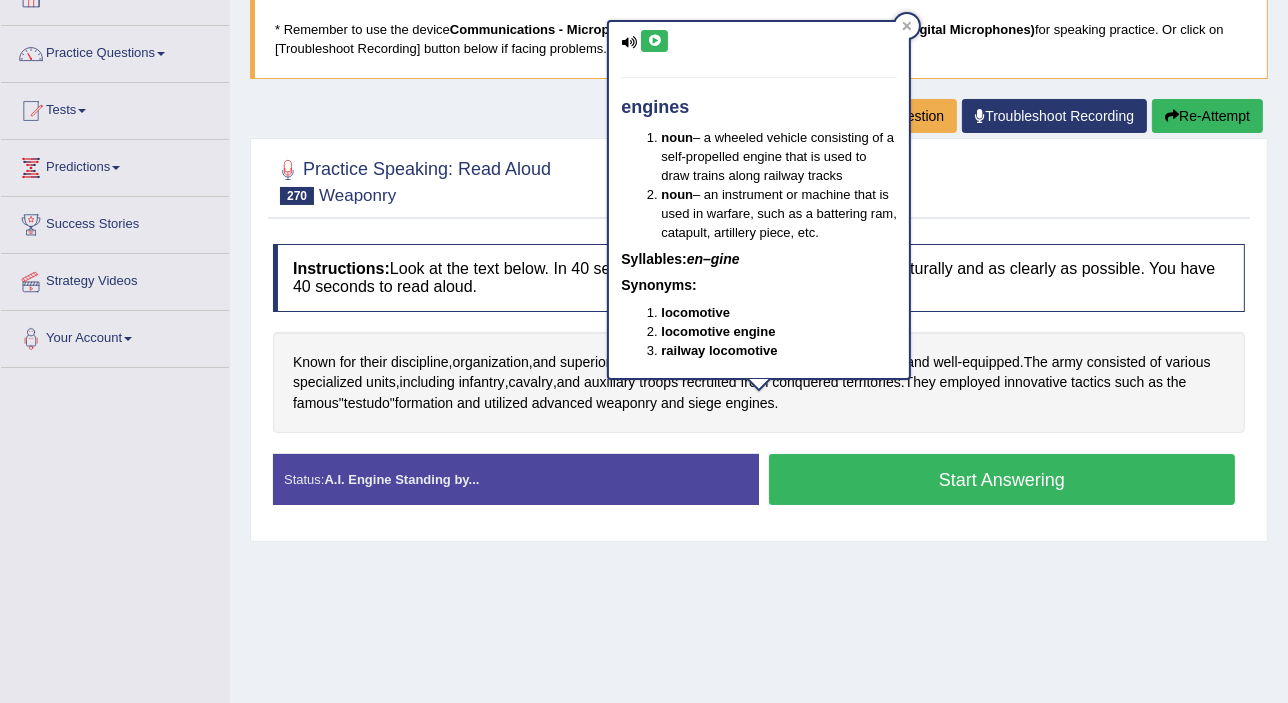 click at bounding box center (654, 41) 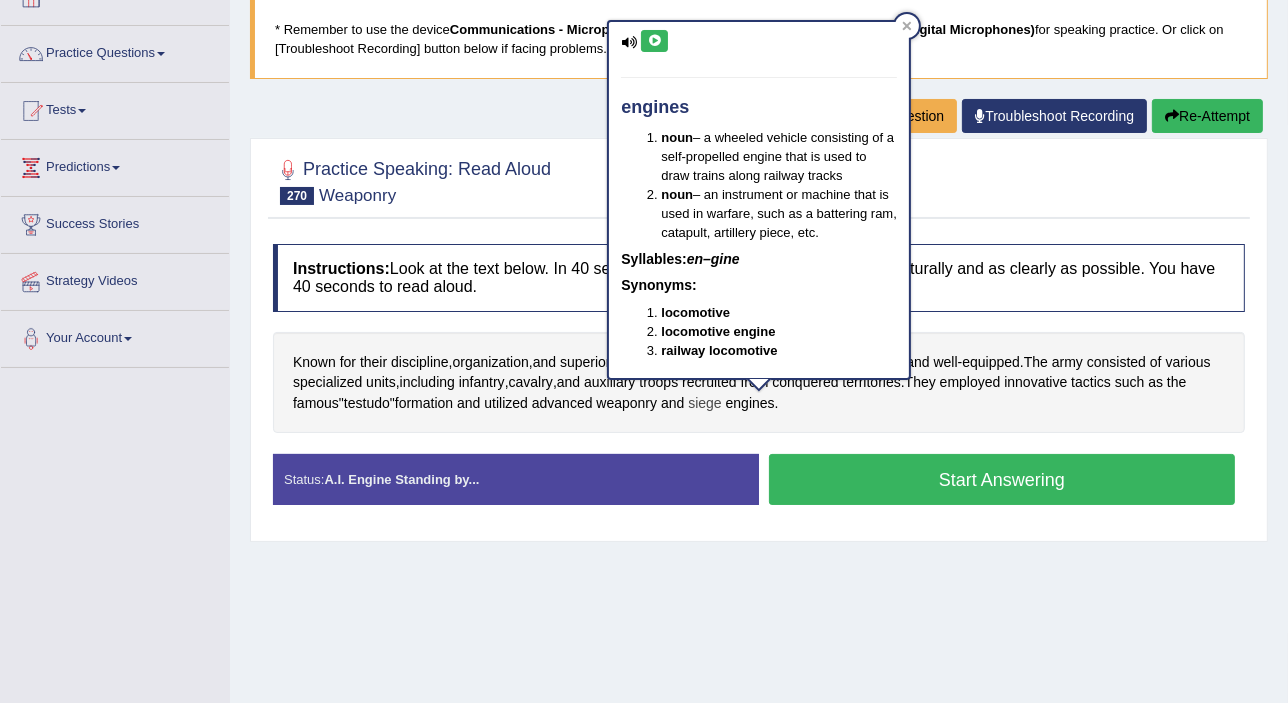 click on "siege" at bounding box center (704, 403) 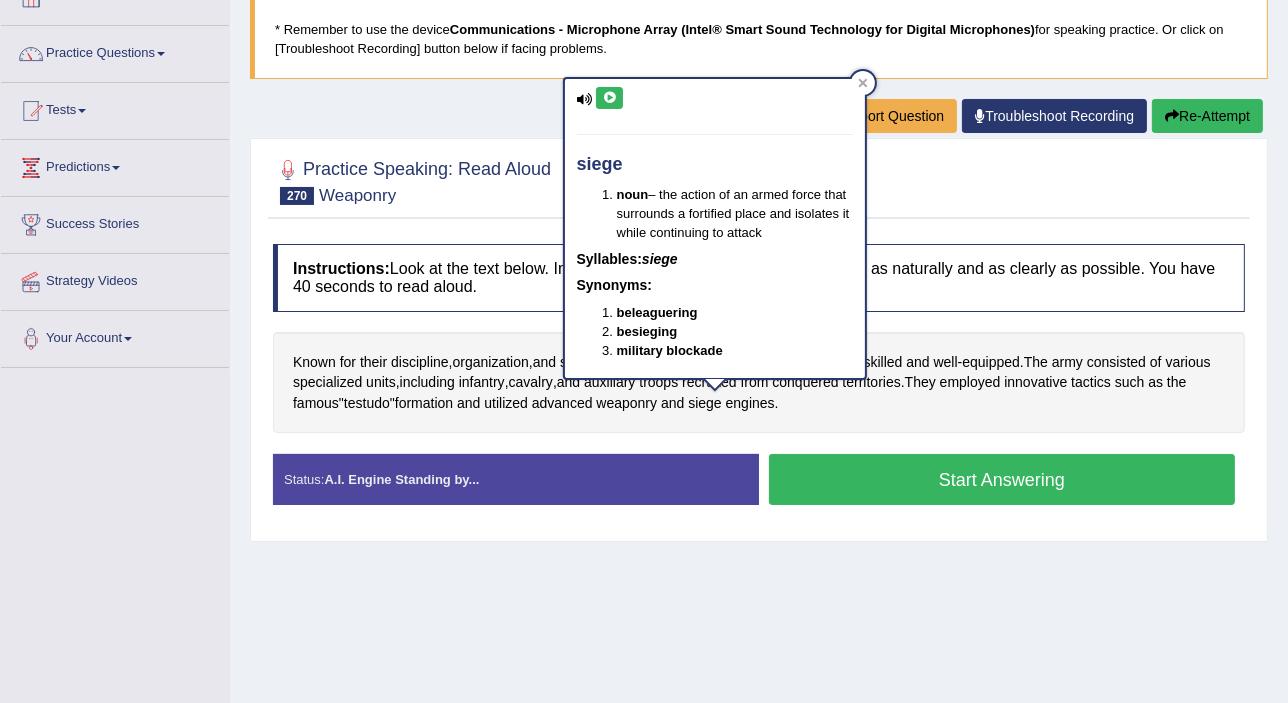 click at bounding box center (609, 98) 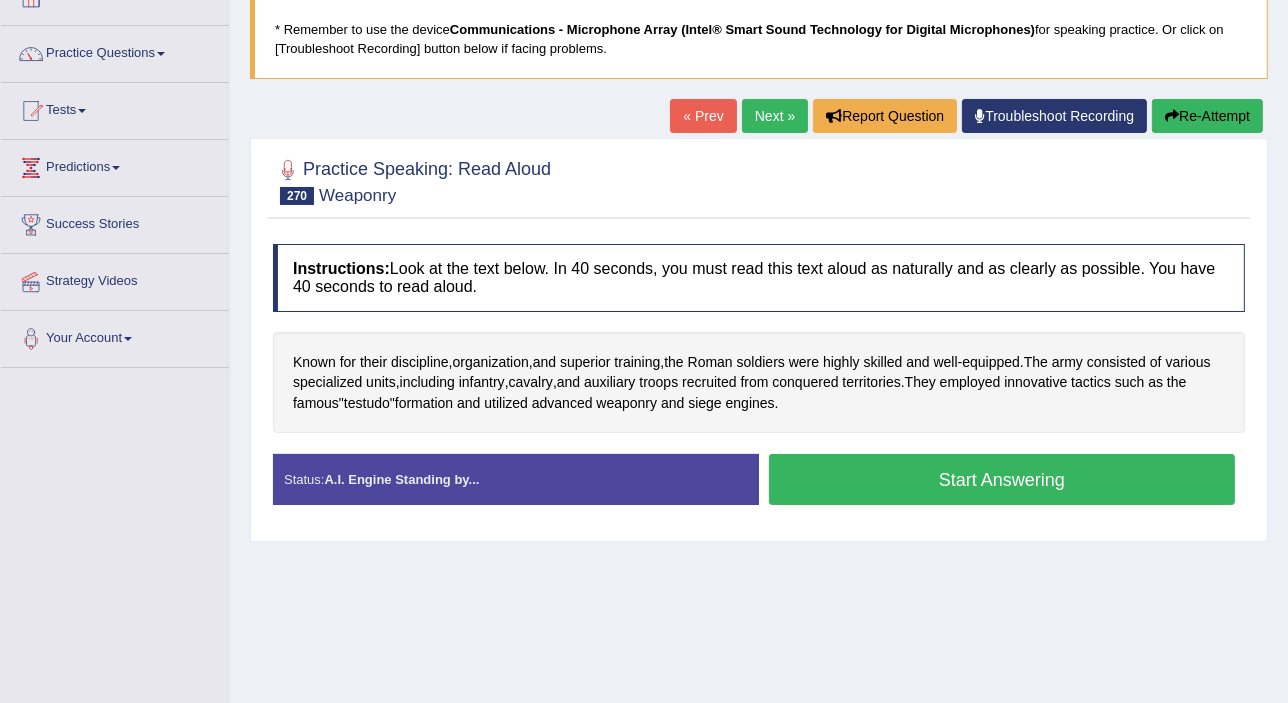 click on "Next »" at bounding box center (775, 116) 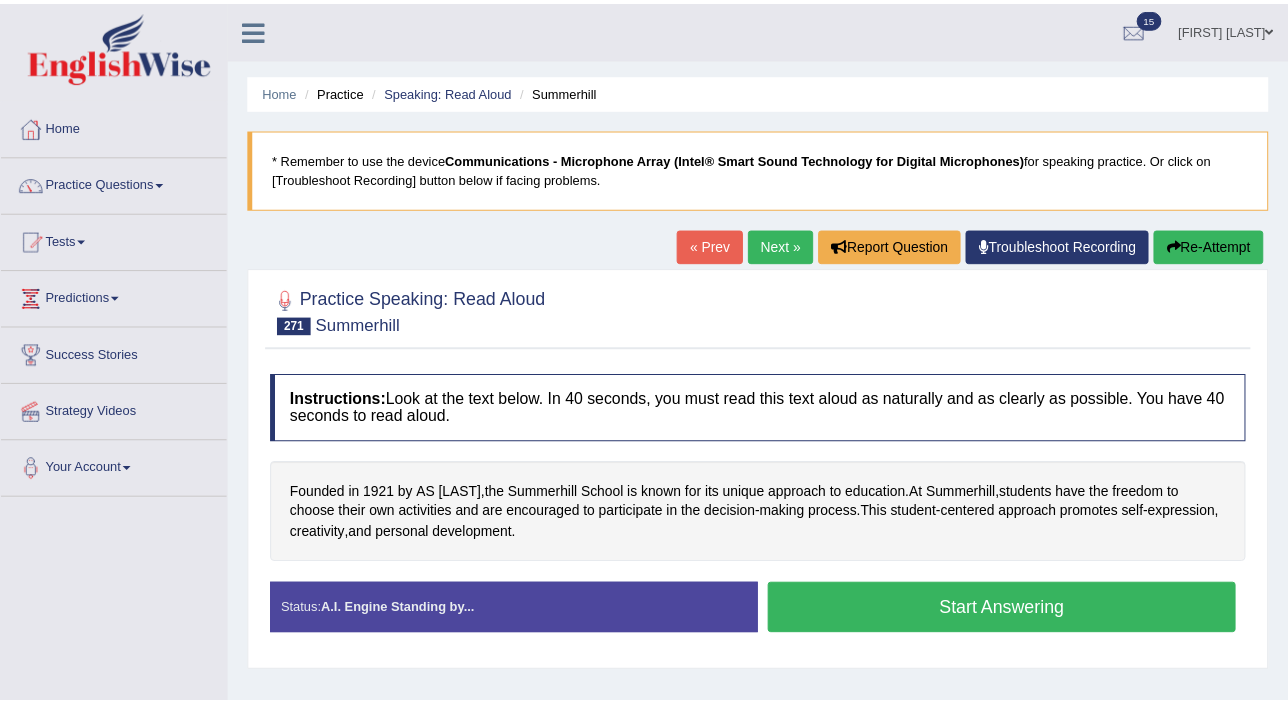 scroll, scrollTop: 0, scrollLeft: 0, axis: both 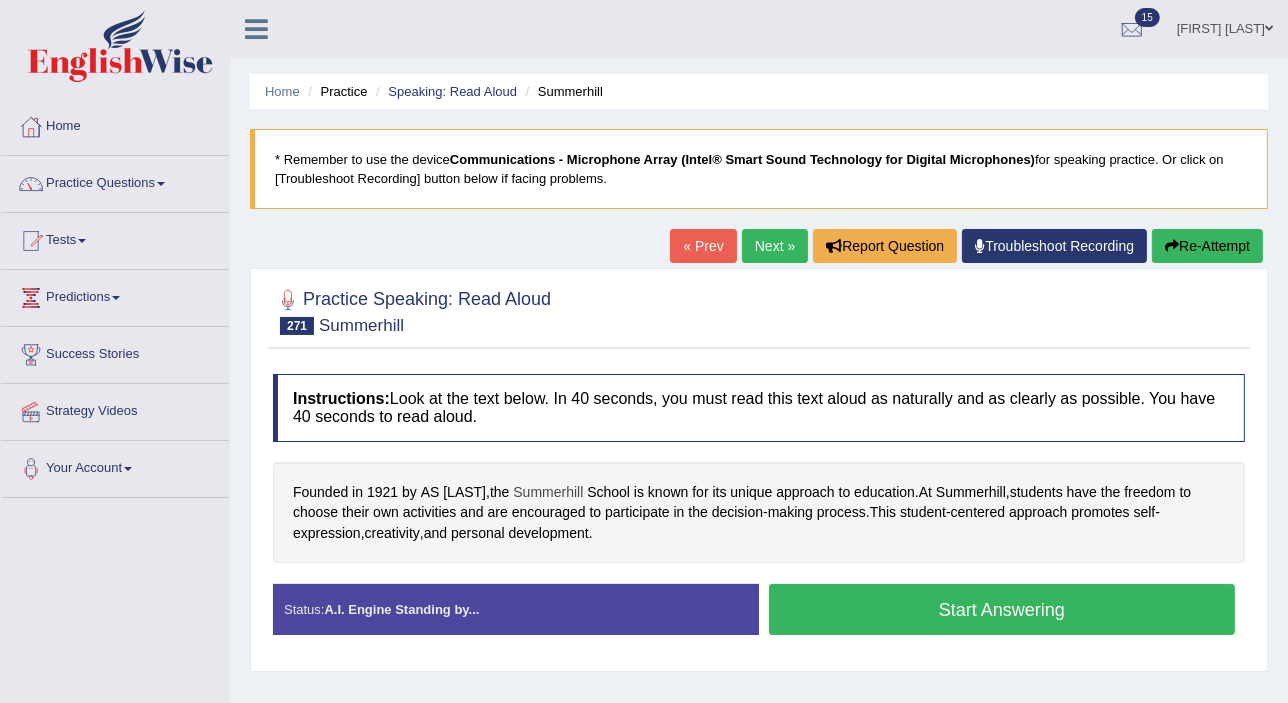 click on "Summerhill" at bounding box center [548, 492] 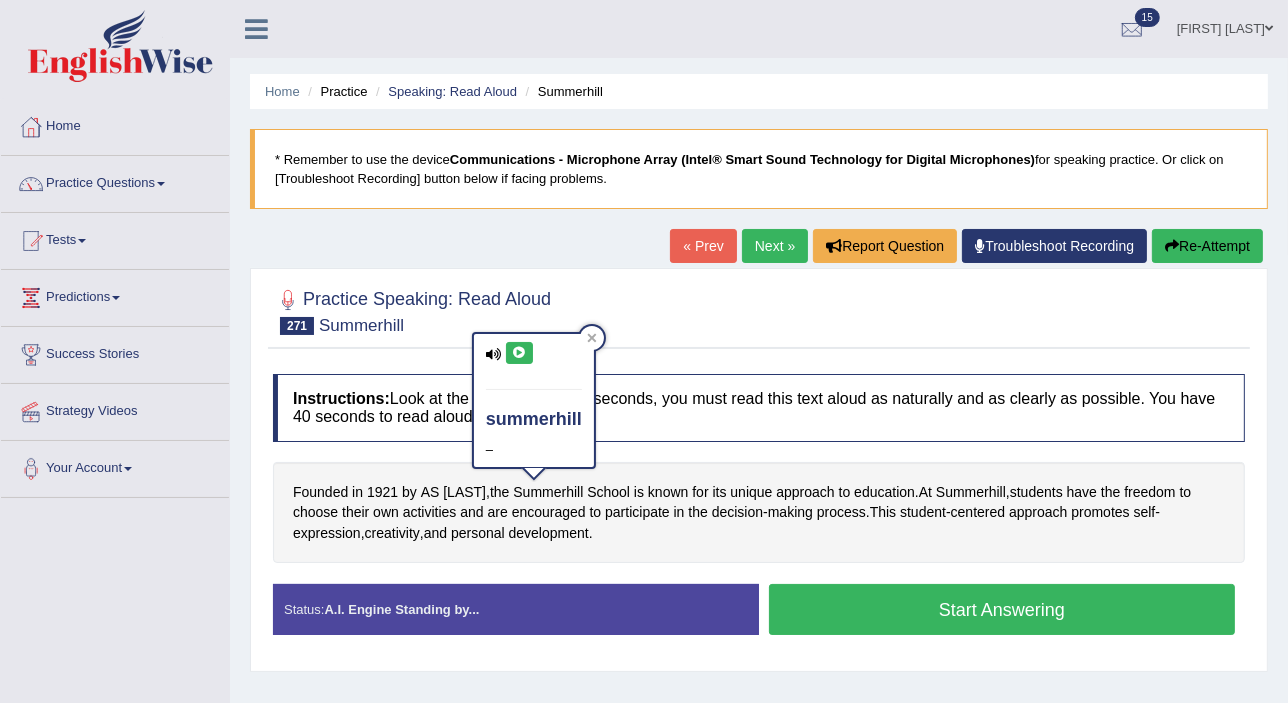 click at bounding box center (519, 353) 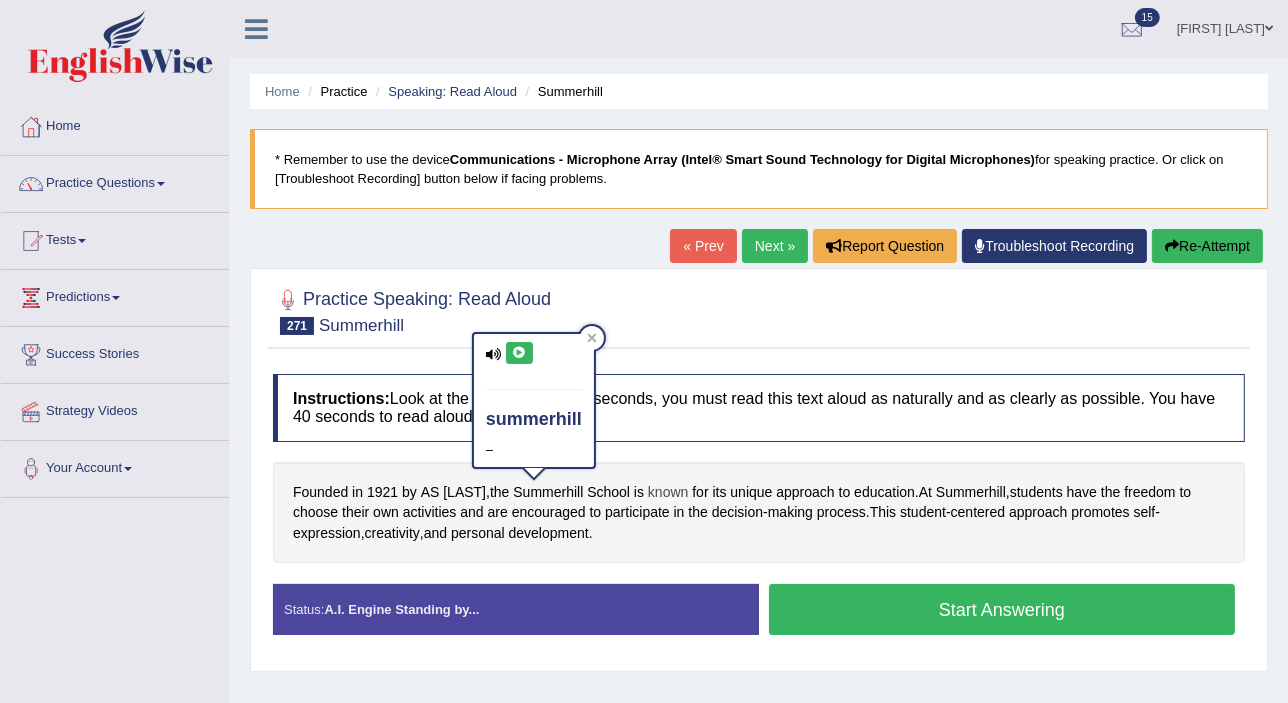 click on "known" at bounding box center (668, 492) 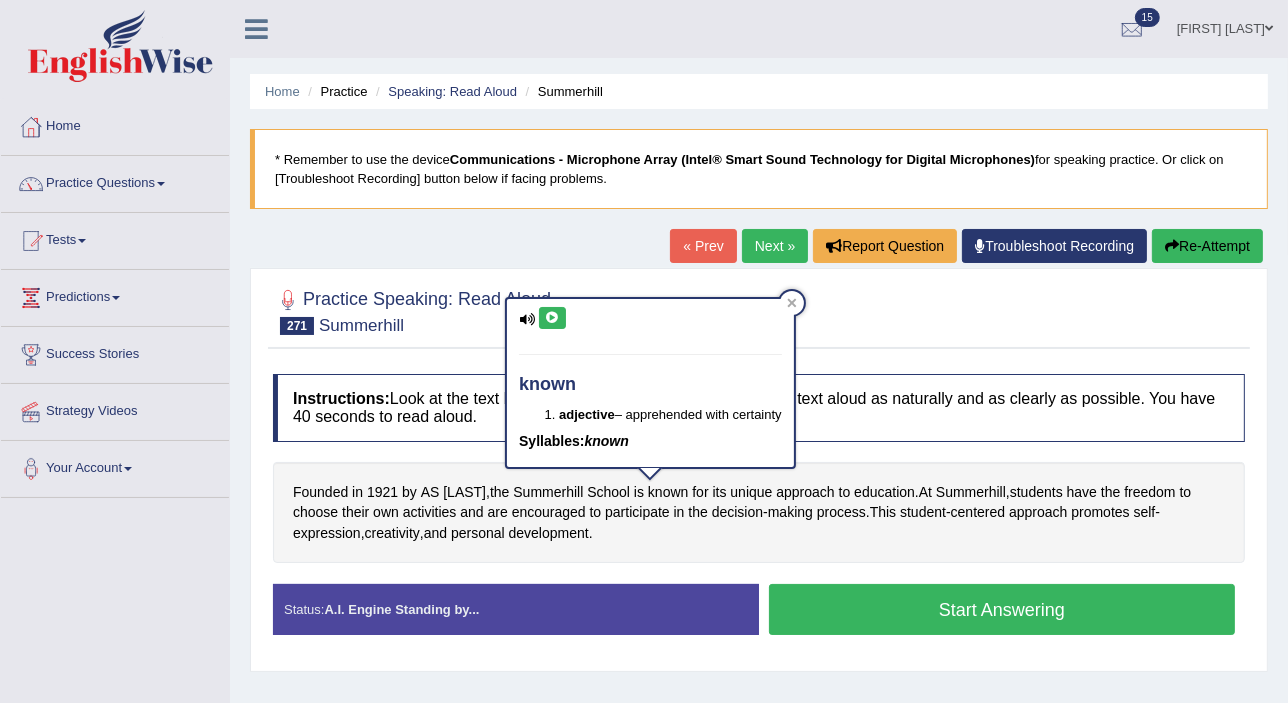 click at bounding box center (552, 318) 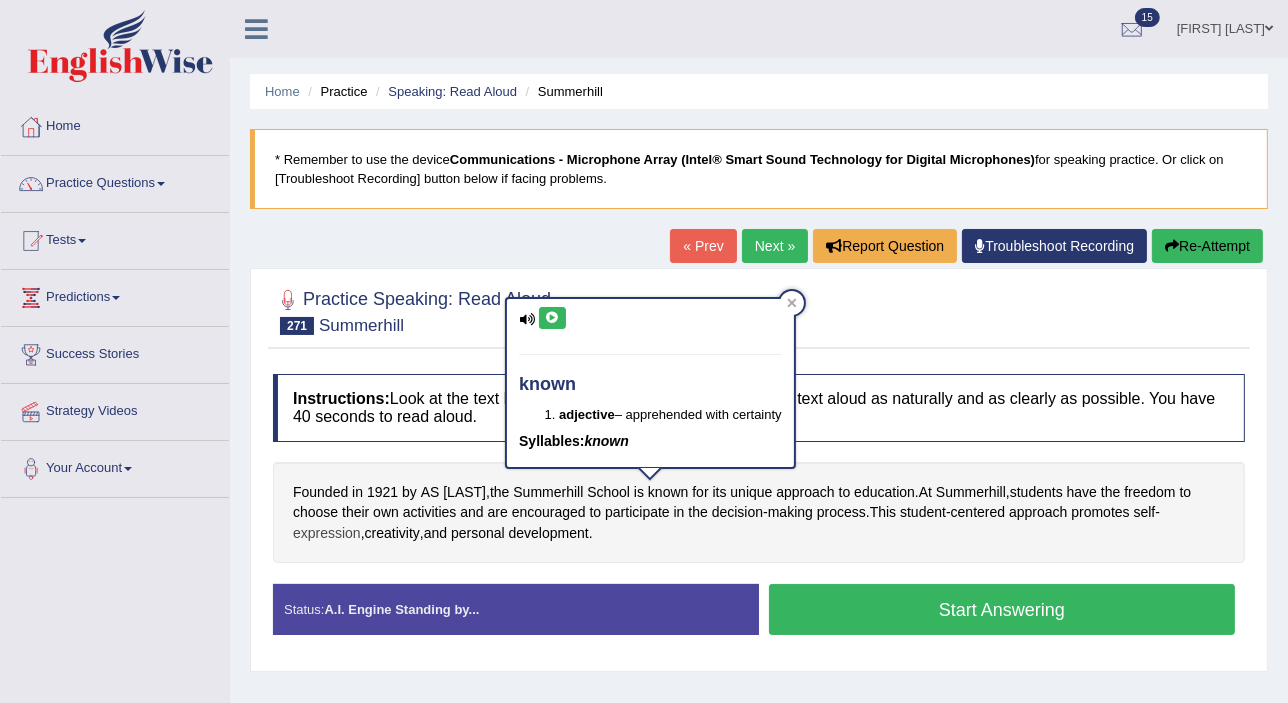 click on "expression" at bounding box center [327, 533] 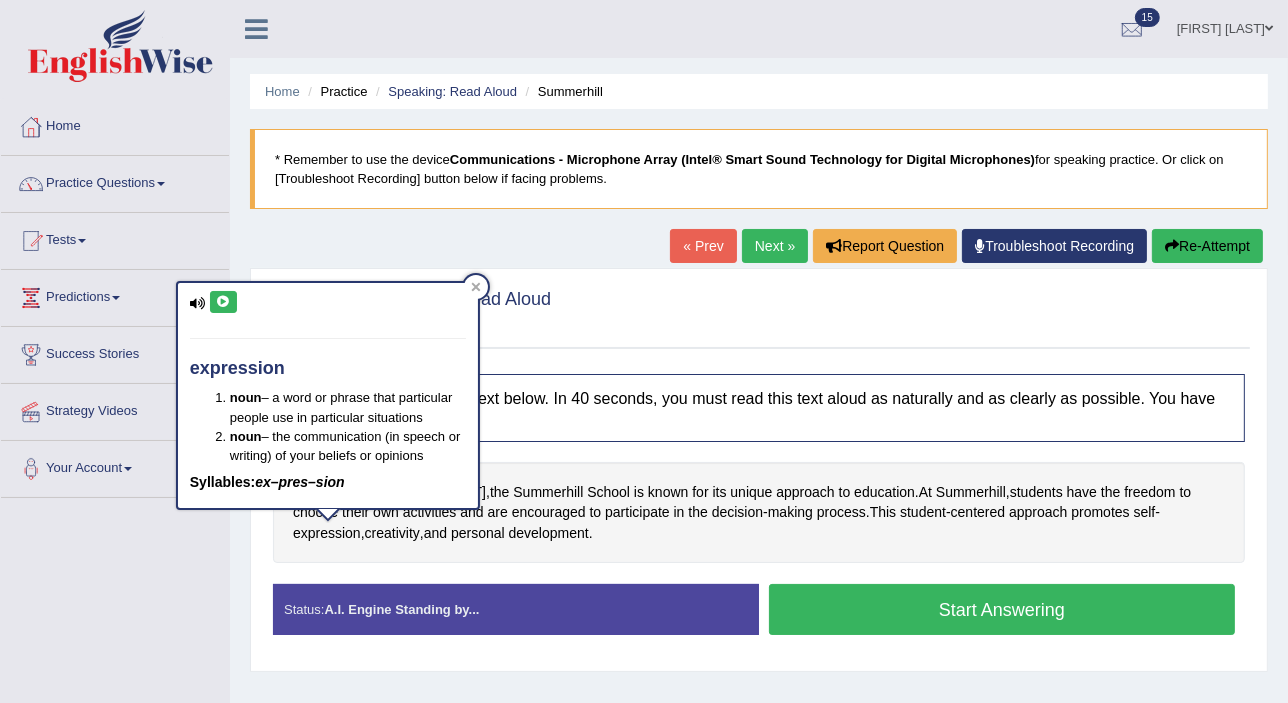 click at bounding box center [223, 302] 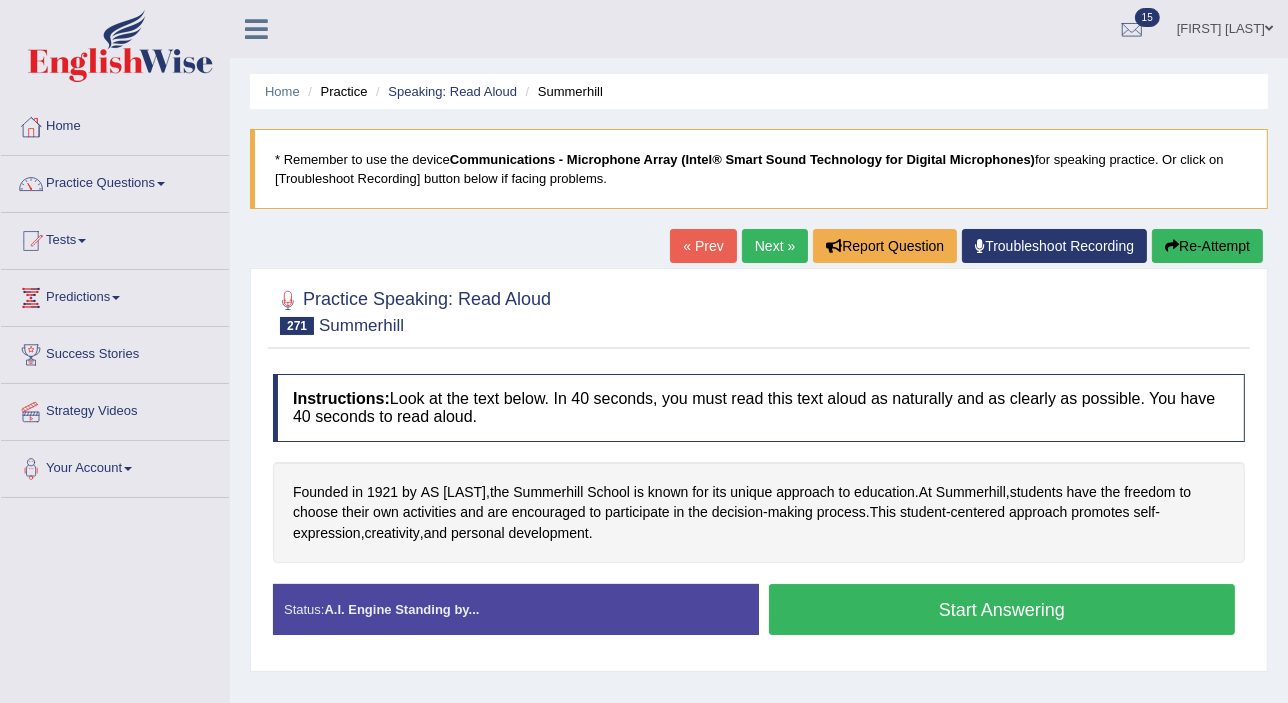 drag, startPoint x: 333, startPoint y: 353, endPoint x: 302, endPoint y: 174, distance: 181.66452 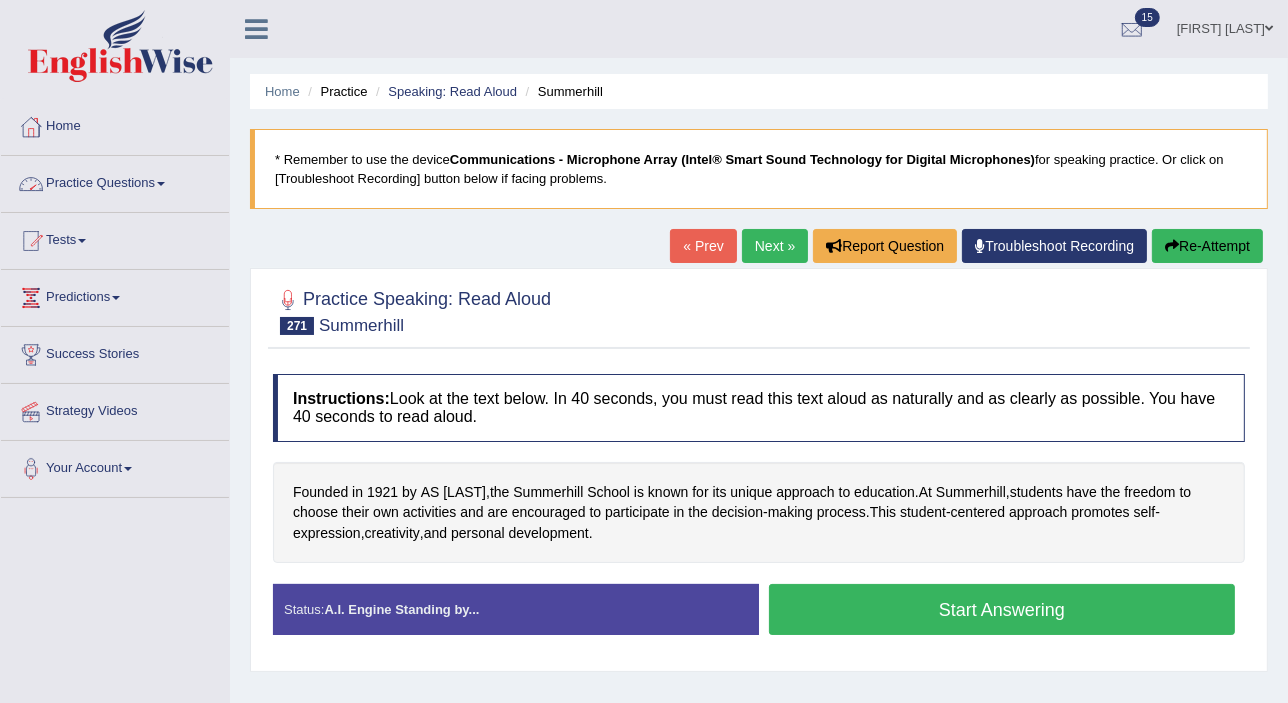 click on "Practice Questions" at bounding box center (115, 181) 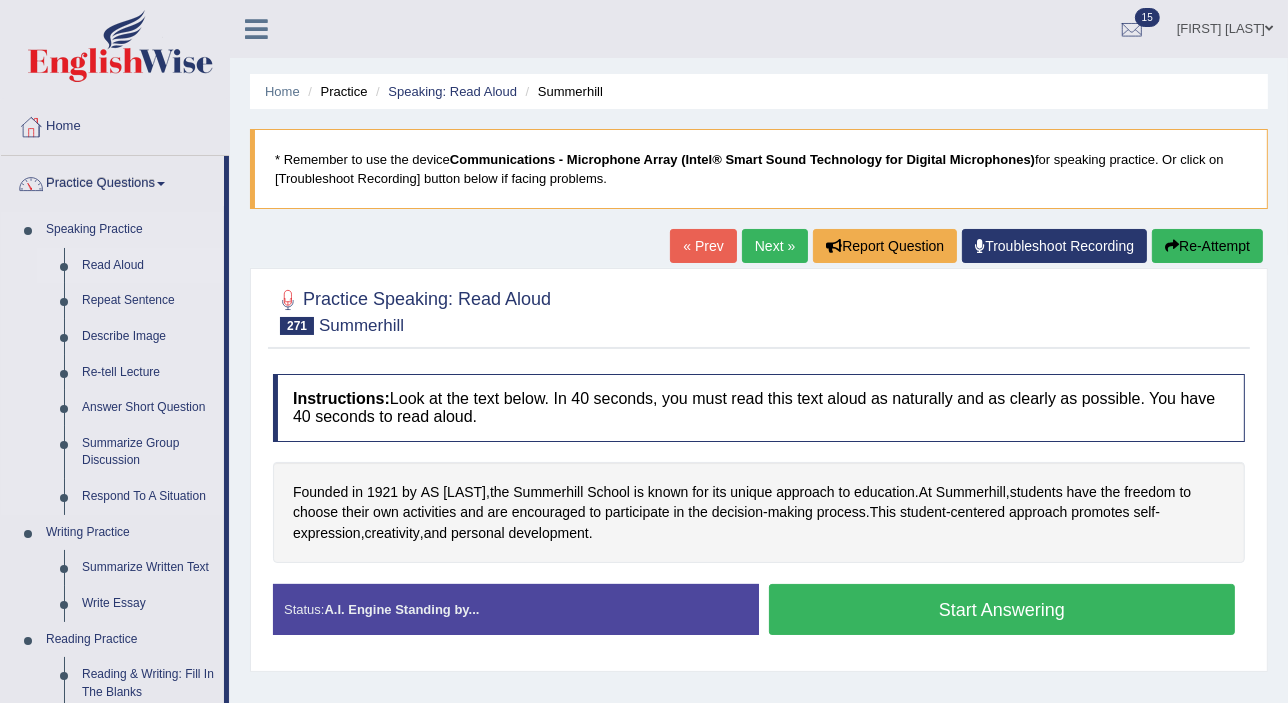 click on "Read Aloud" at bounding box center (148, 266) 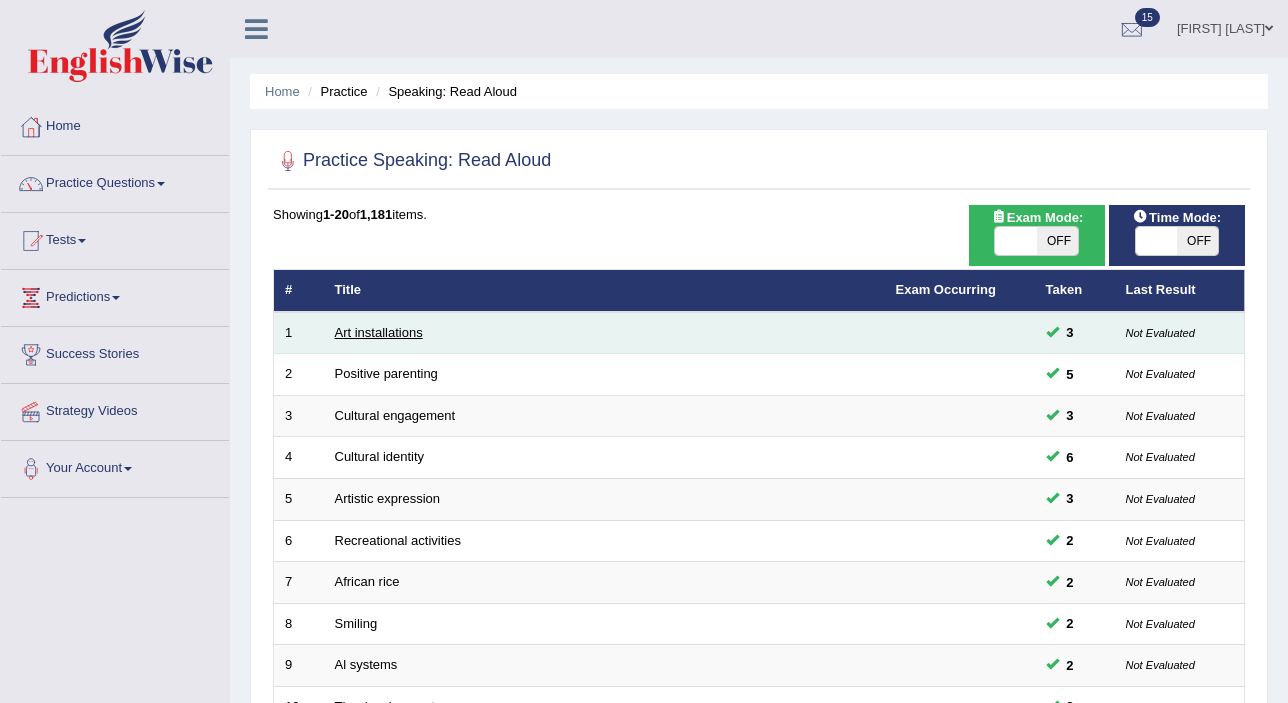 scroll, scrollTop: 0, scrollLeft: 0, axis: both 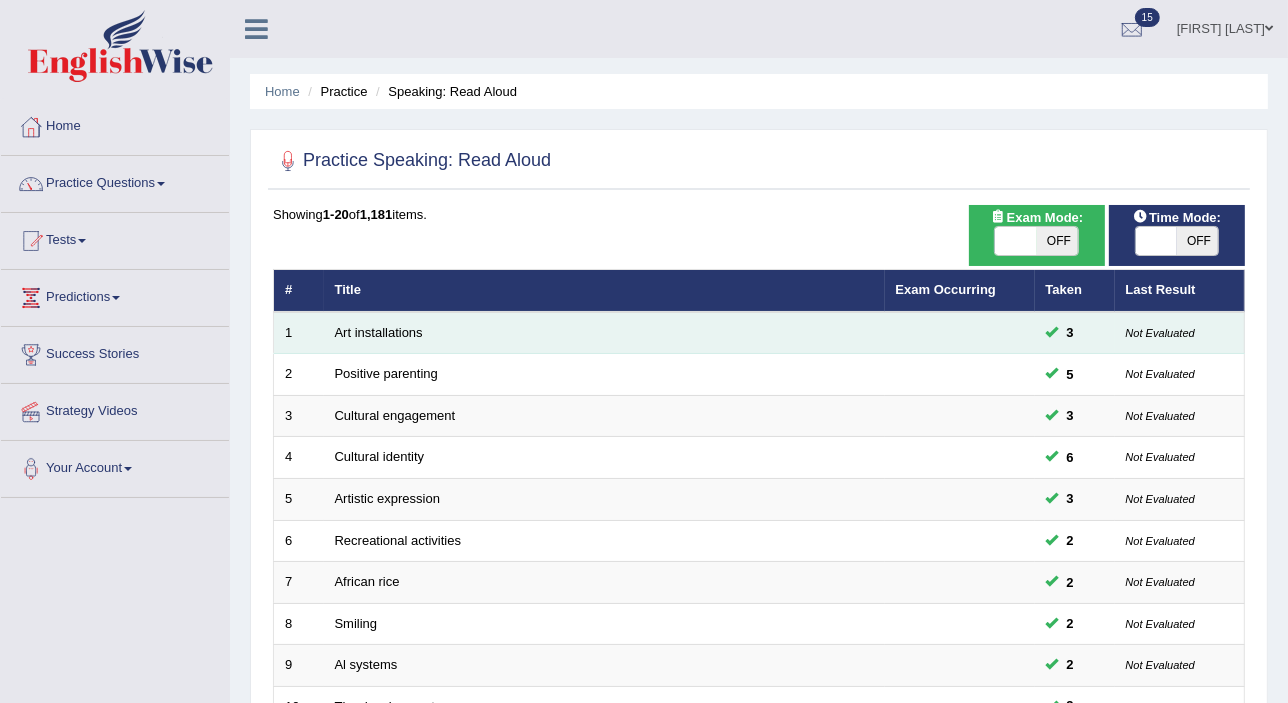 click on "Art installations" at bounding box center (604, 333) 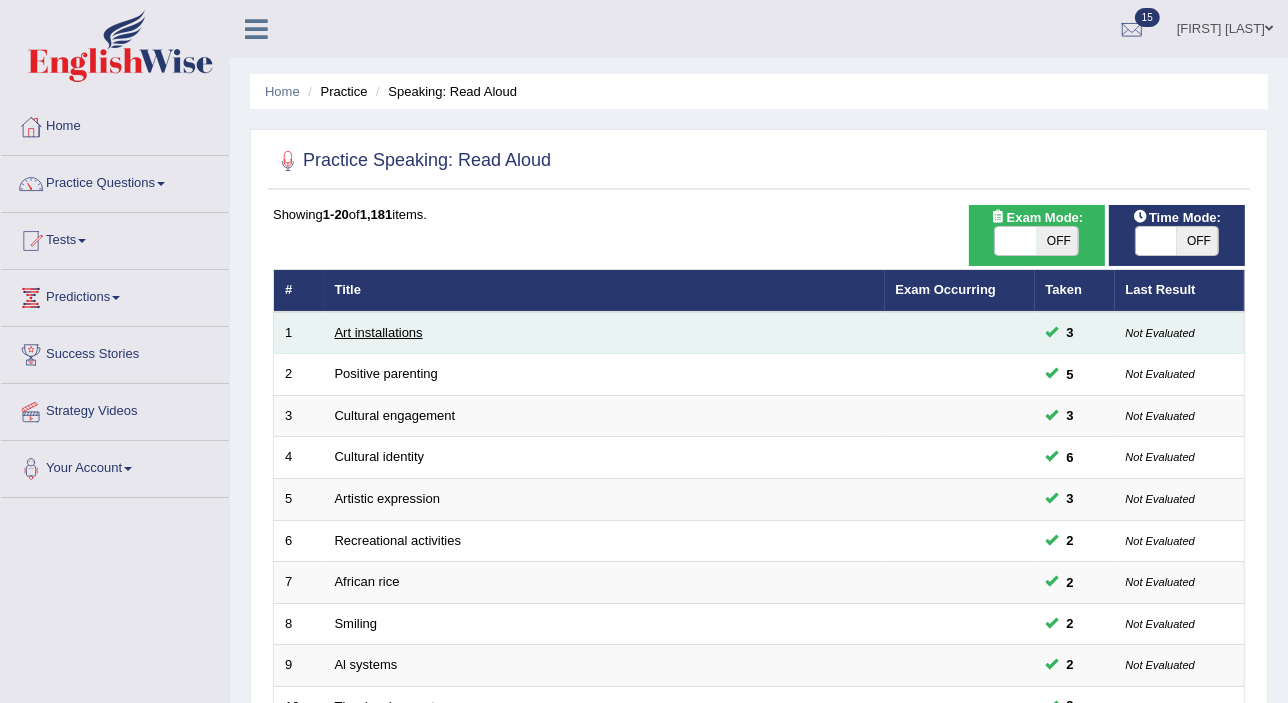 click on "Art installations" at bounding box center (379, 332) 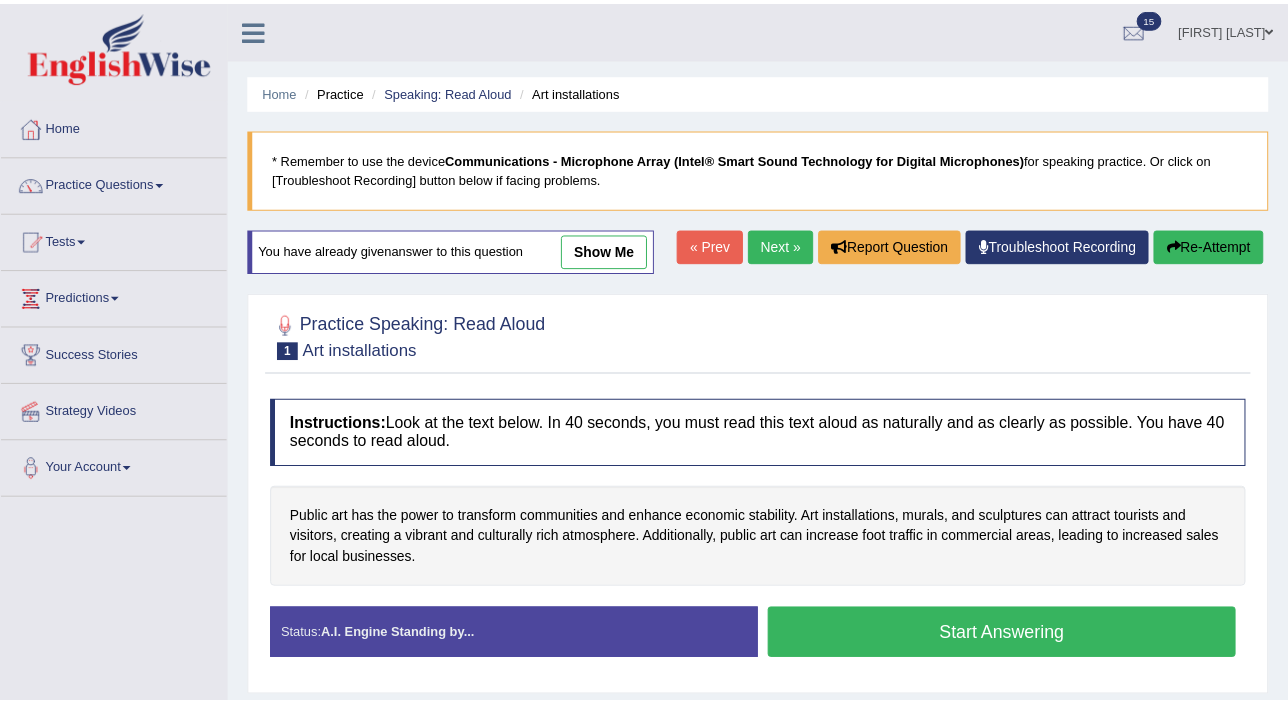 scroll, scrollTop: 0, scrollLeft: 0, axis: both 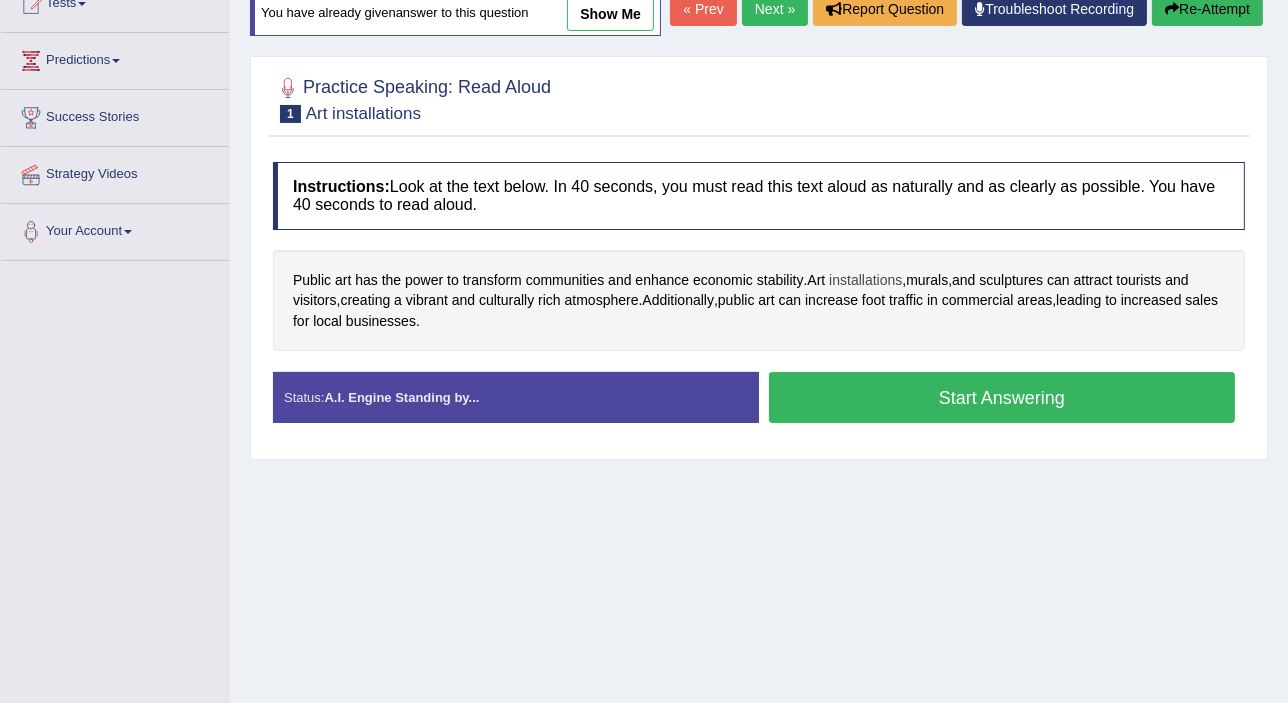 click on "installations" at bounding box center (865, 280) 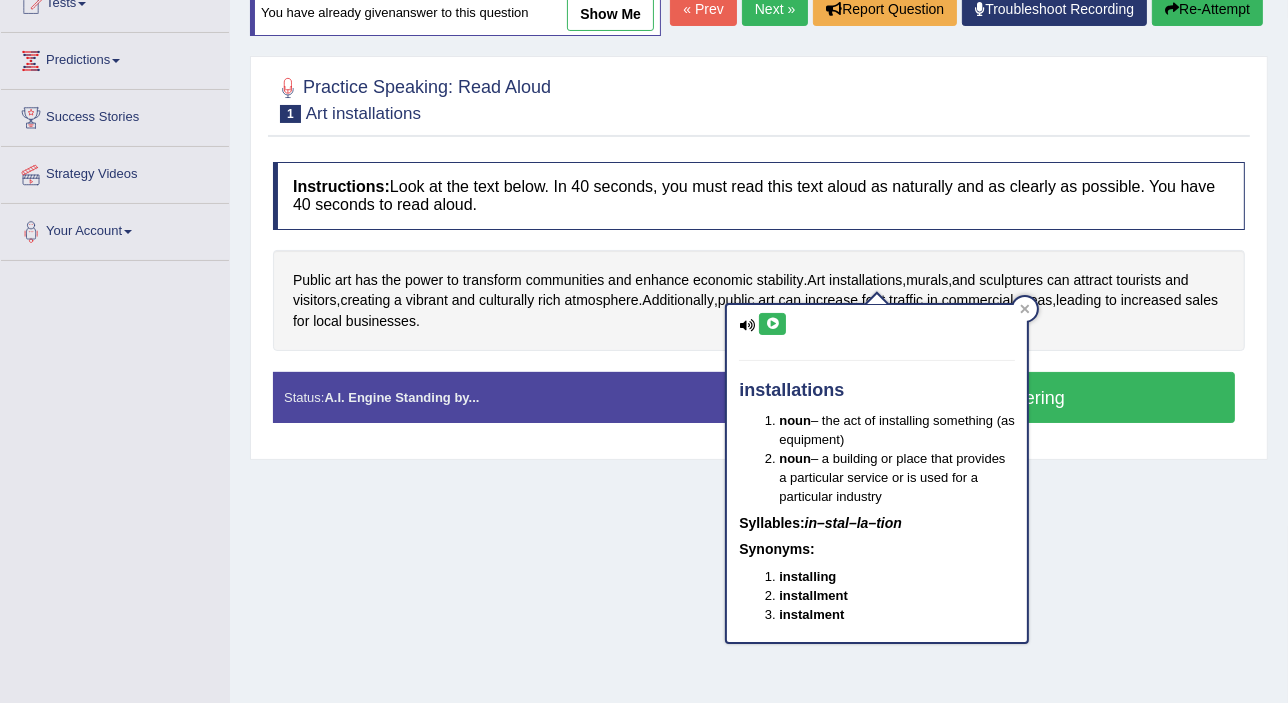 click at bounding box center [772, 324] 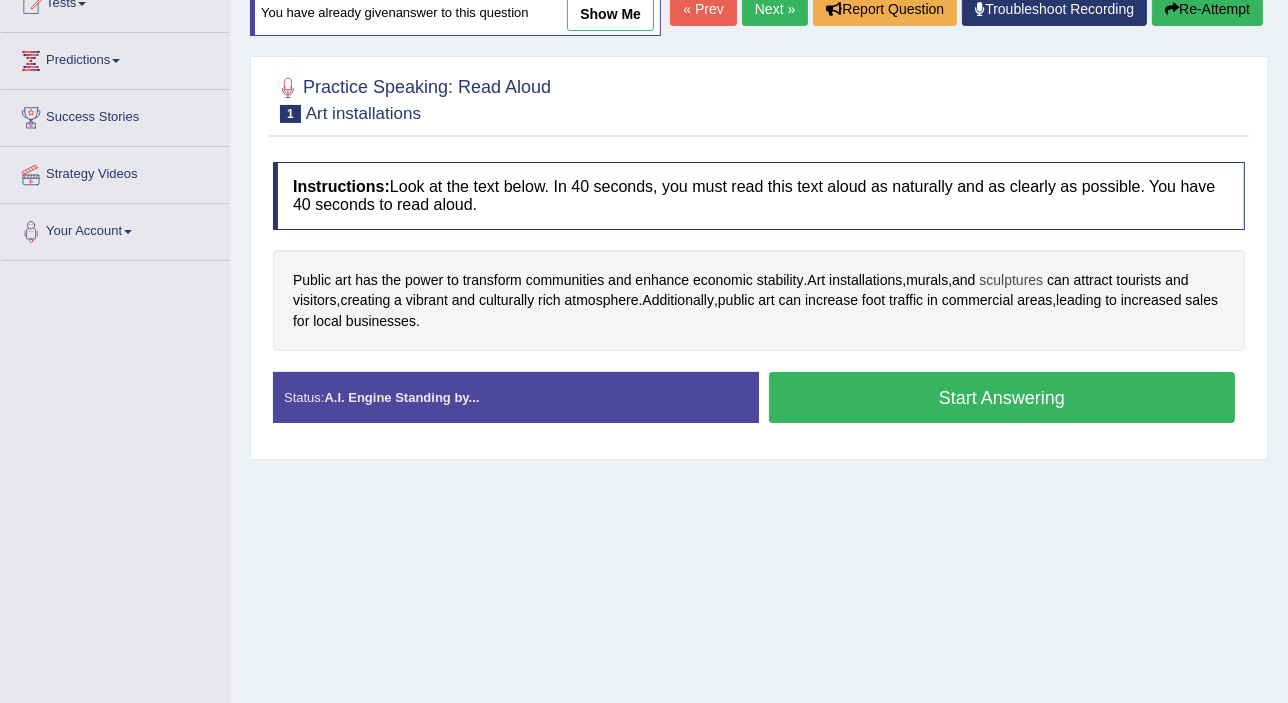 click on "sculptures" at bounding box center [1011, 280] 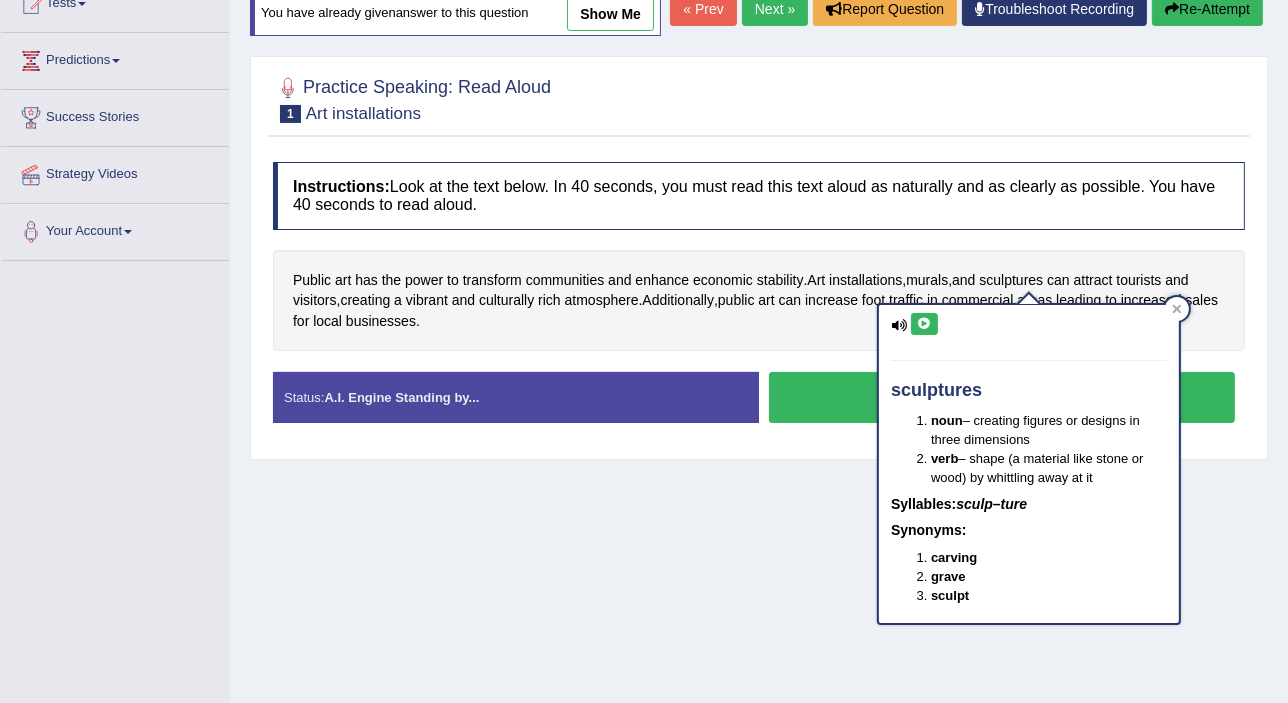 click at bounding box center [924, 324] 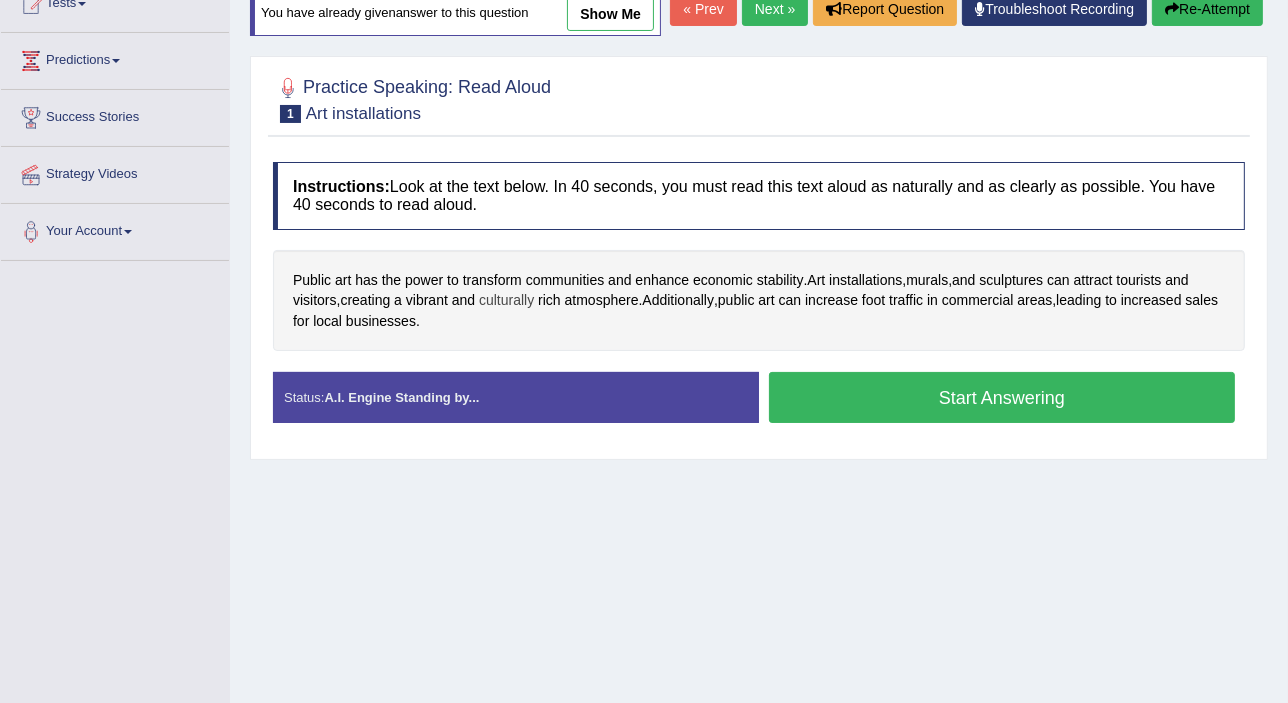 click on "culturally" at bounding box center [506, 300] 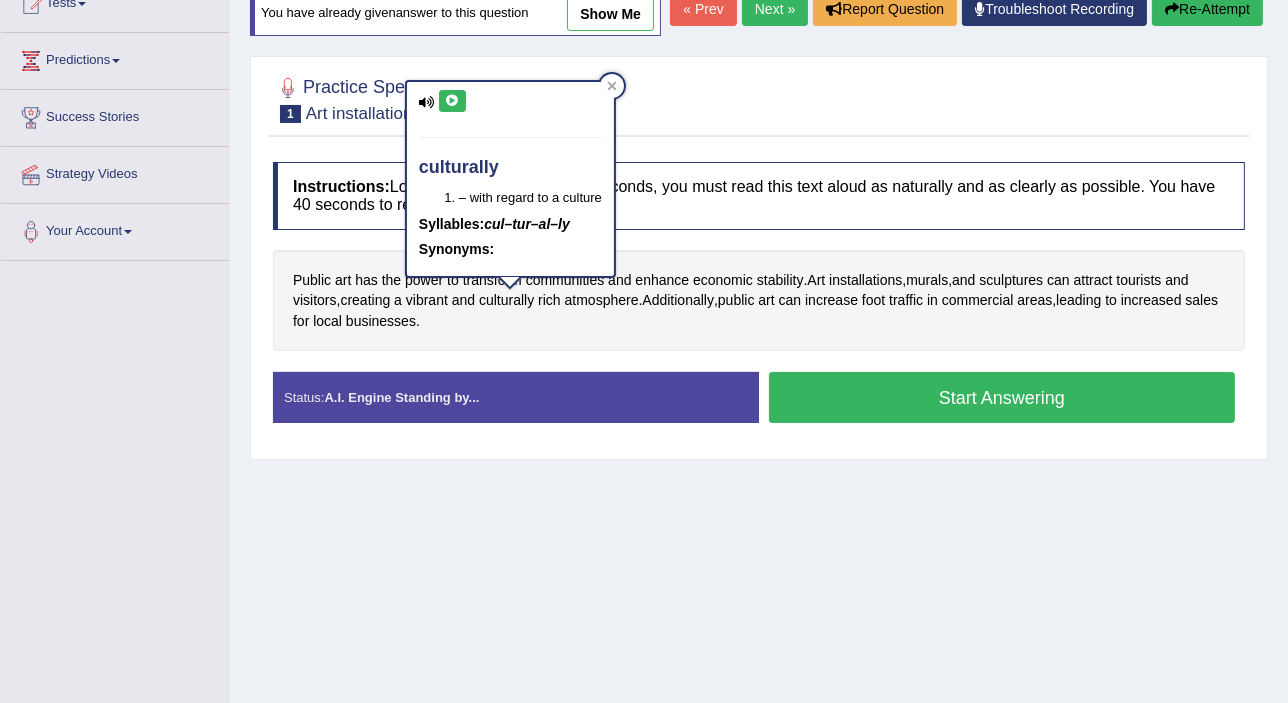 click at bounding box center [452, 101] 